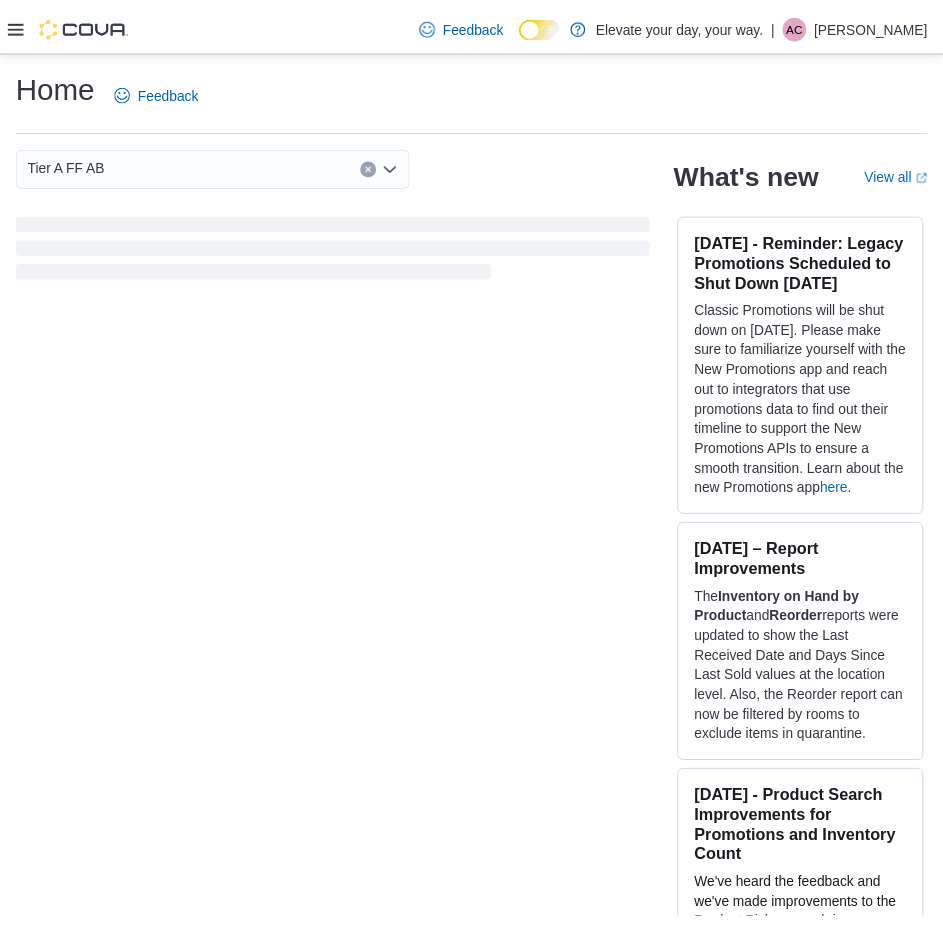 scroll, scrollTop: 0, scrollLeft: 0, axis: both 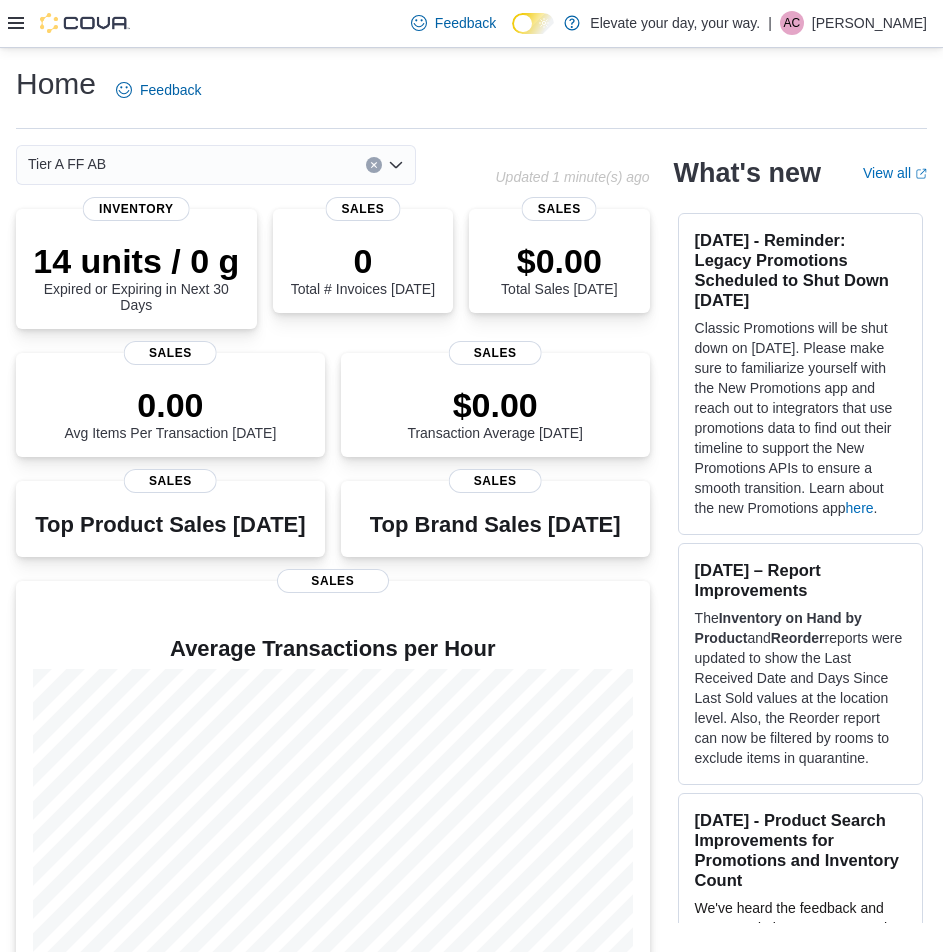 click 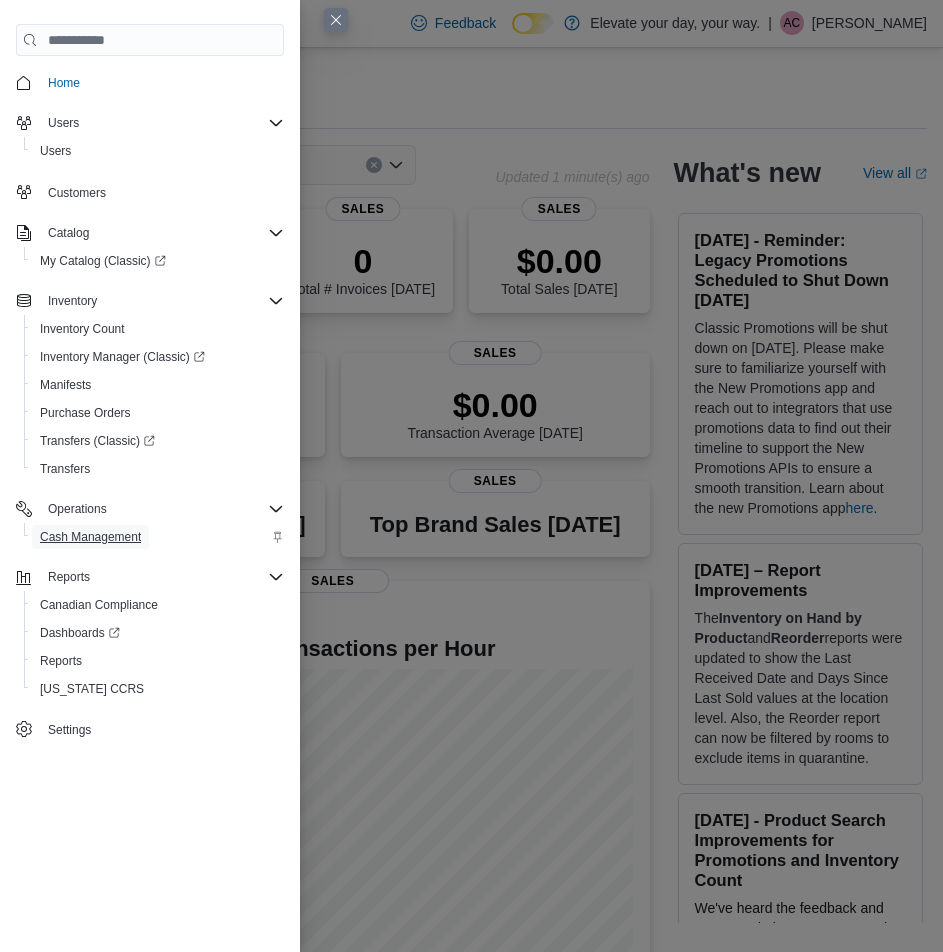 click on "Cash Management" at bounding box center [90, 537] 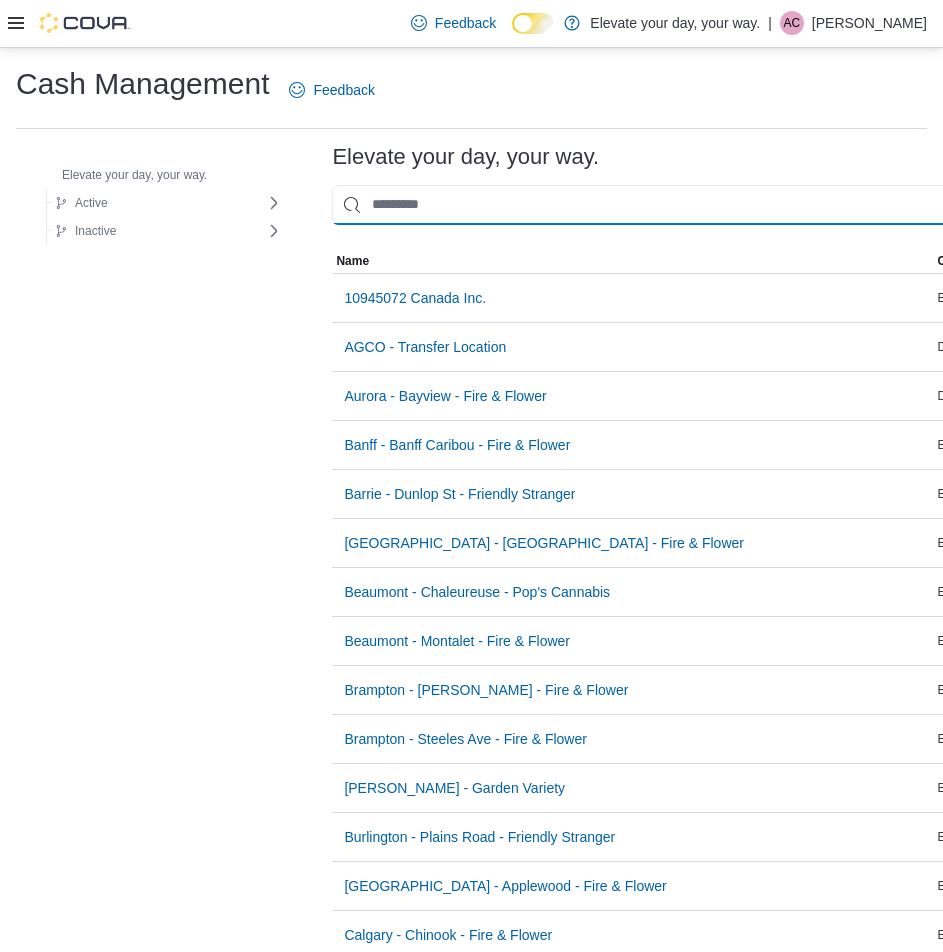 click at bounding box center [752, 205] 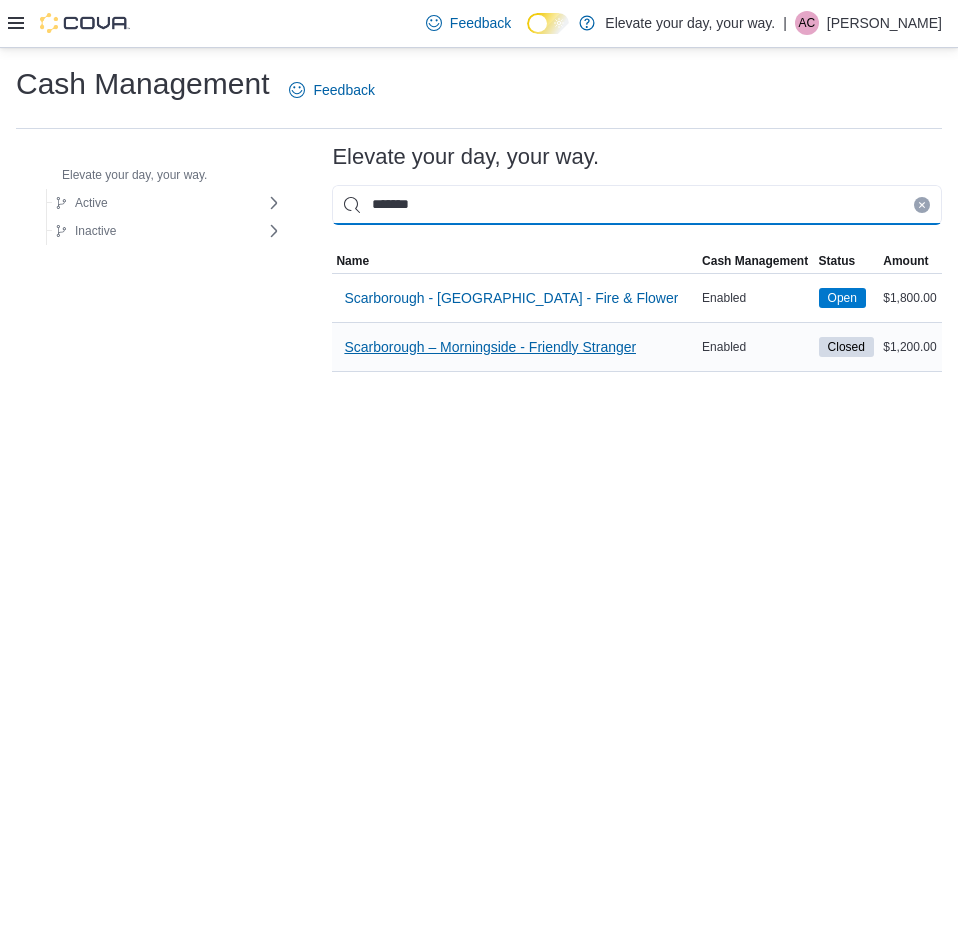 type on "*******" 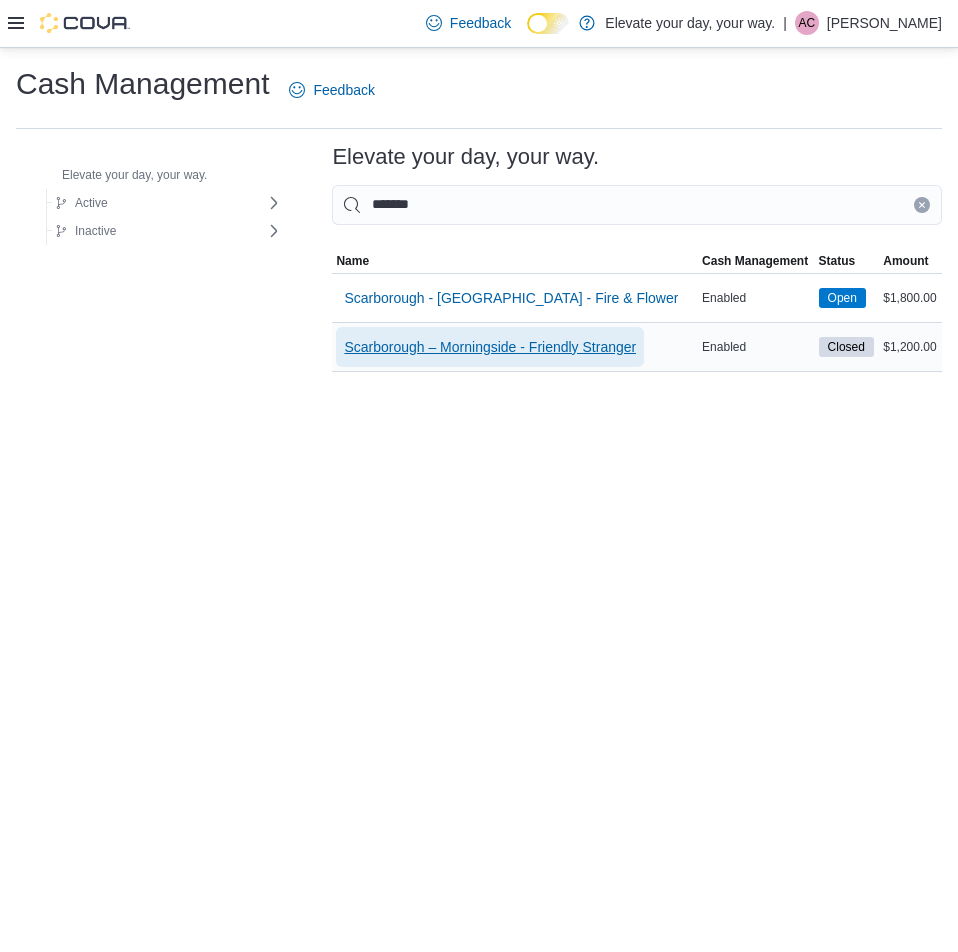 click on "Scarborough – Morningside - Friendly Stranger" at bounding box center [490, 347] 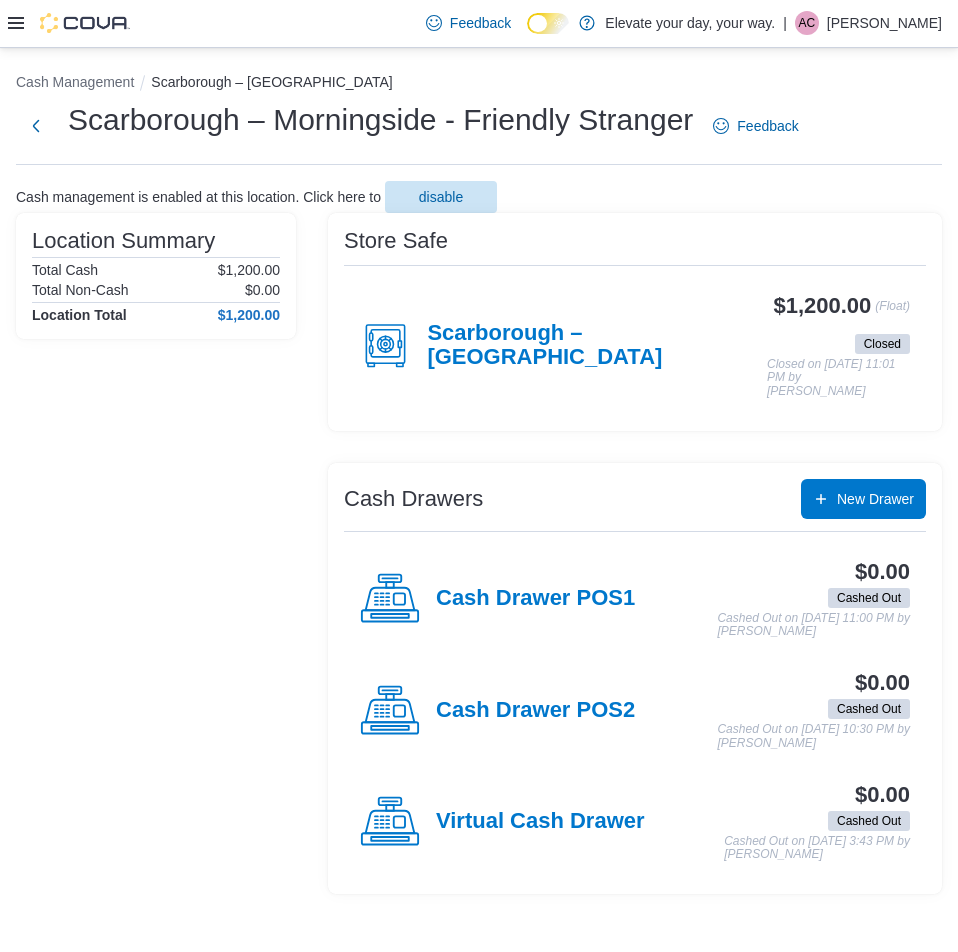 click on "Scarborough – [GEOGRAPHIC_DATA]" at bounding box center [563, 346] 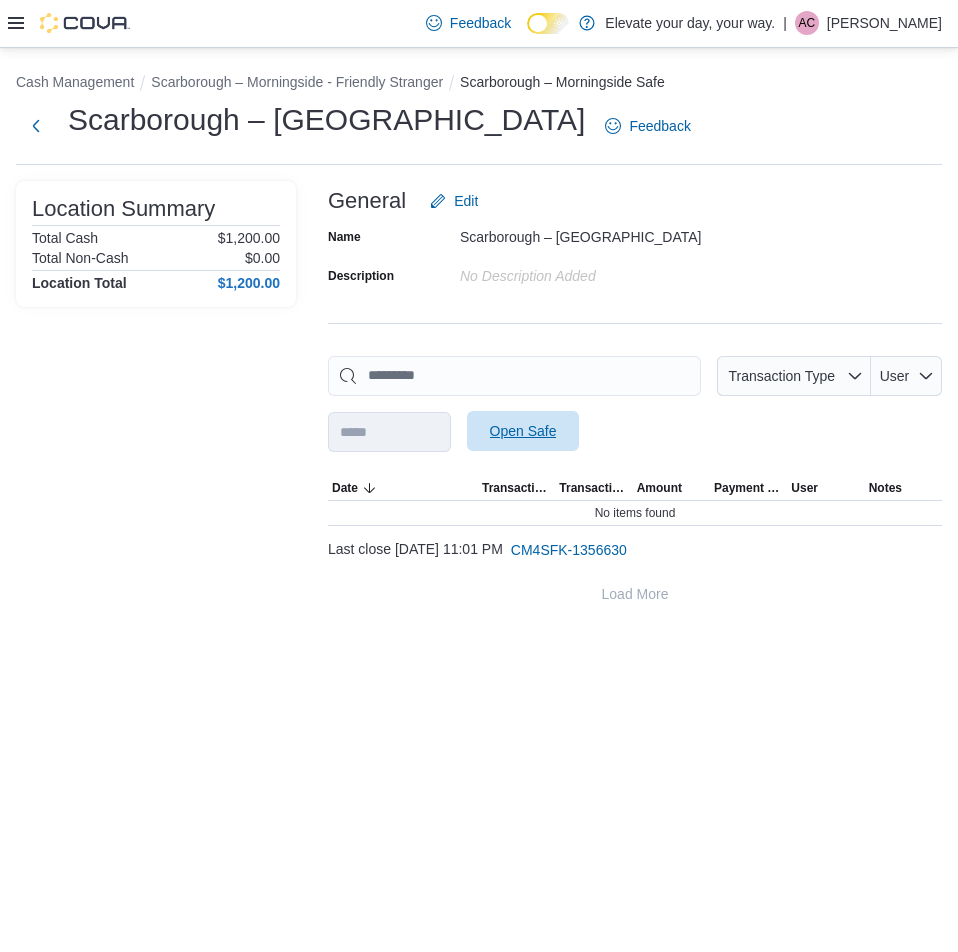 click on "Open Safe" at bounding box center (523, 431) 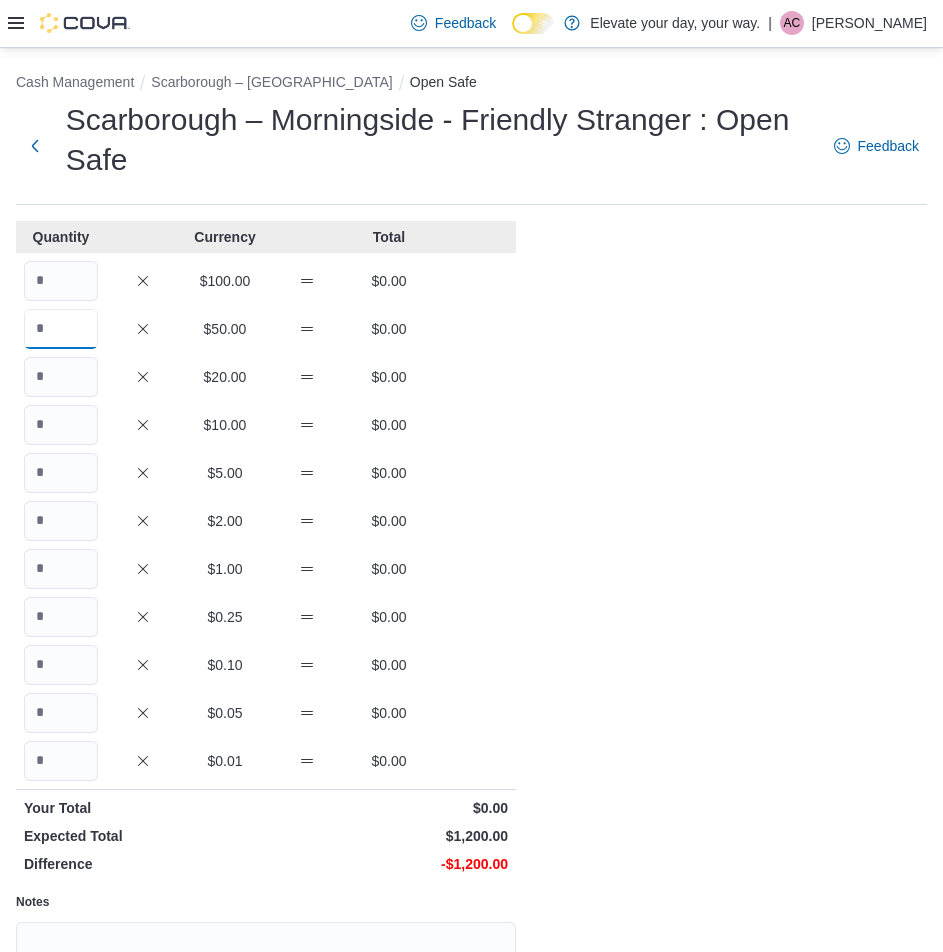 click at bounding box center (61, 329) 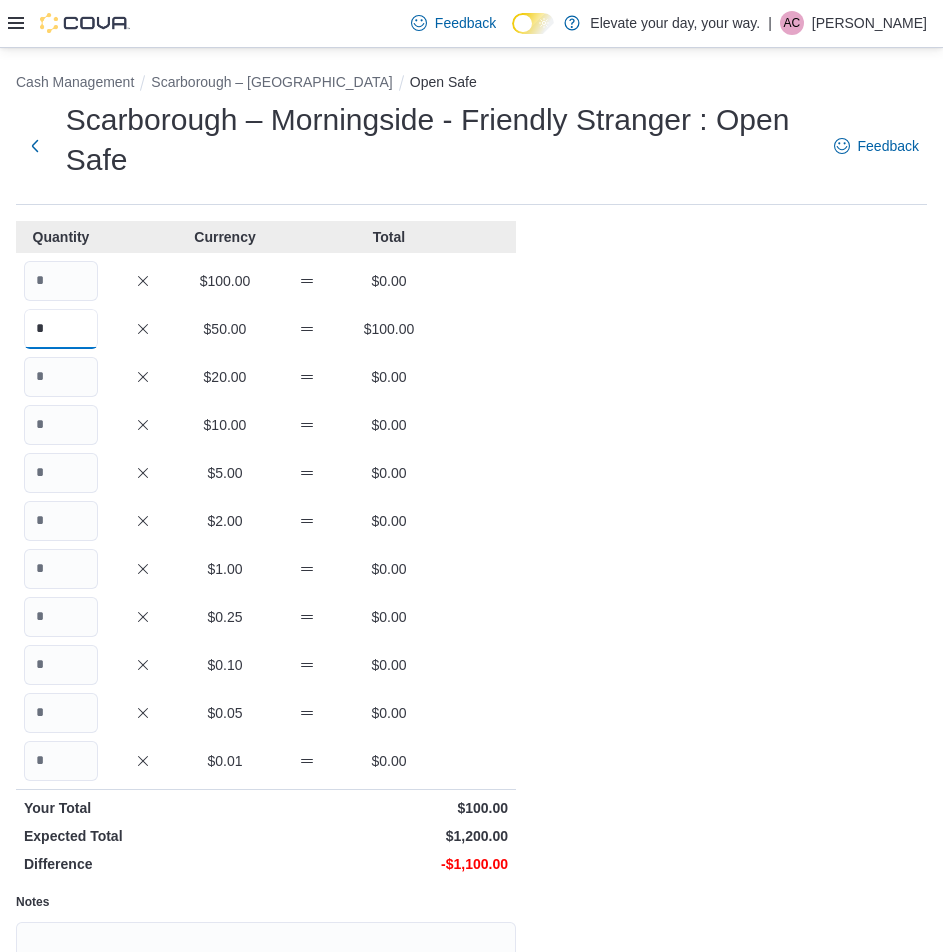 type on "*" 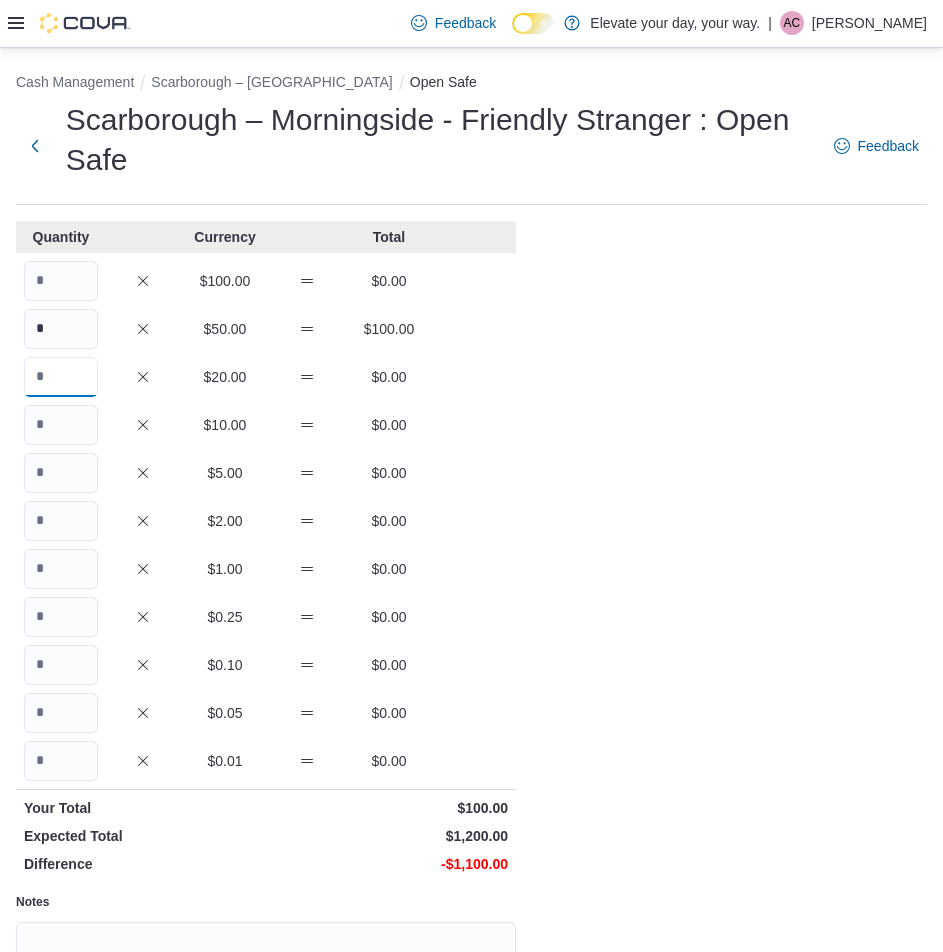 click at bounding box center (61, 377) 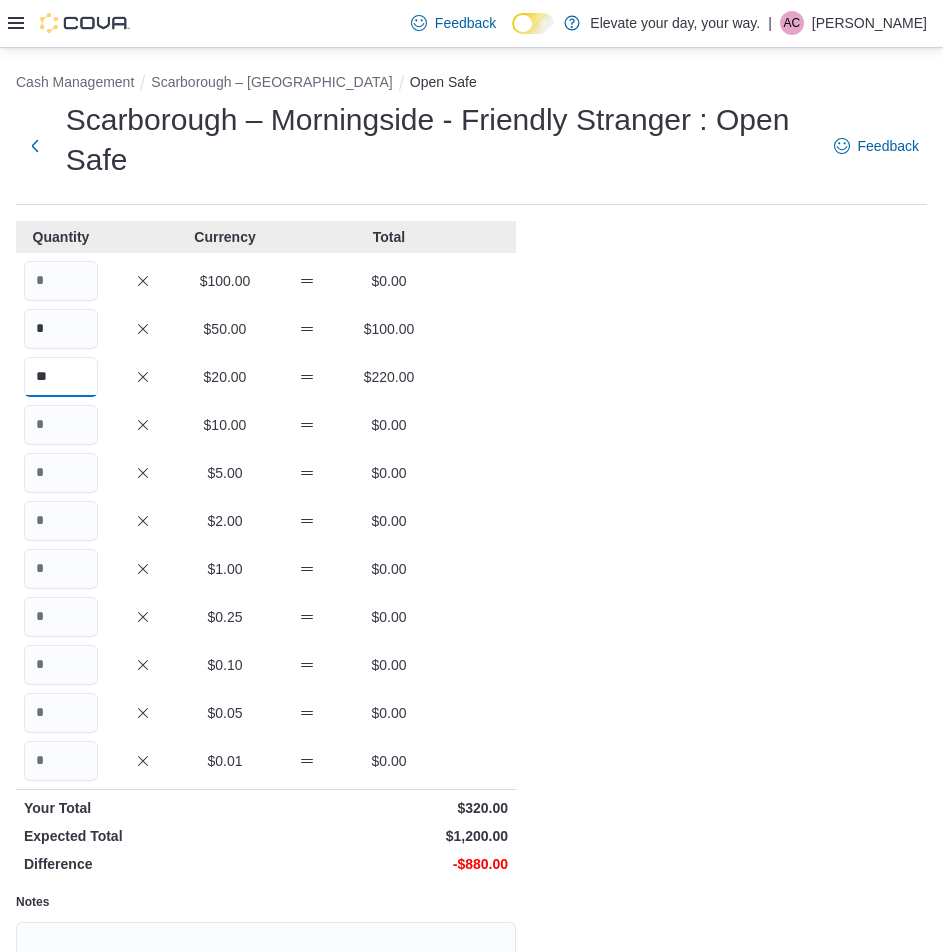 type on "**" 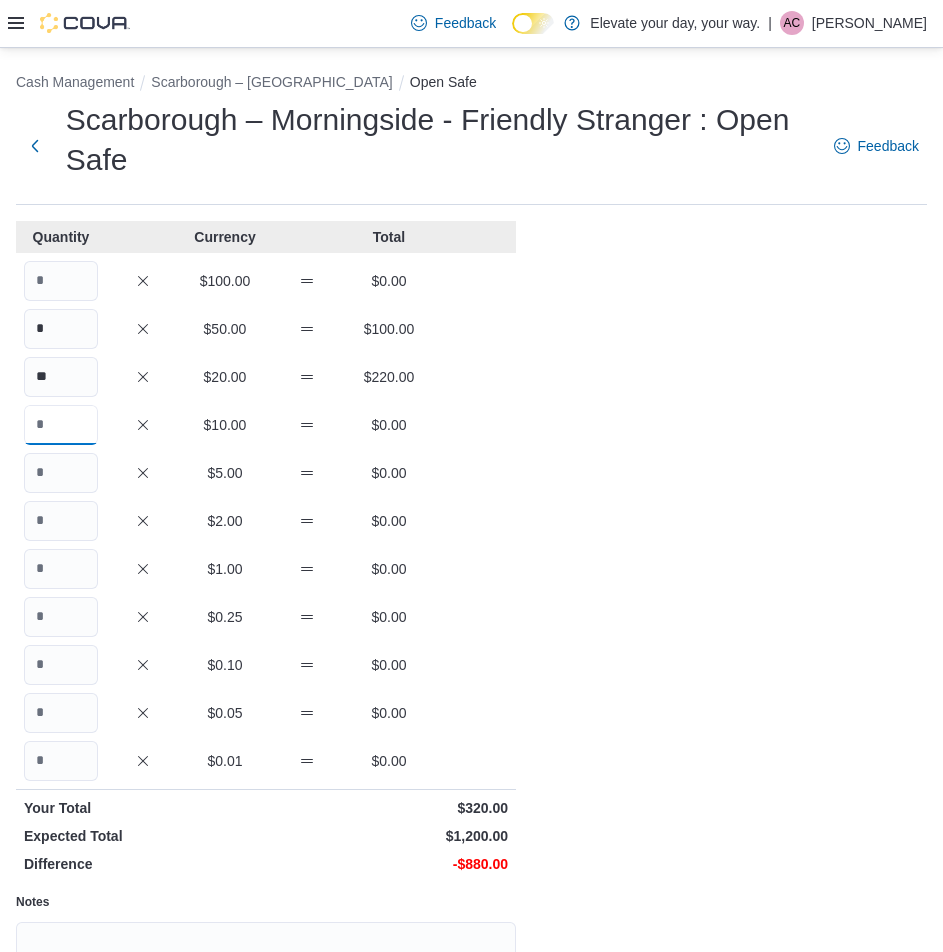 click at bounding box center (61, 425) 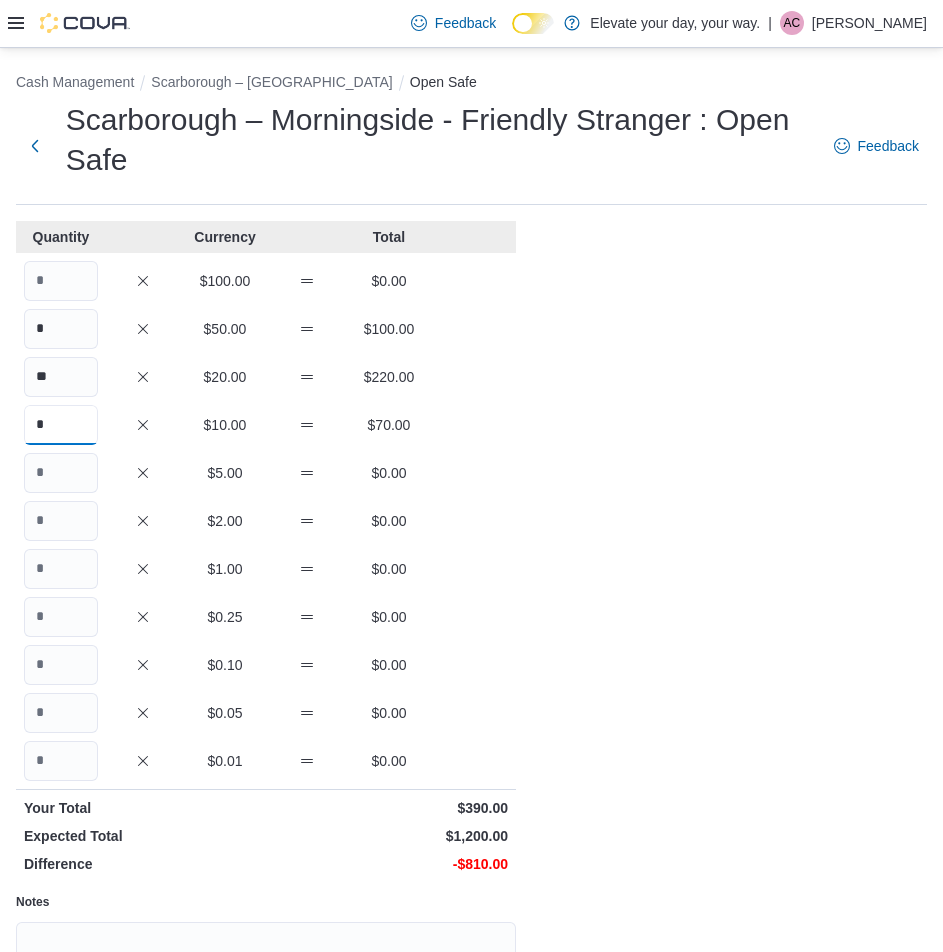 type on "*" 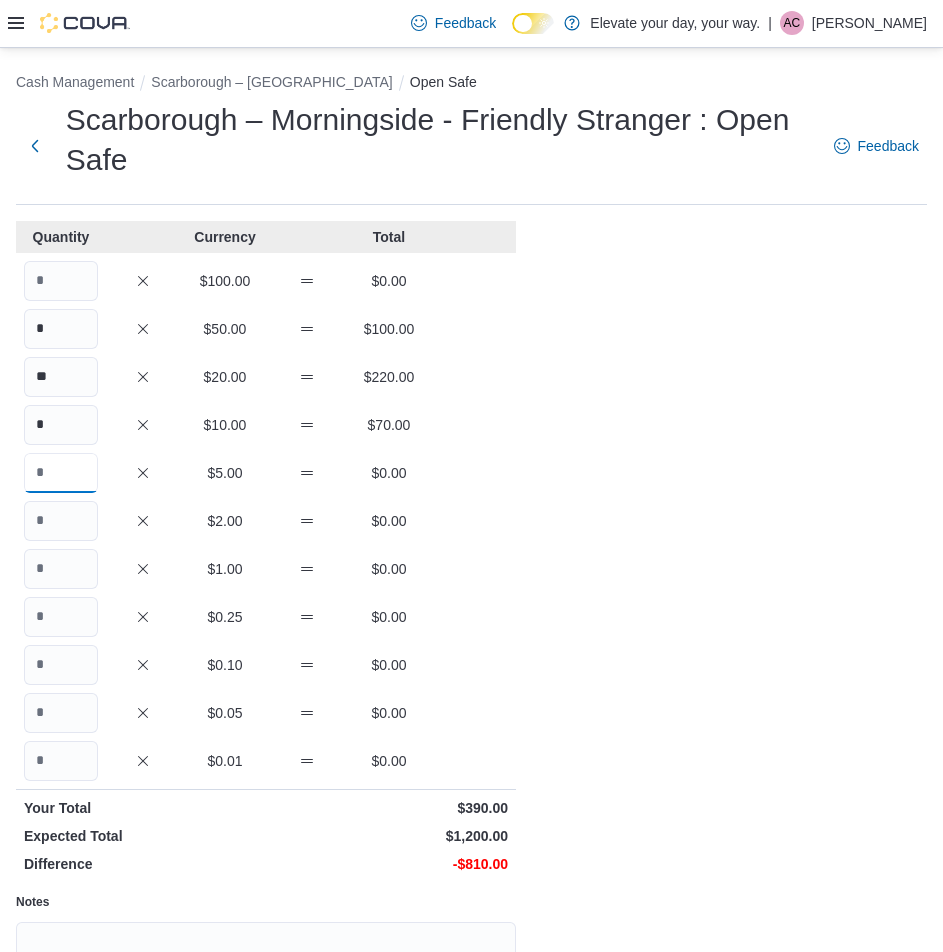 click at bounding box center [61, 473] 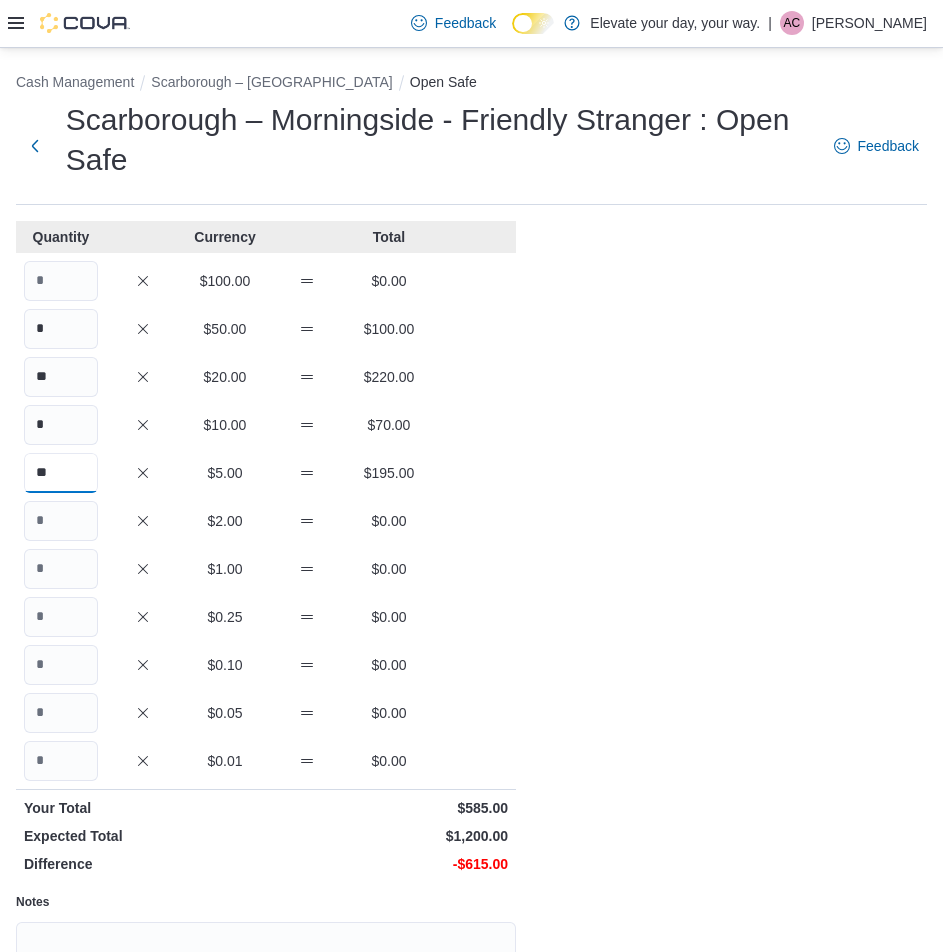 type on "**" 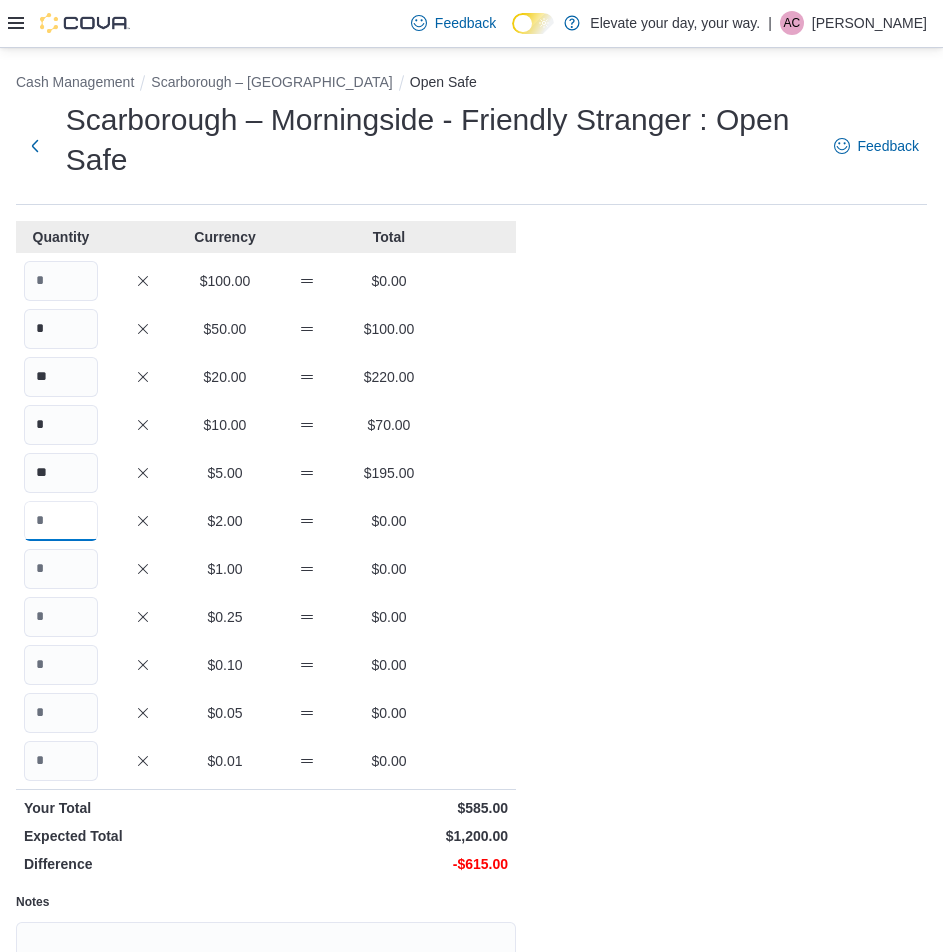 click at bounding box center (61, 521) 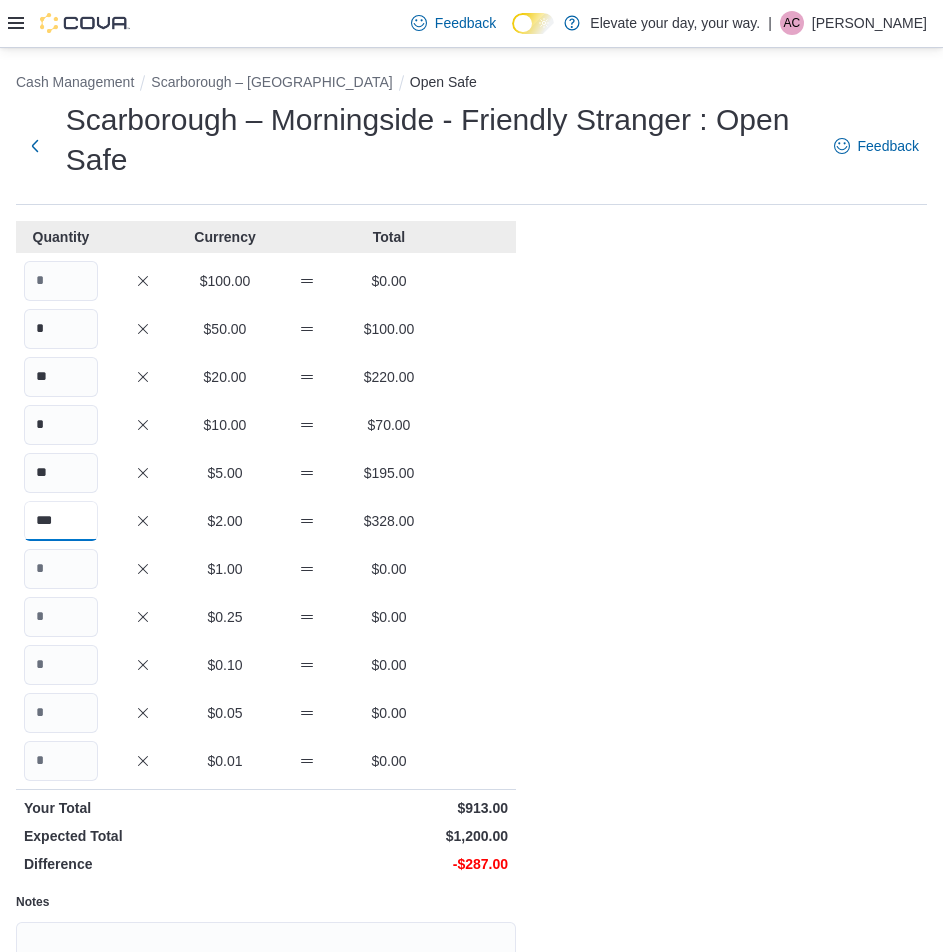 type on "***" 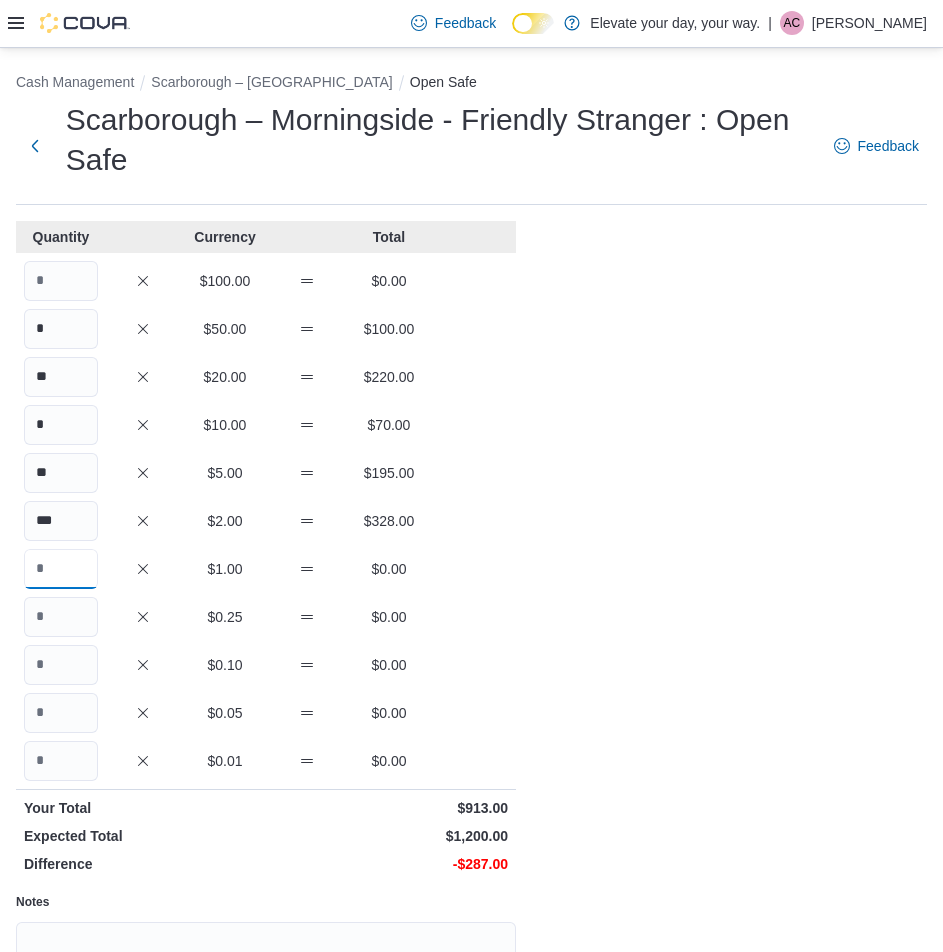 click at bounding box center (61, 569) 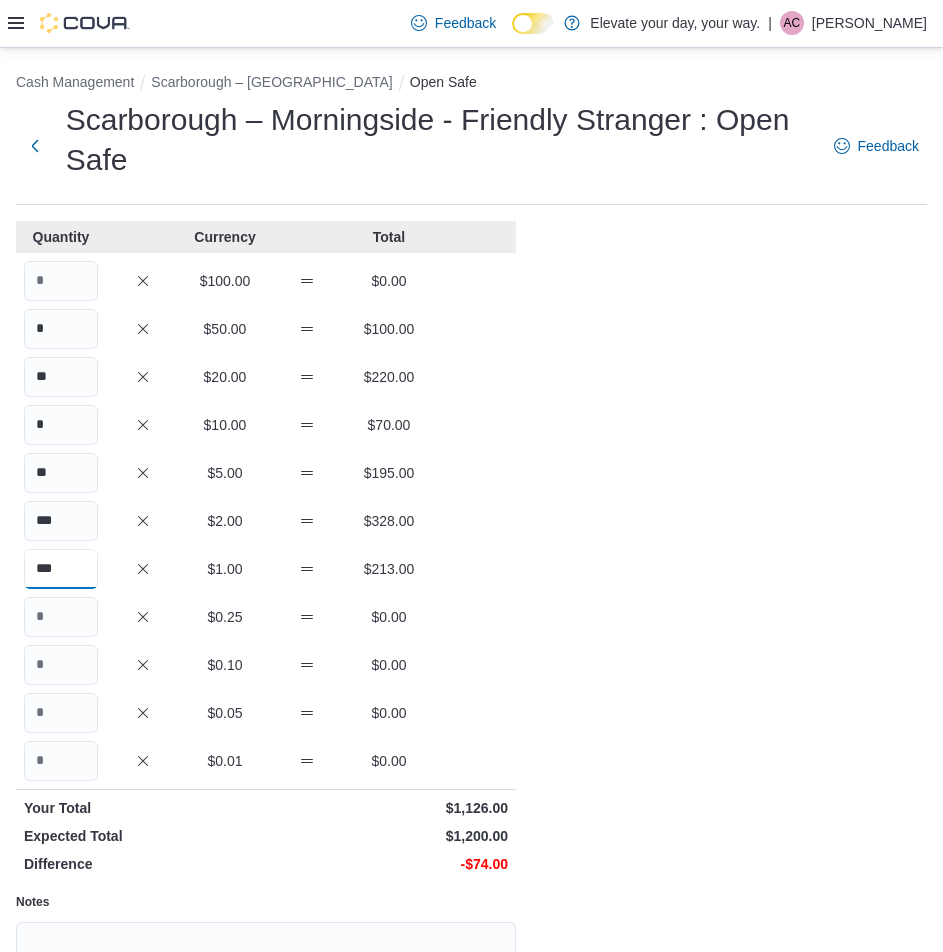 type on "***" 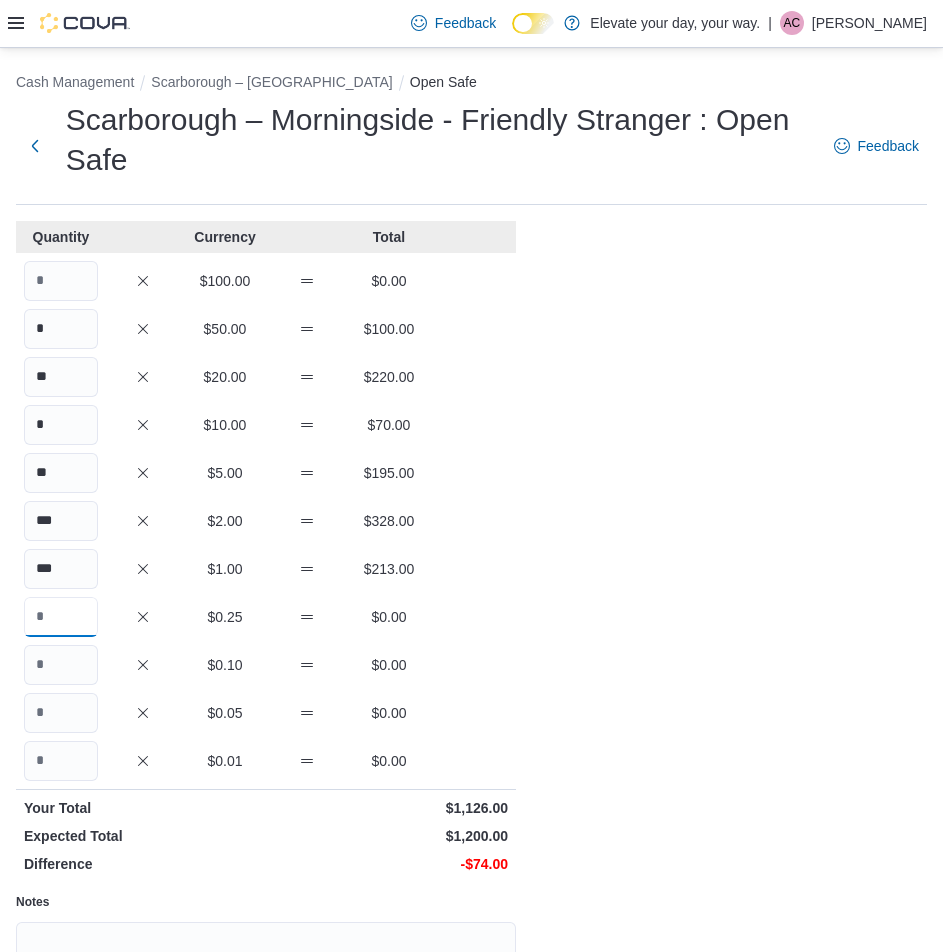 click at bounding box center (61, 617) 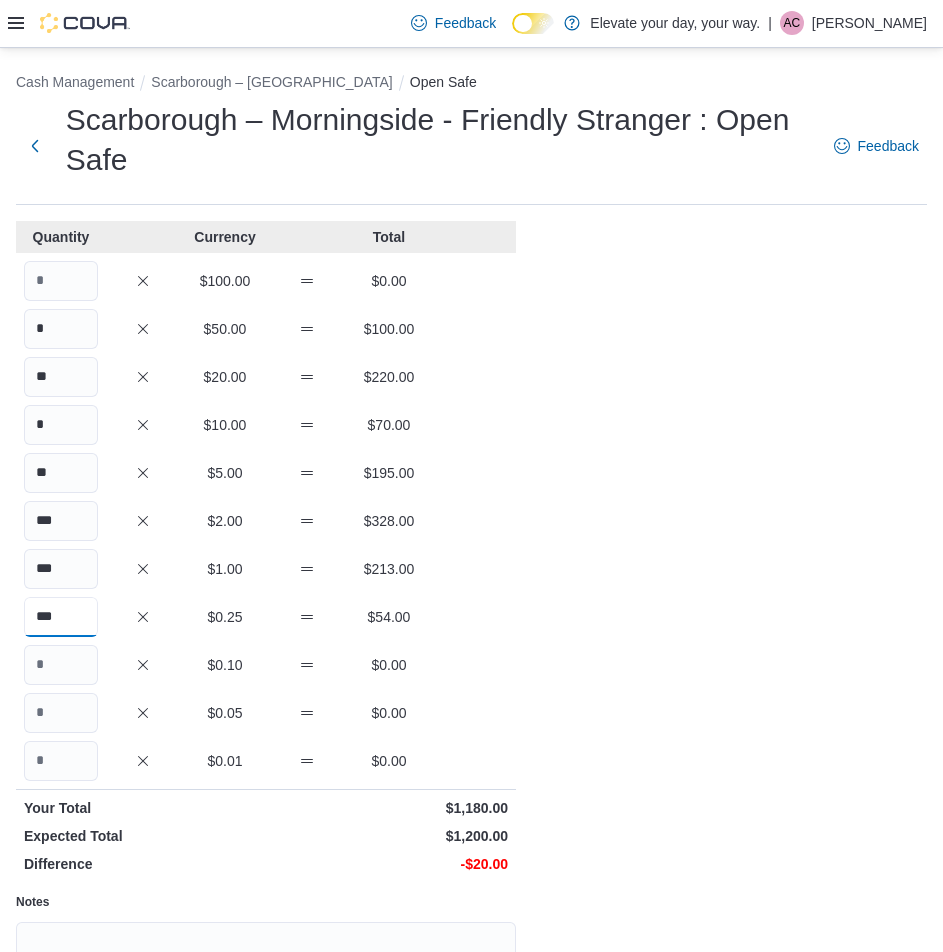 type on "***" 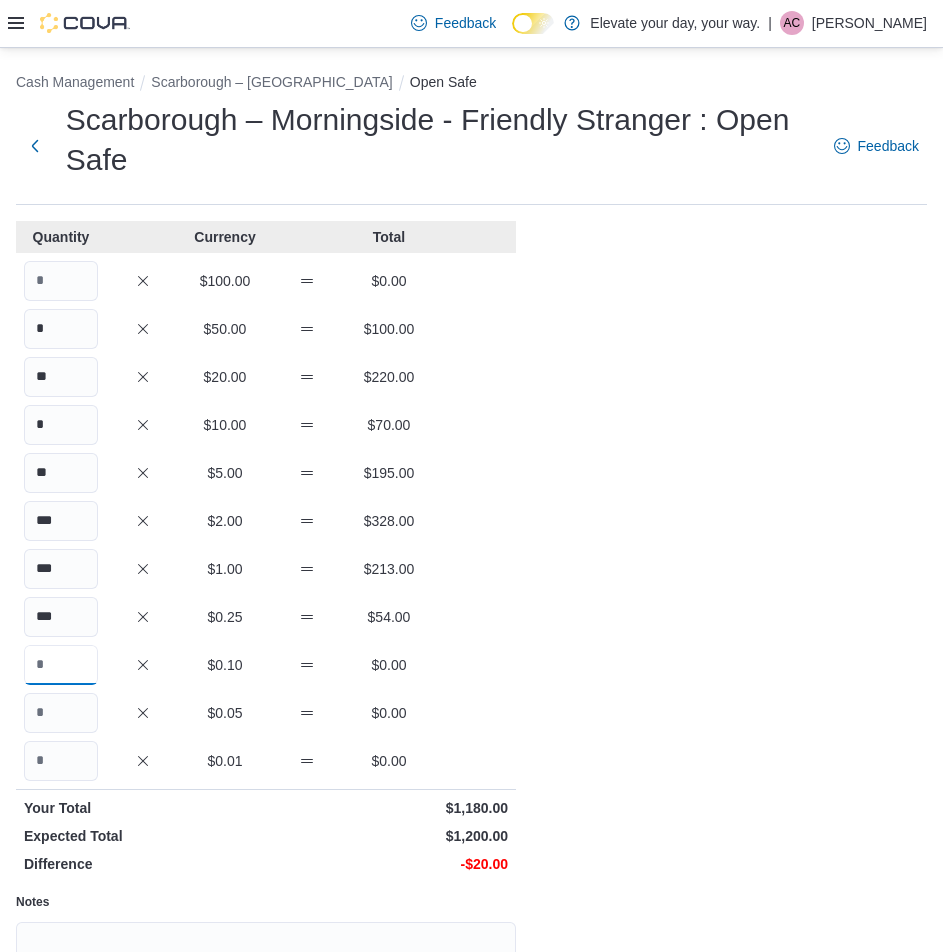 click at bounding box center (61, 665) 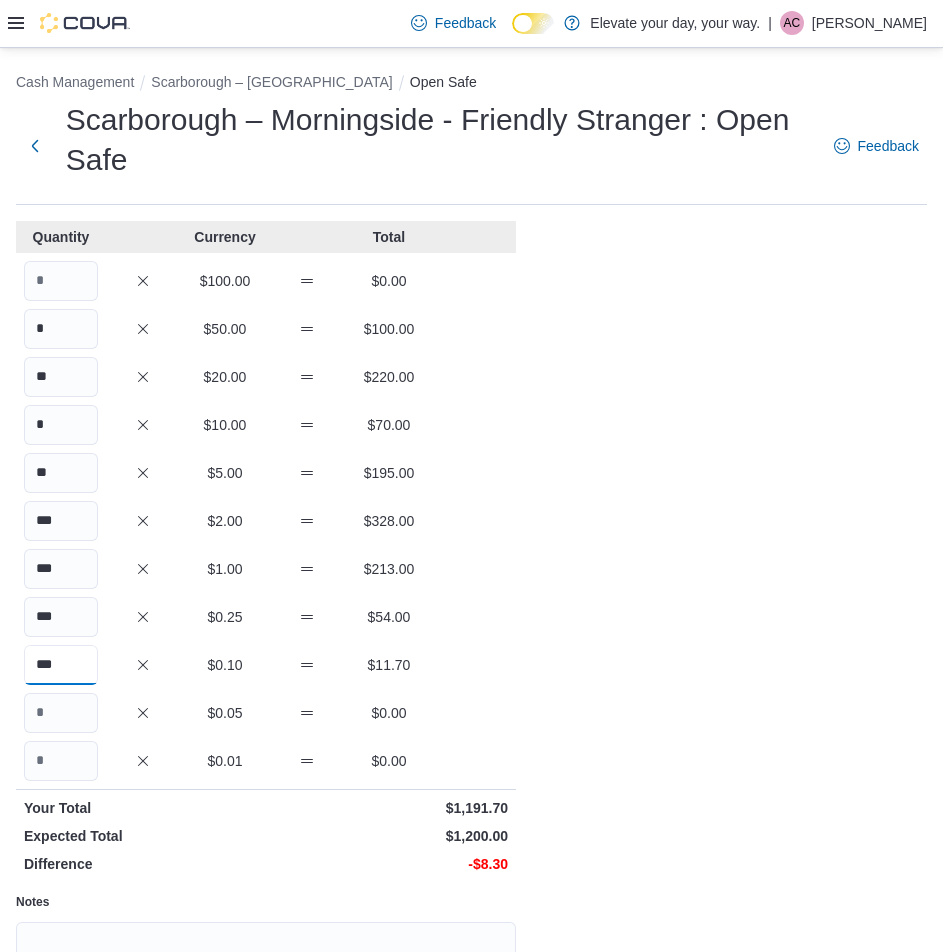 type on "***" 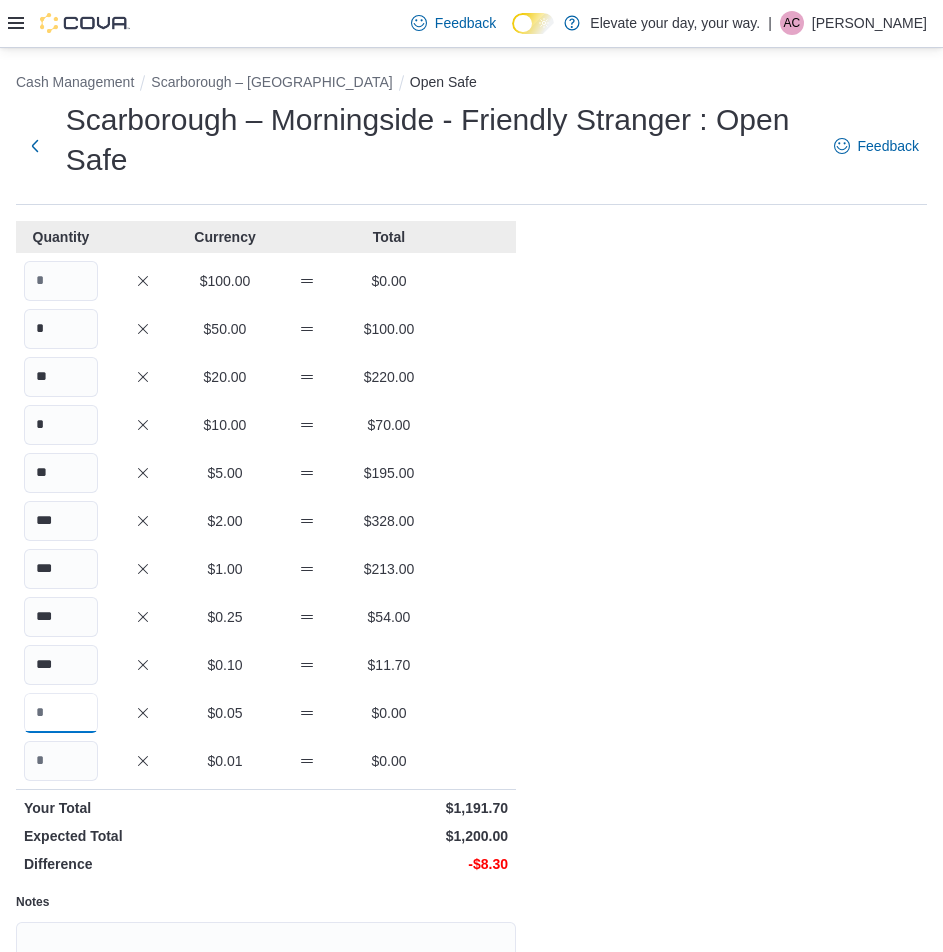 click at bounding box center (61, 713) 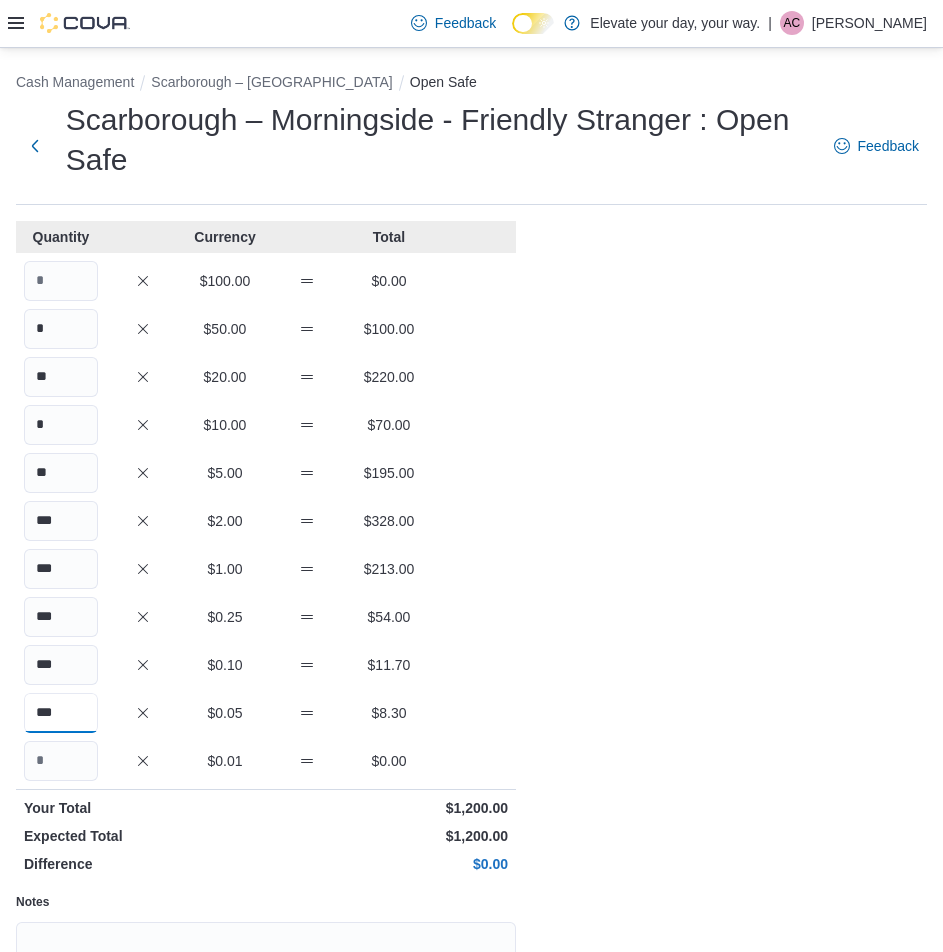 type on "***" 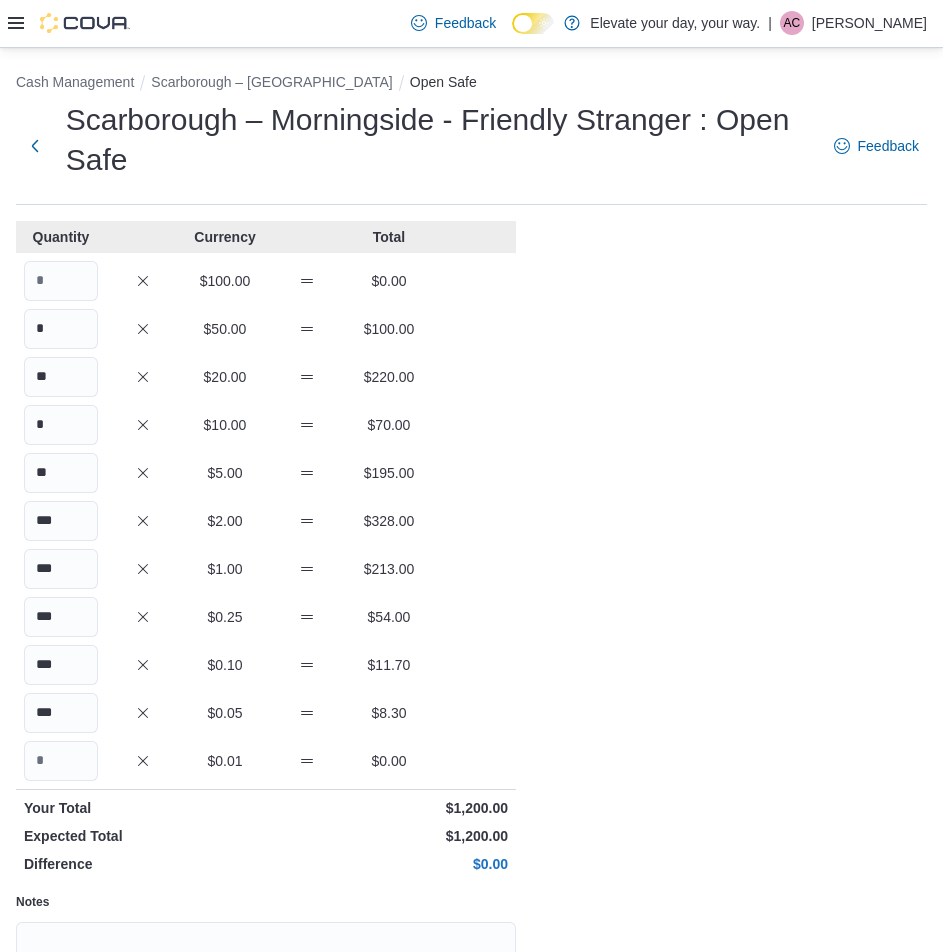 click on "$0.01 $0.00" at bounding box center (266, 761) 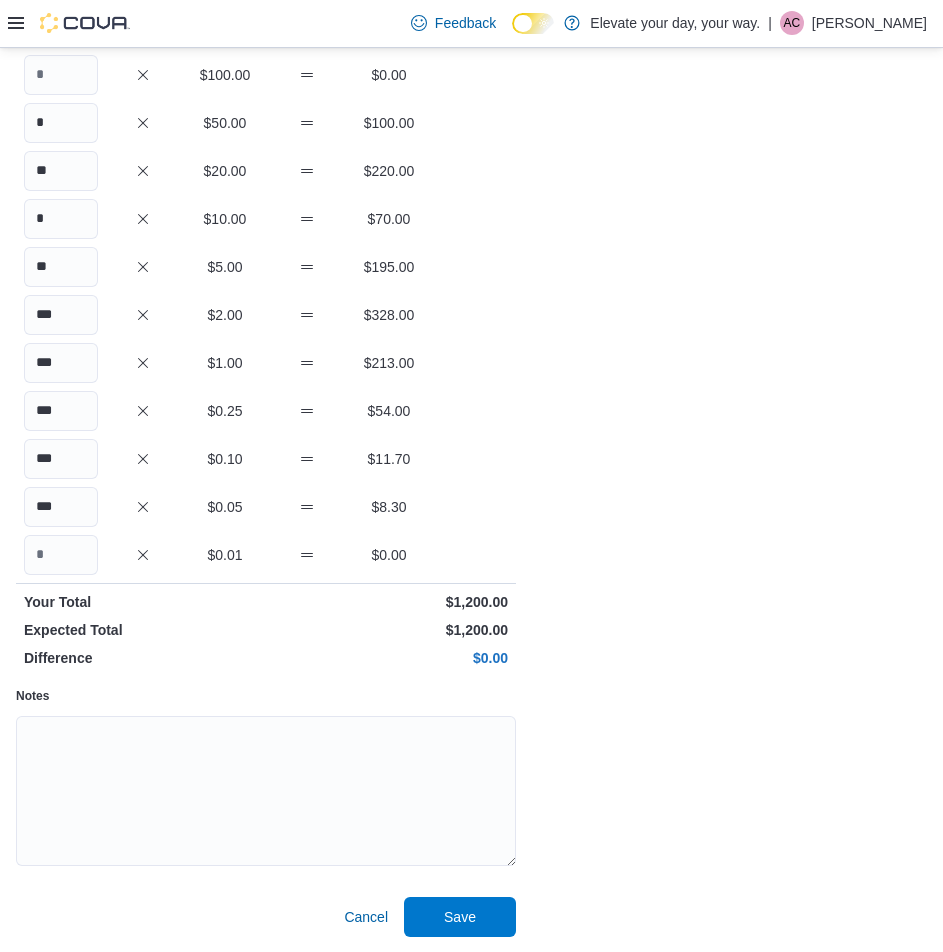 scroll, scrollTop: 207, scrollLeft: 0, axis: vertical 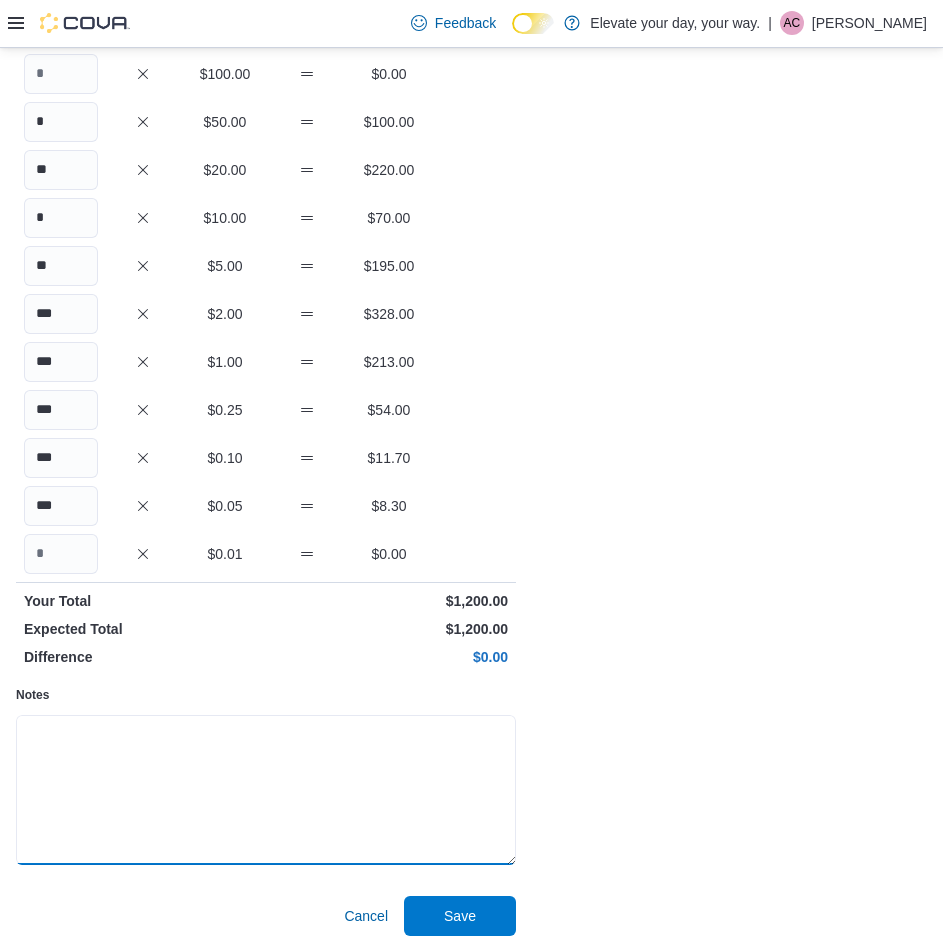 click on "Notes" at bounding box center (266, 790) 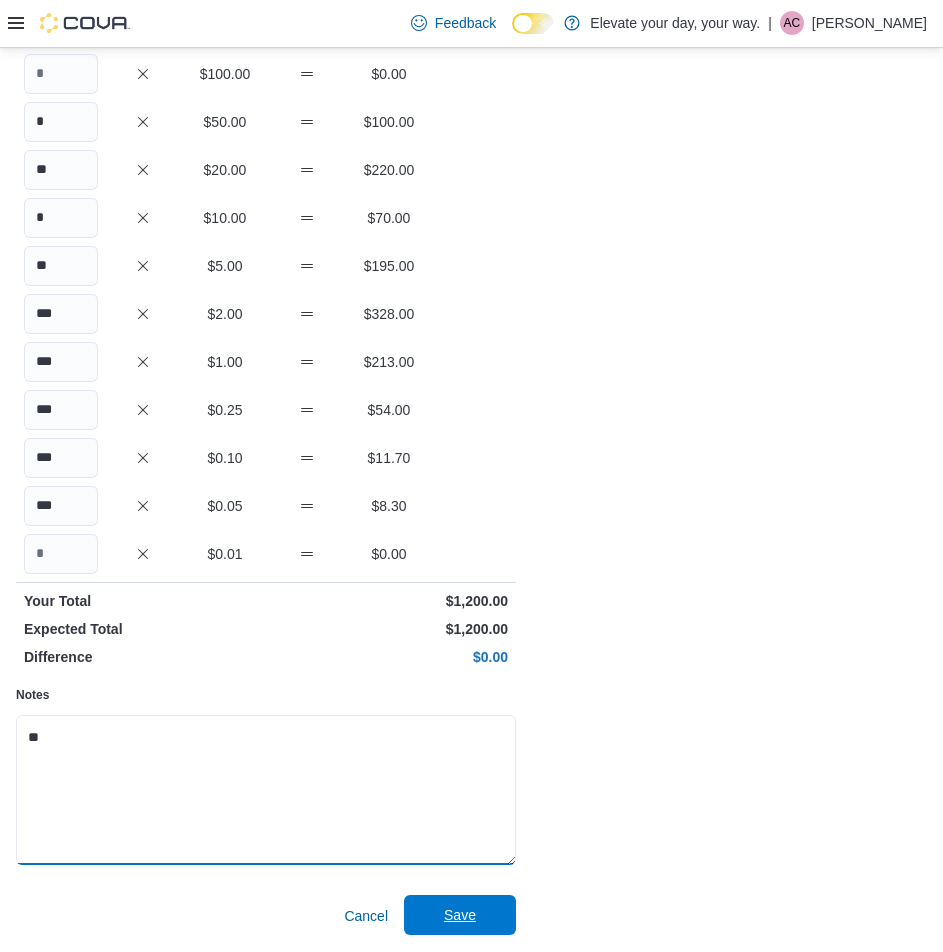 type on "**" 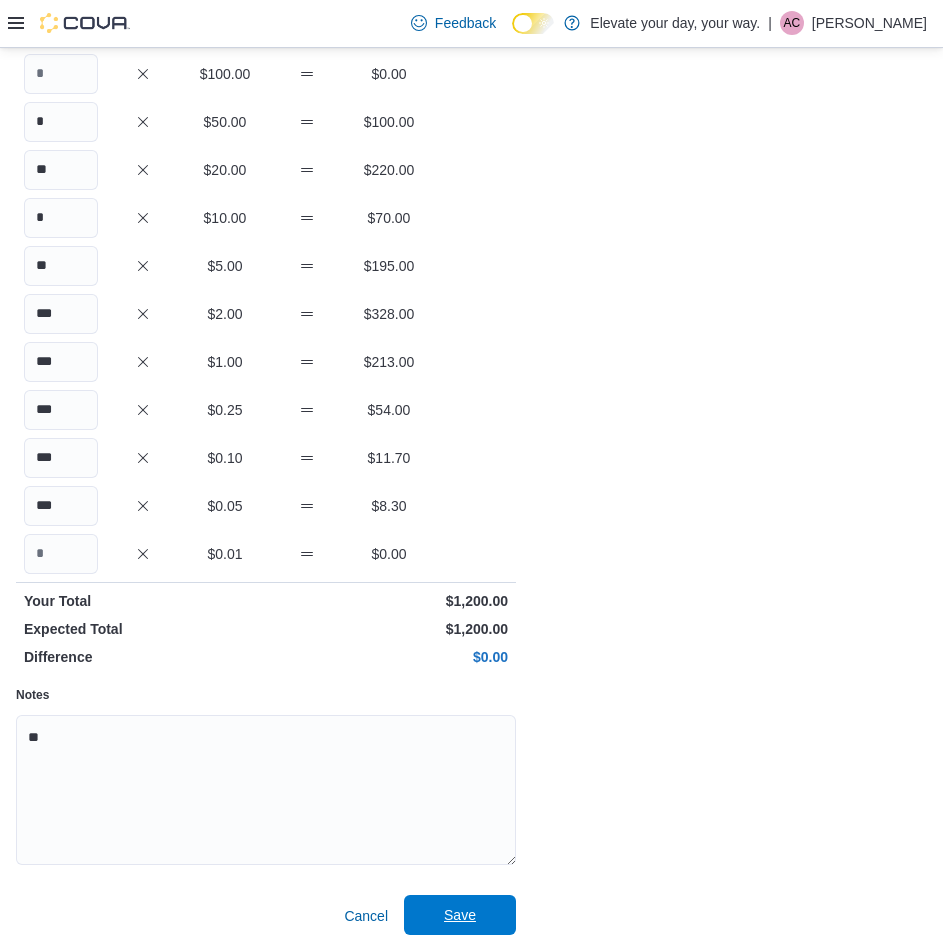 click on "Save" at bounding box center [460, 915] 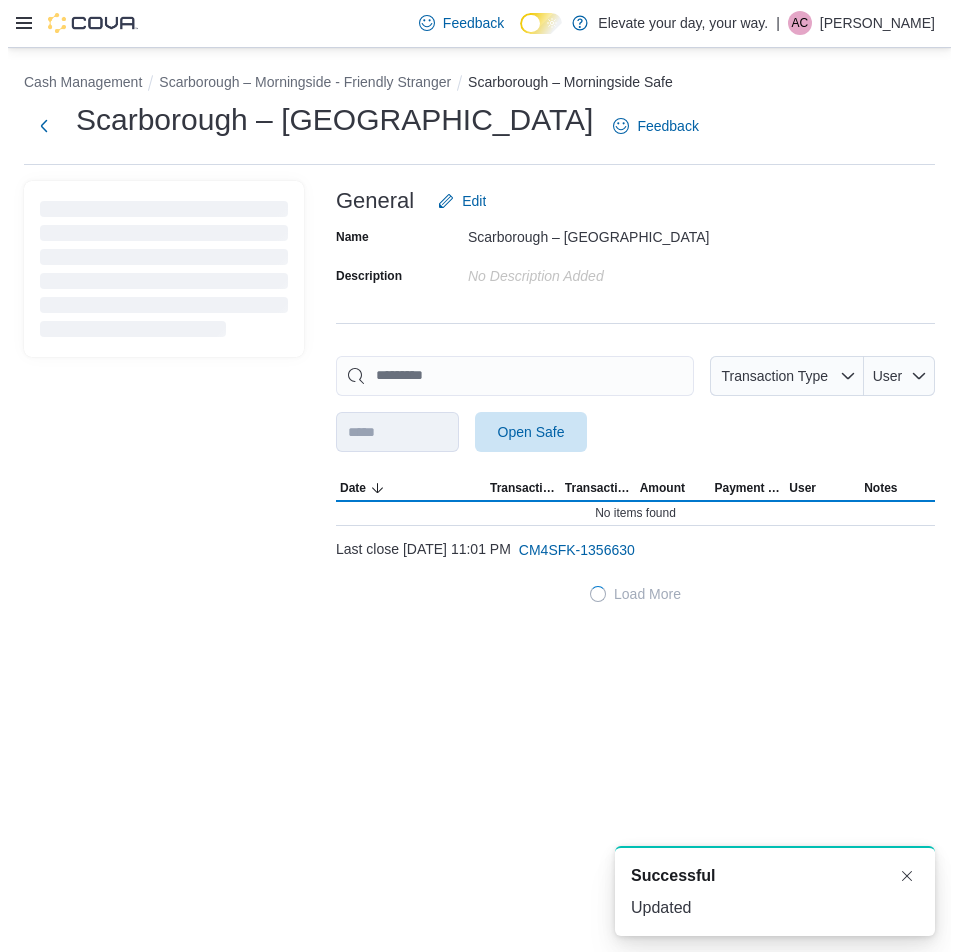 scroll, scrollTop: 0, scrollLeft: 0, axis: both 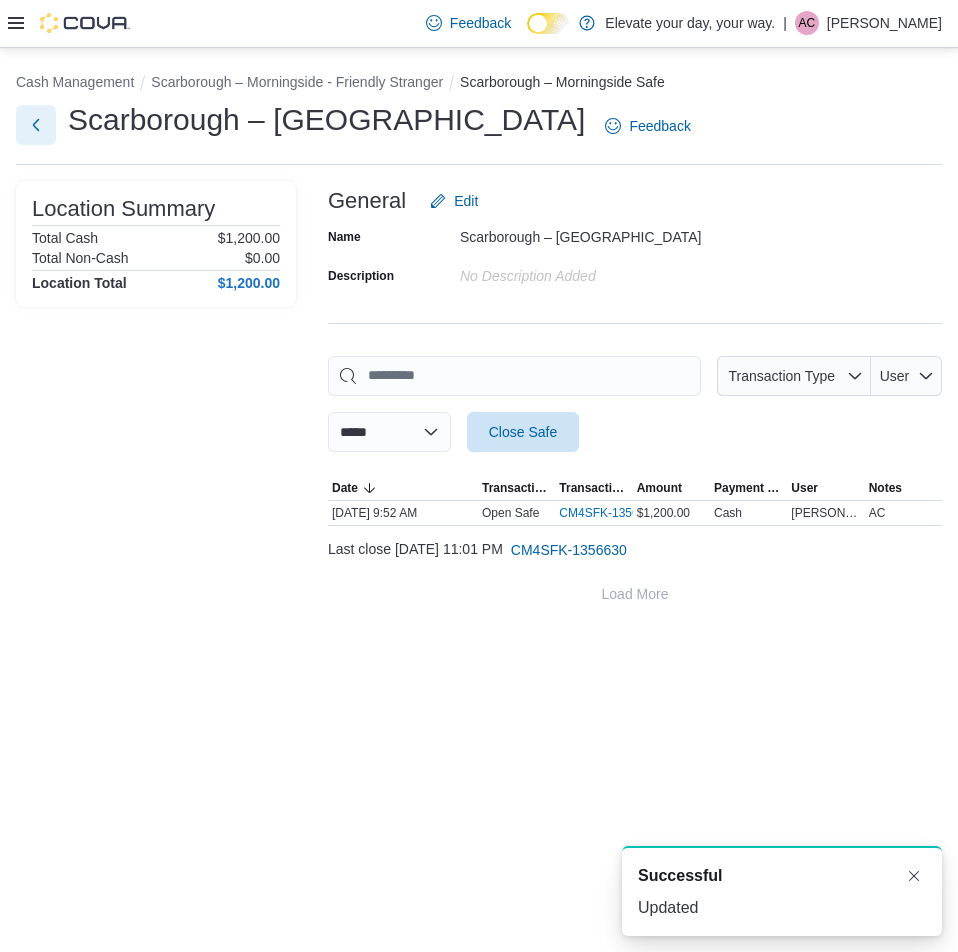 click at bounding box center (36, 125) 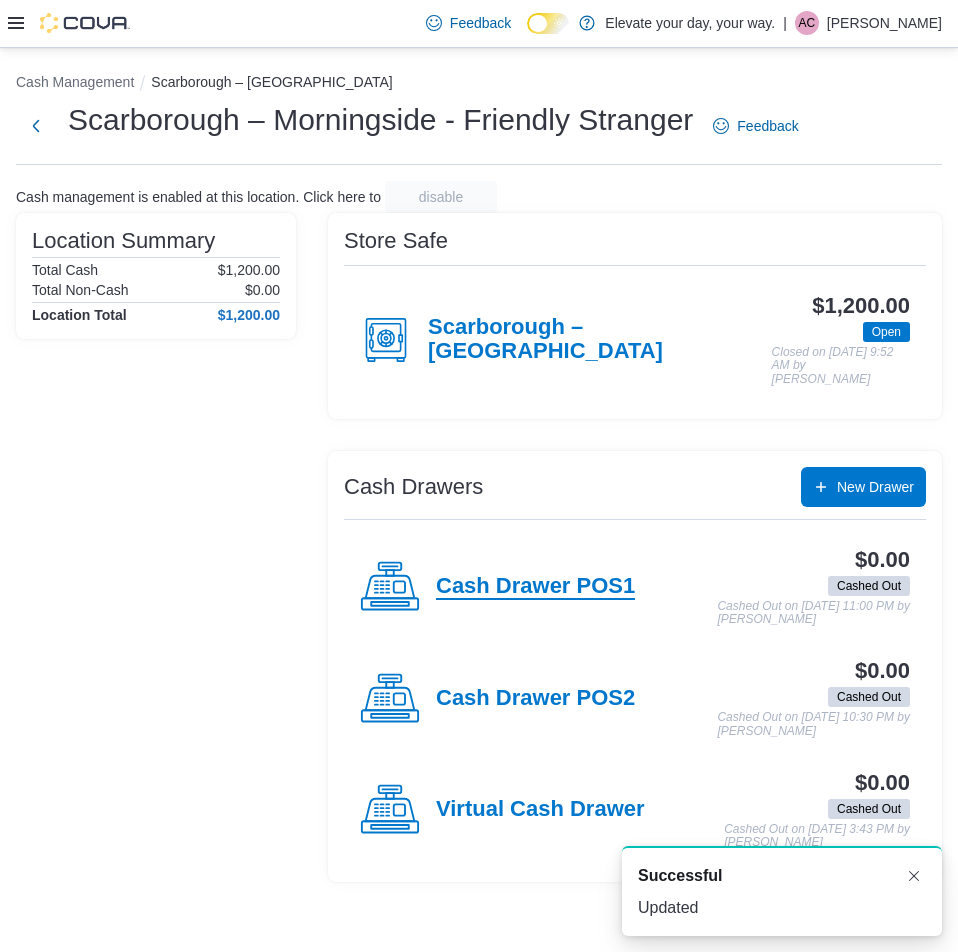 click on "Cash Drawer POS1" at bounding box center (535, 587) 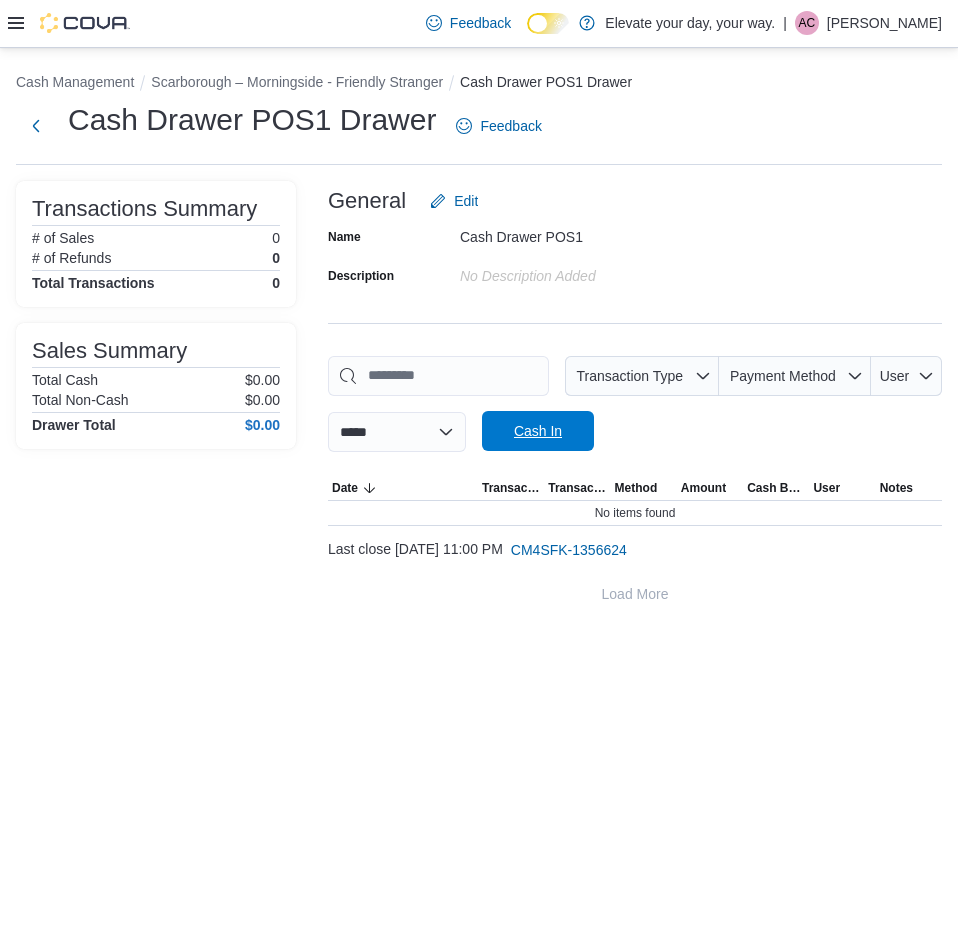 click on "Cash In" at bounding box center [538, 431] 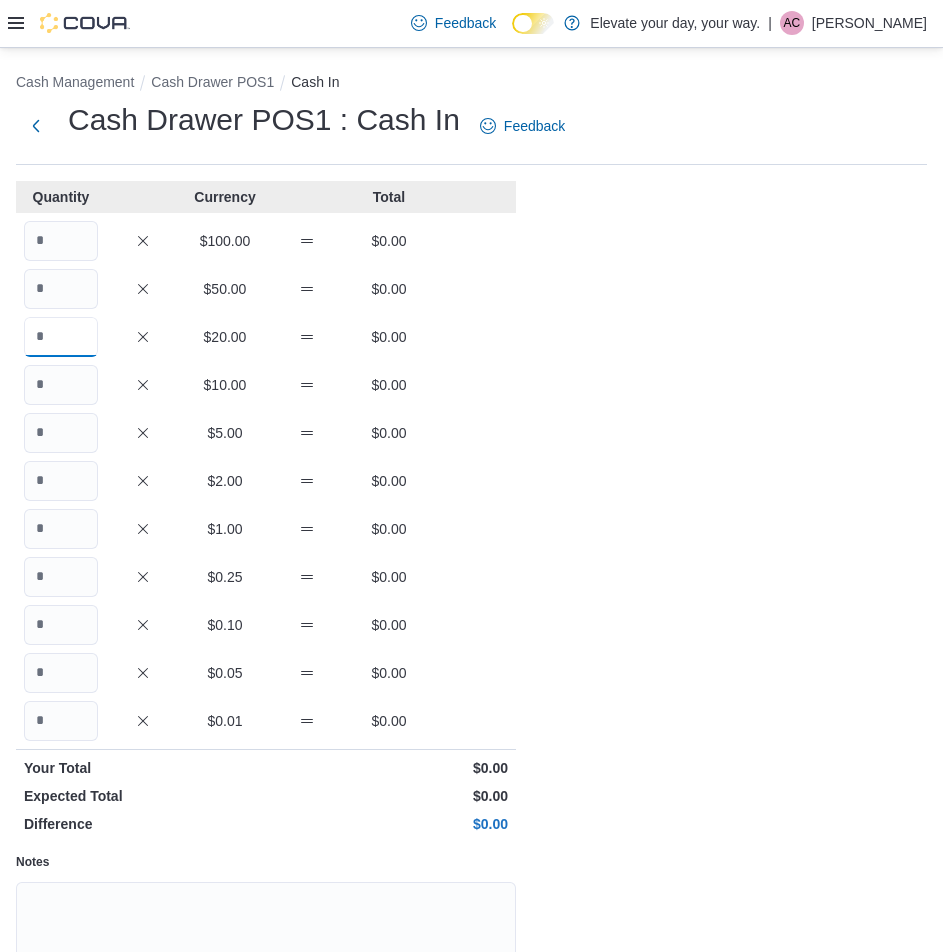 click at bounding box center [61, 337] 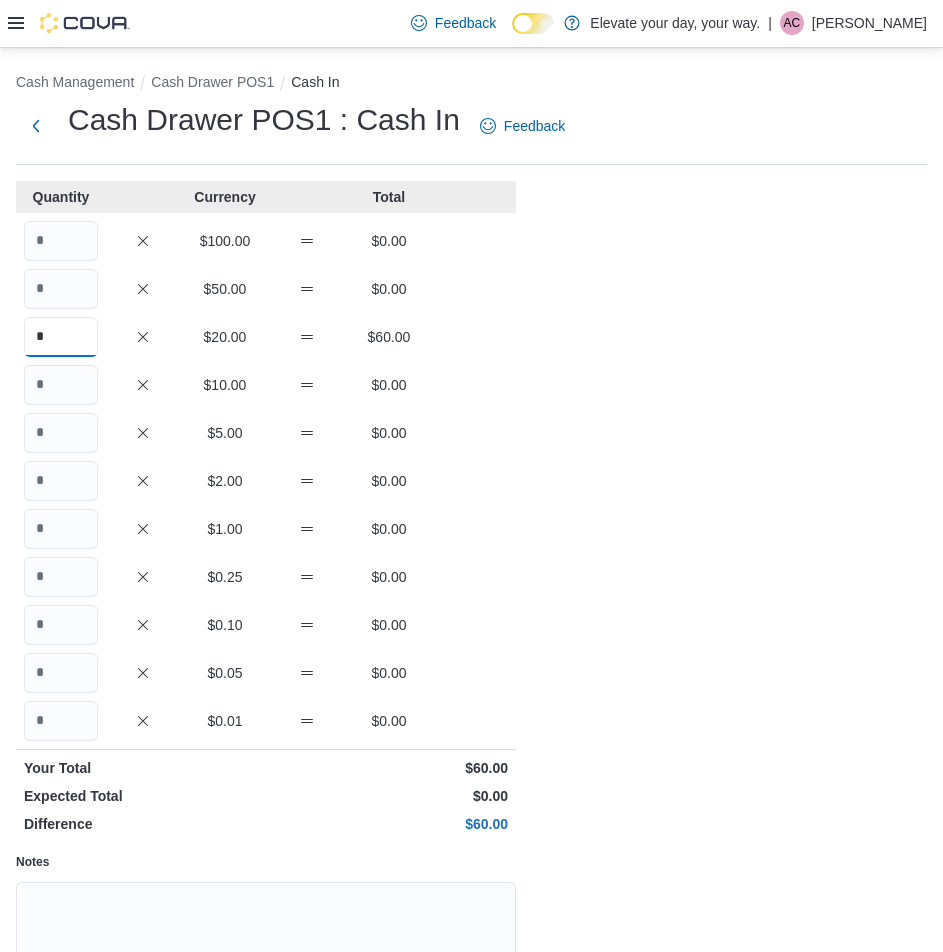 type on "*" 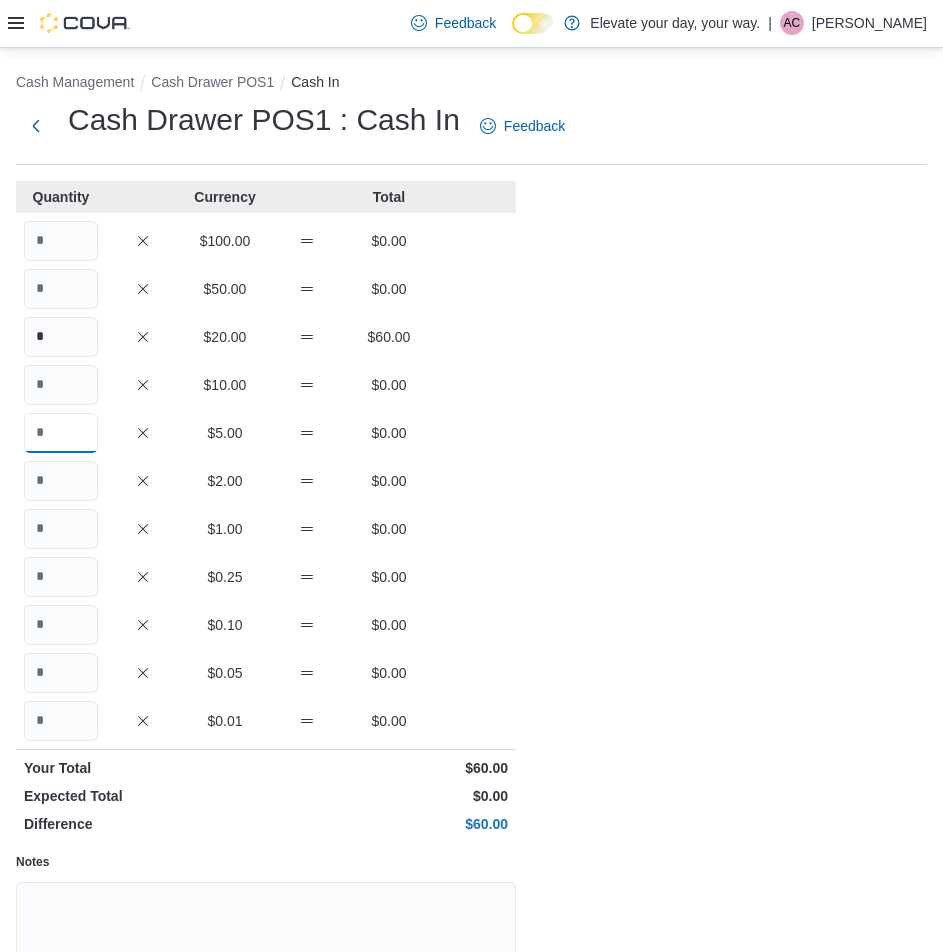 click at bounding box center (61, 433) 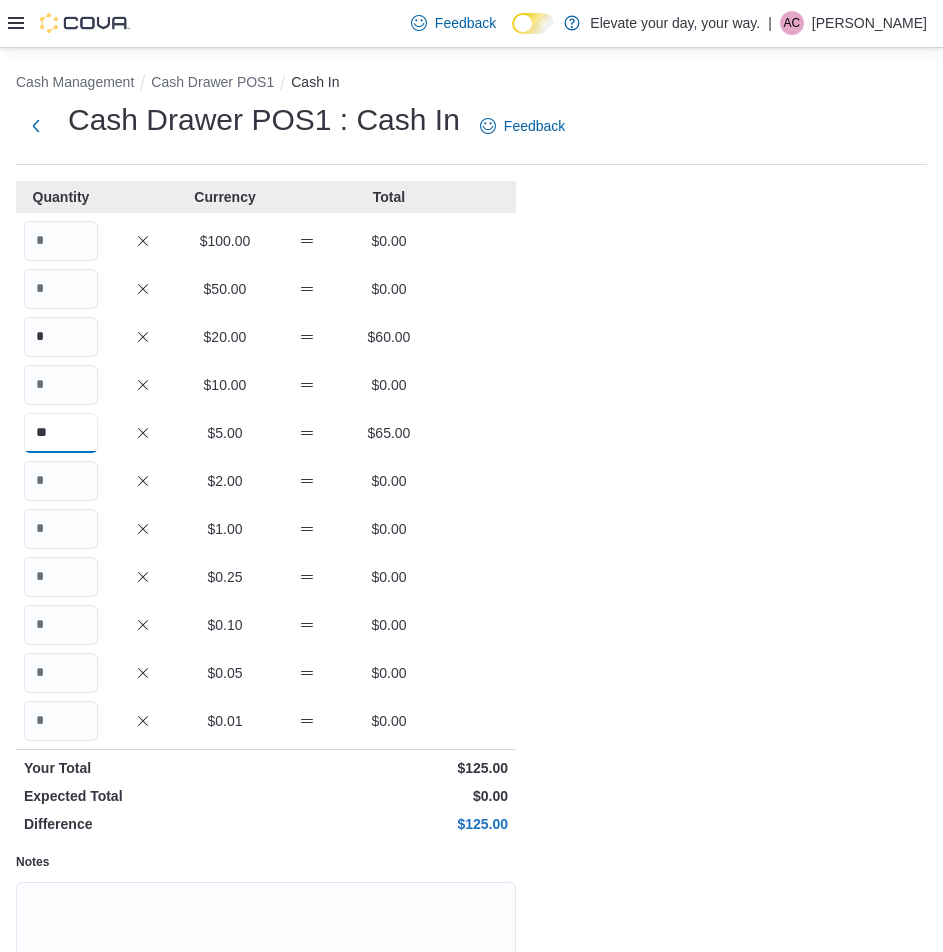 type on "**" 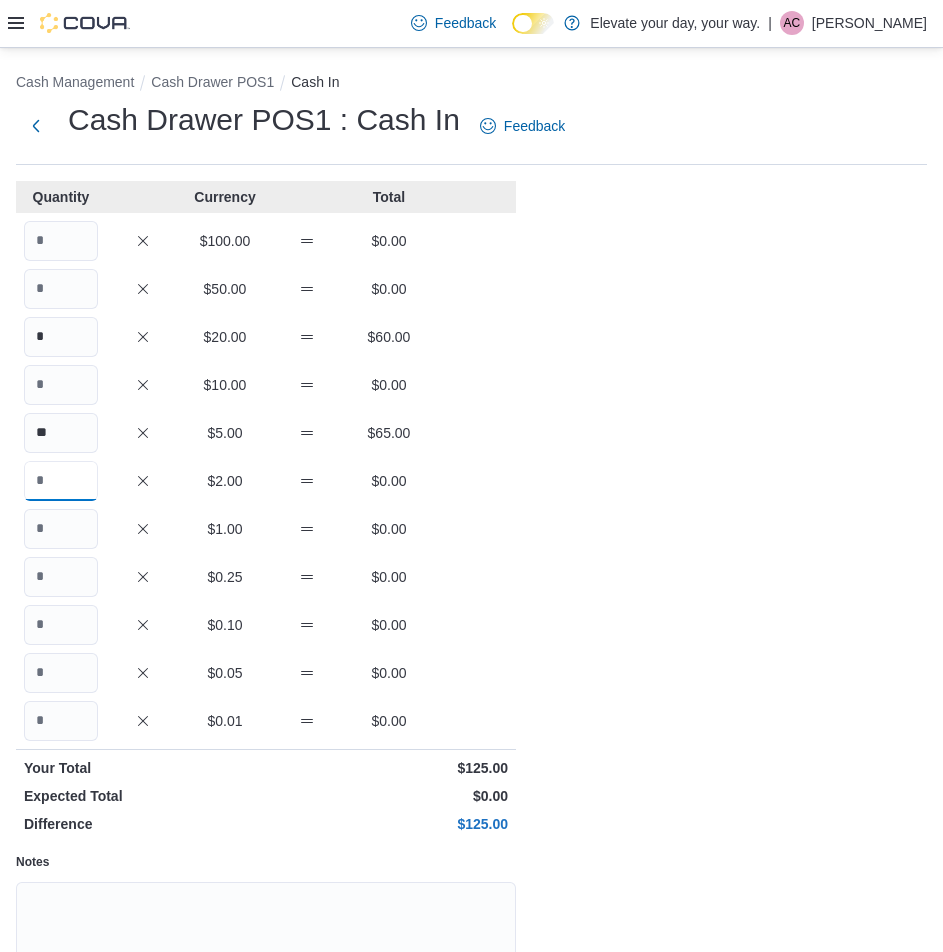 click at bounding box center (61, 481) 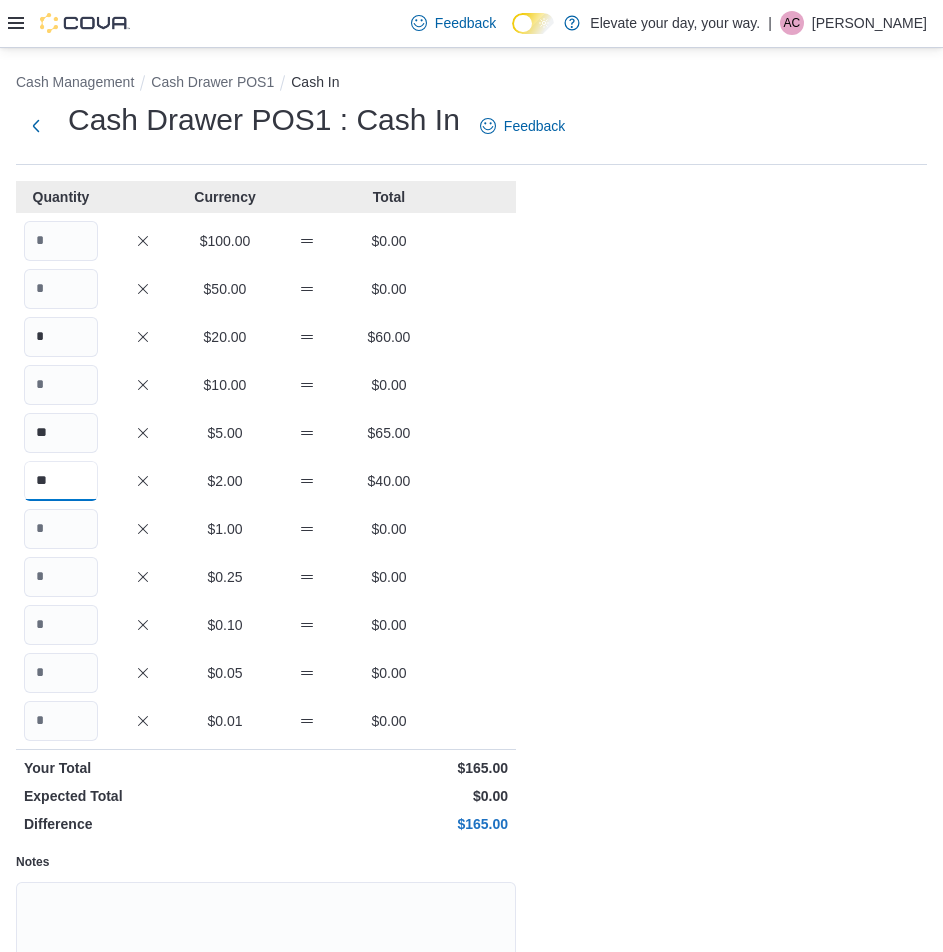 type on "**" 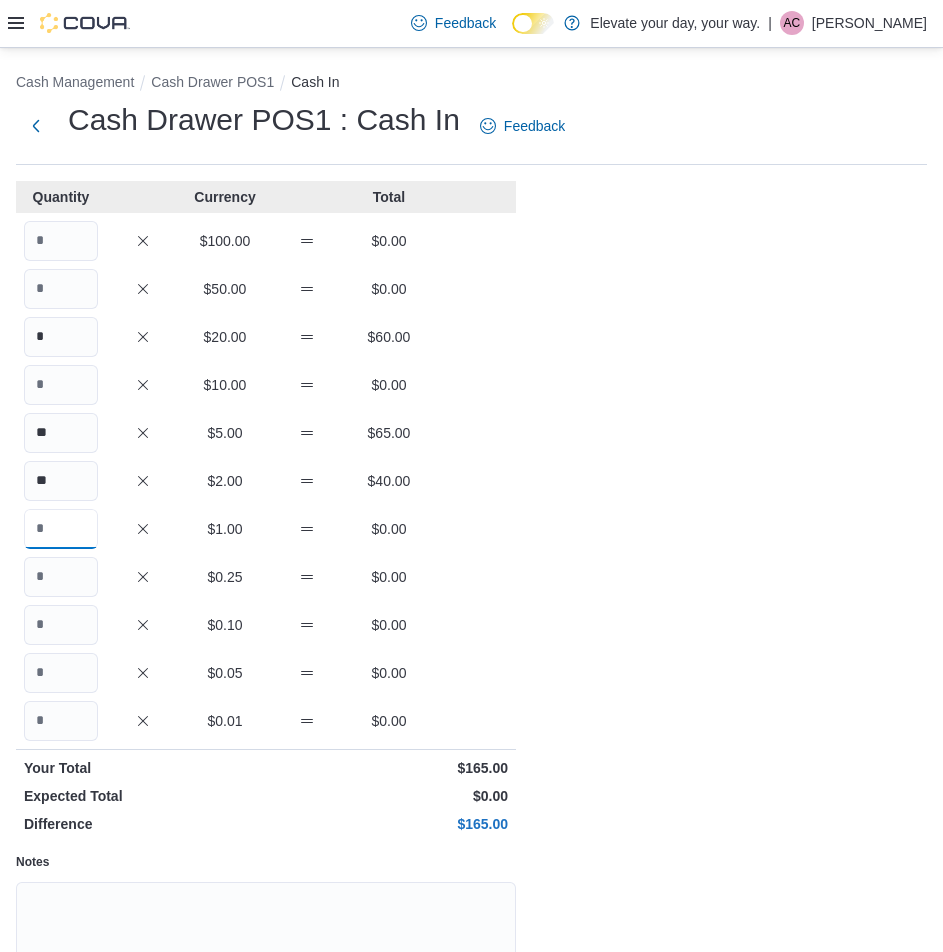 click at bounding box center (61, 529) 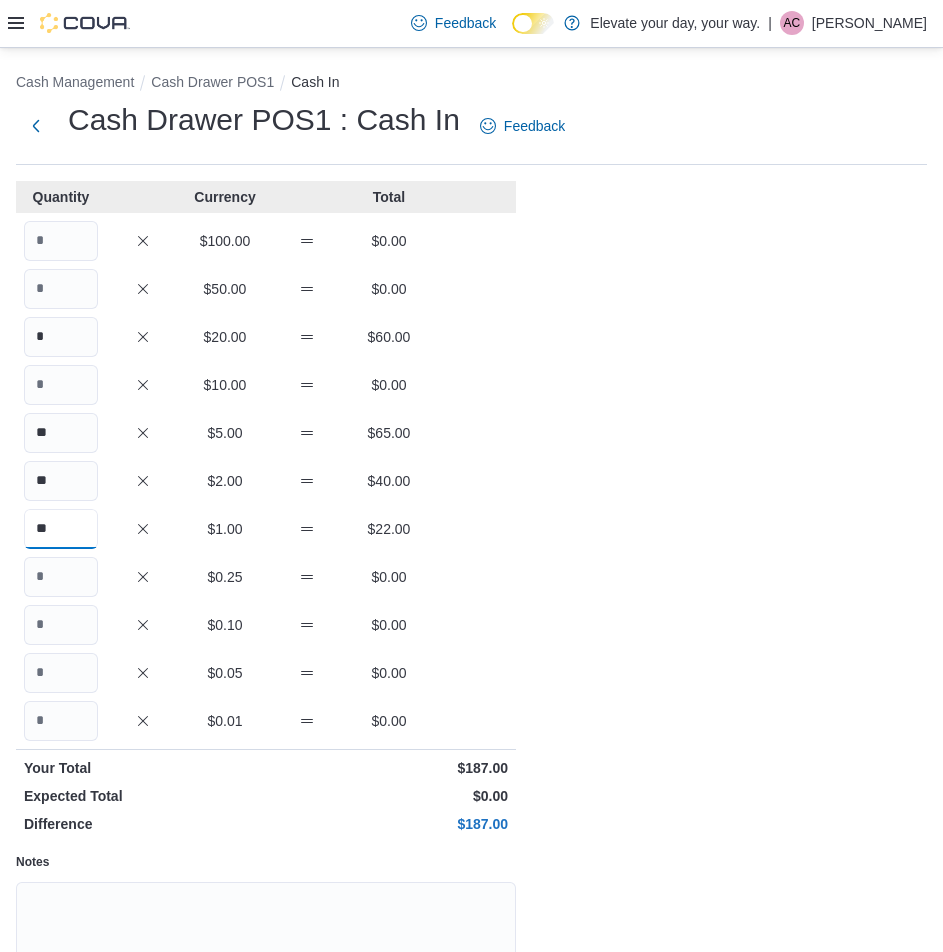 type on "**" 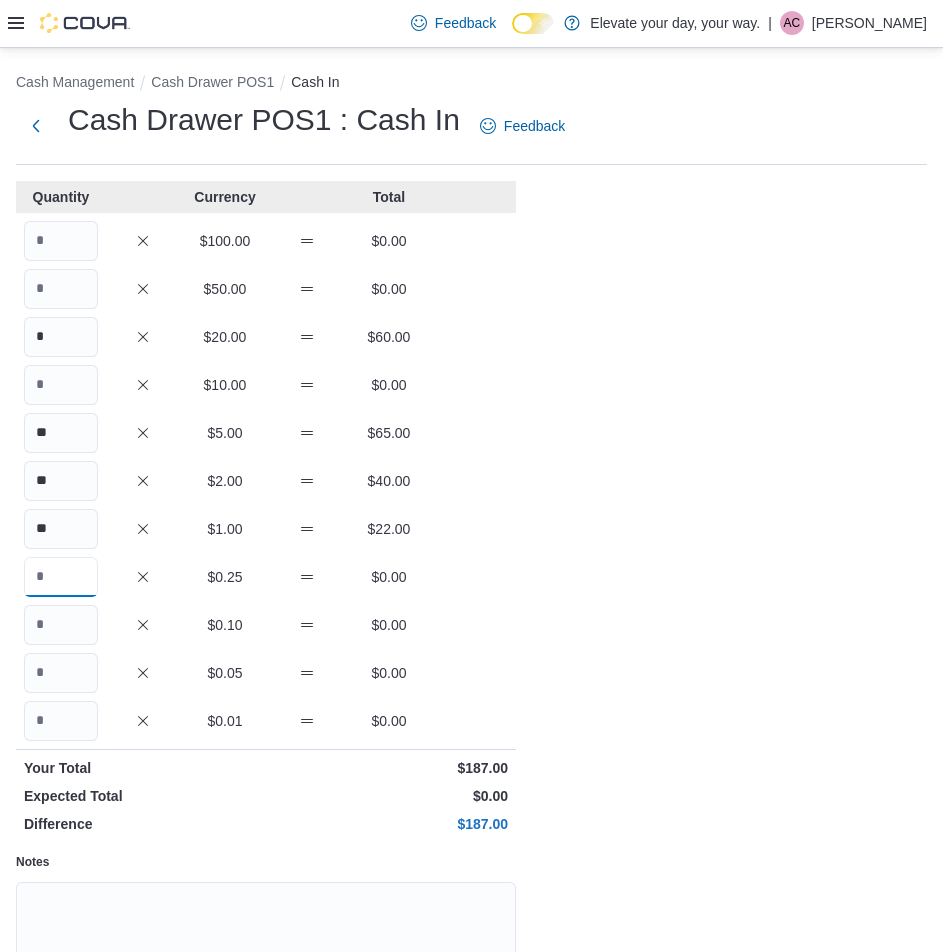 click at bounding box center (61, 577) 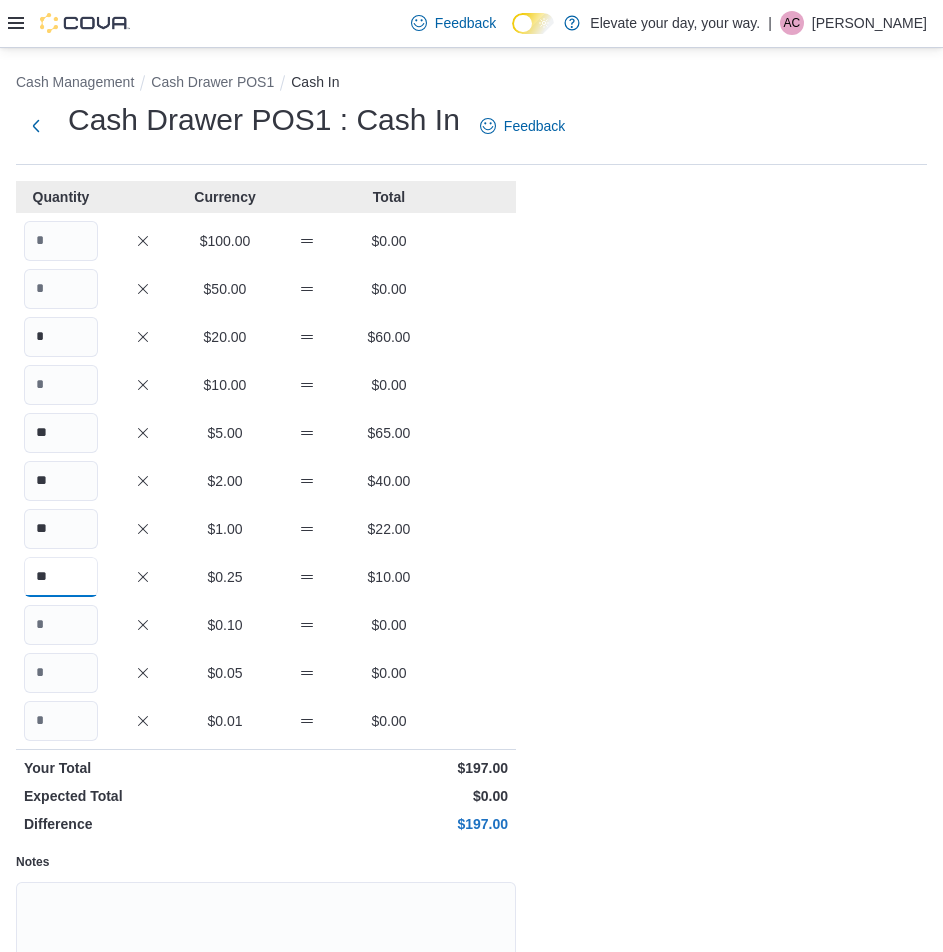 type on "**" 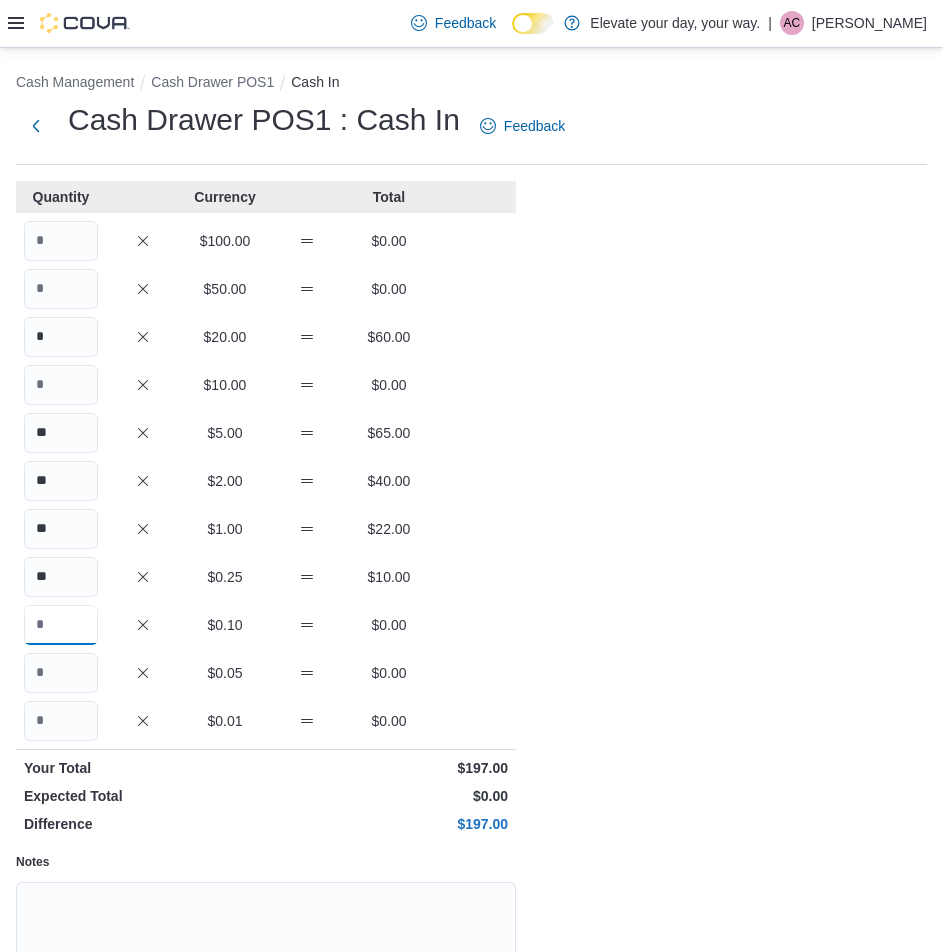 click at bounding box center (61, 625) 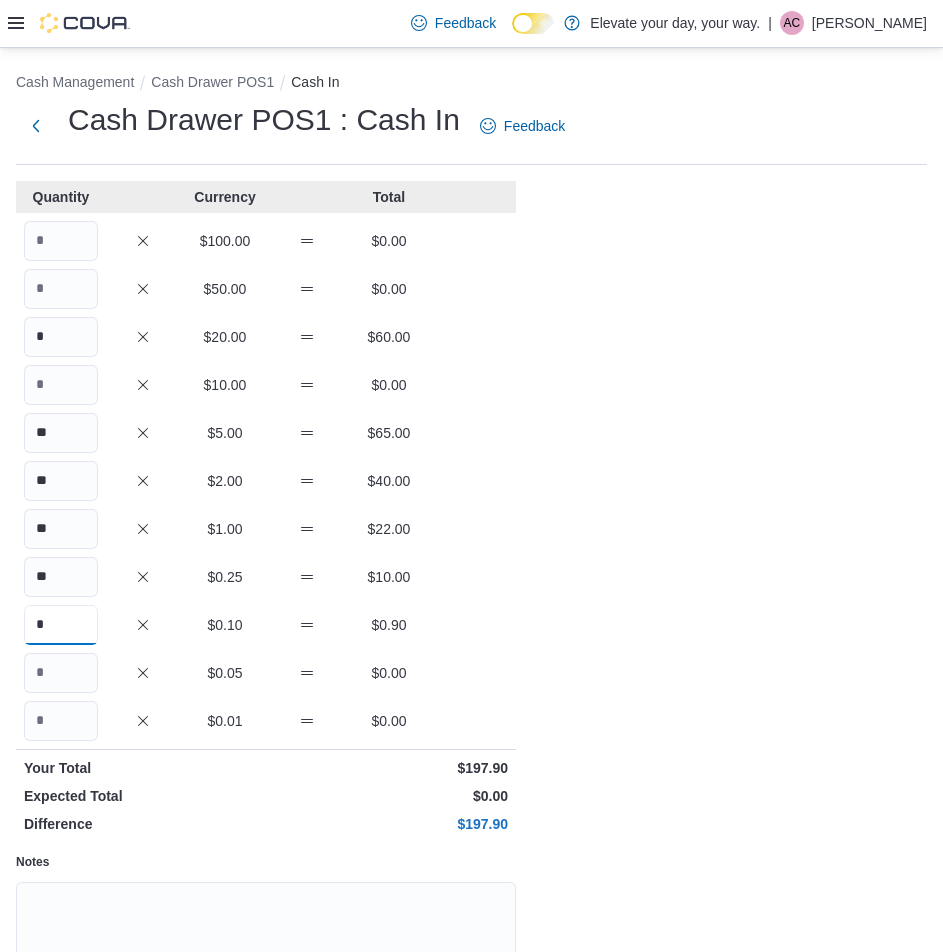 type on "*" 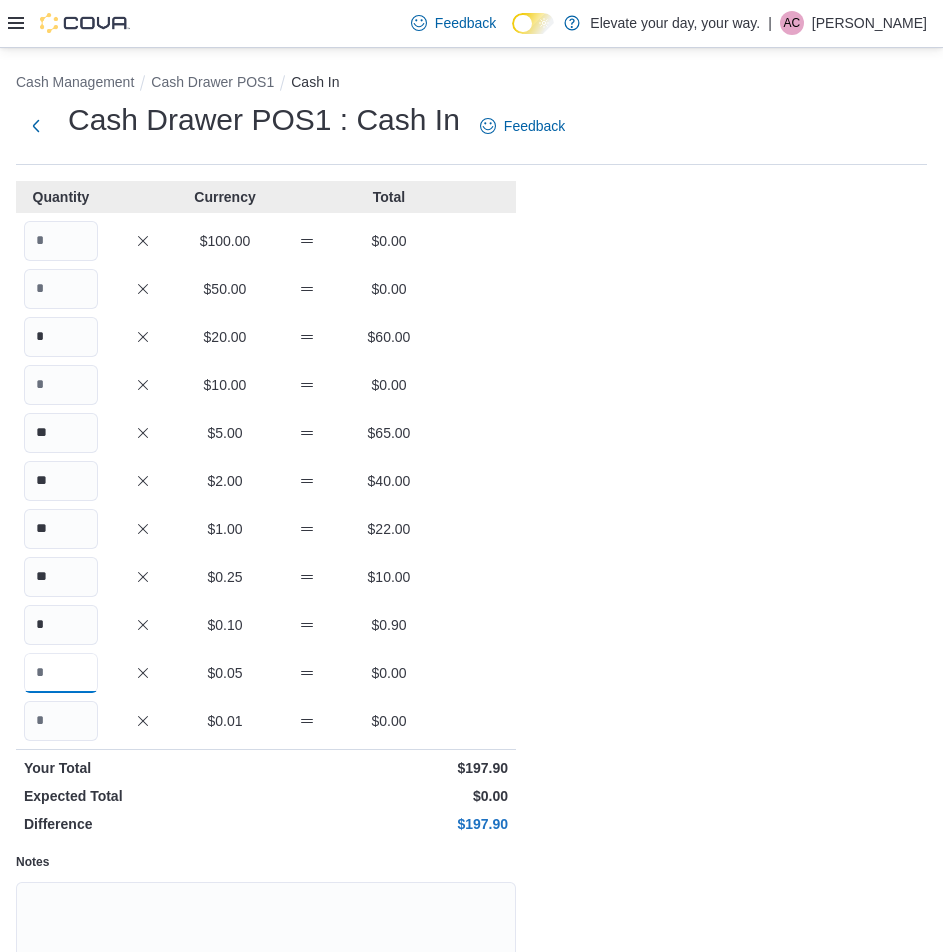 click at bounding box center (61, 673) 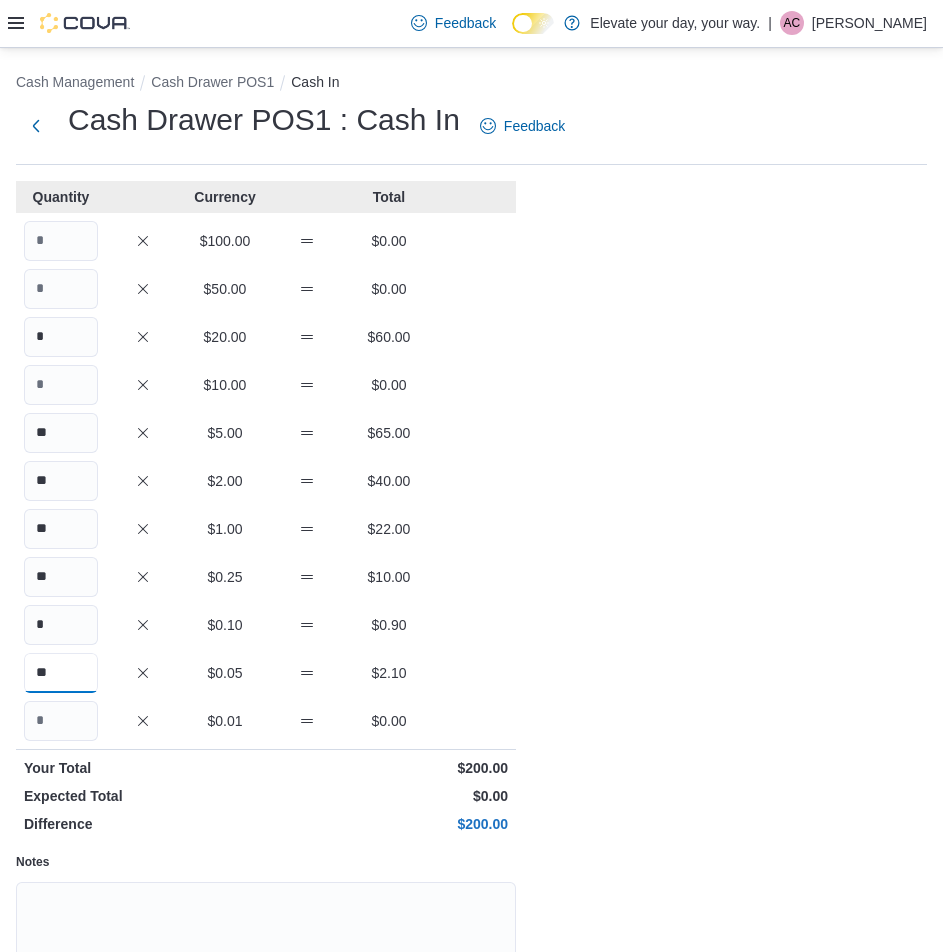 type on "**" 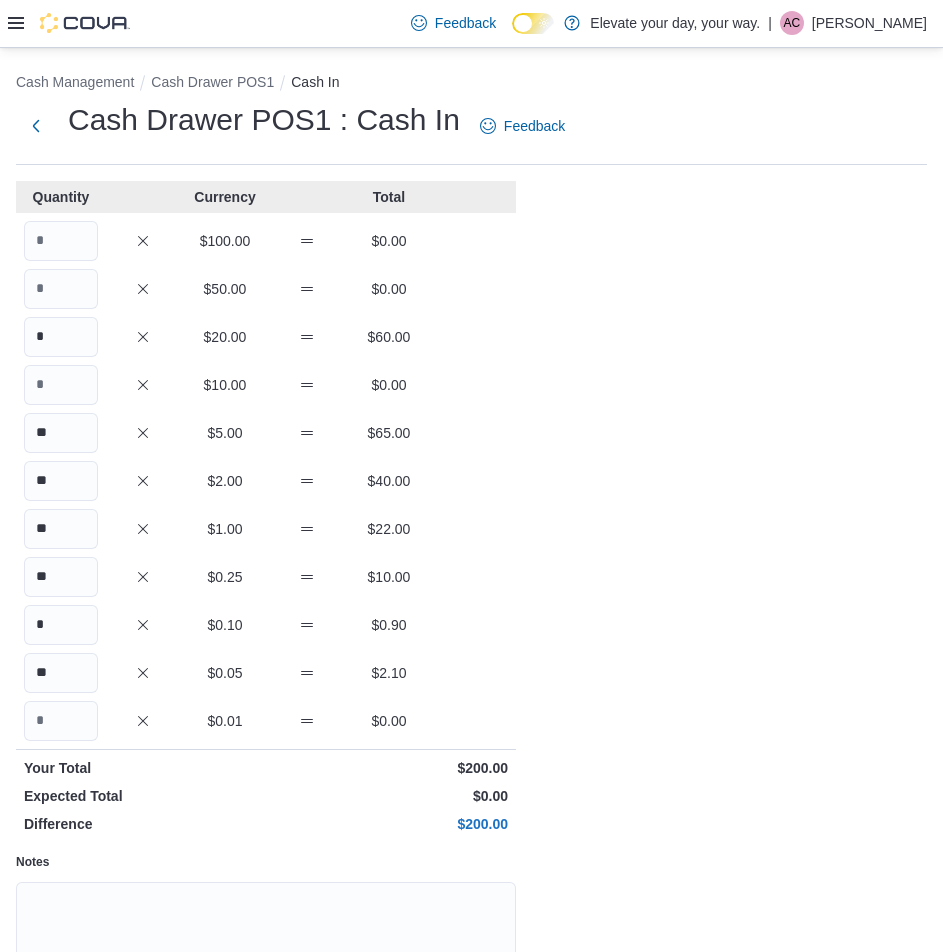 click on "Cash Management Cash Drawer POS1 Cash In Cash Drawer POS1 : Cash In Feedback   Quantity Currency Total $100.00 $0.00 $50.00 $0.00 * $20.00 $60.00 $10.00 $0.00 ** $5.00 $65.00 ** $2.00 $40.00 ** $1.00 $22.00 ** $0.25 $10.00 * $0.10 $0.90 ** $0.05 $2.10 $0.01 $0.00 Your Total $200.00 Expected Total $0.00 Difference $200.00 Notes  Cancel Save" at bounding box center [471, 583] 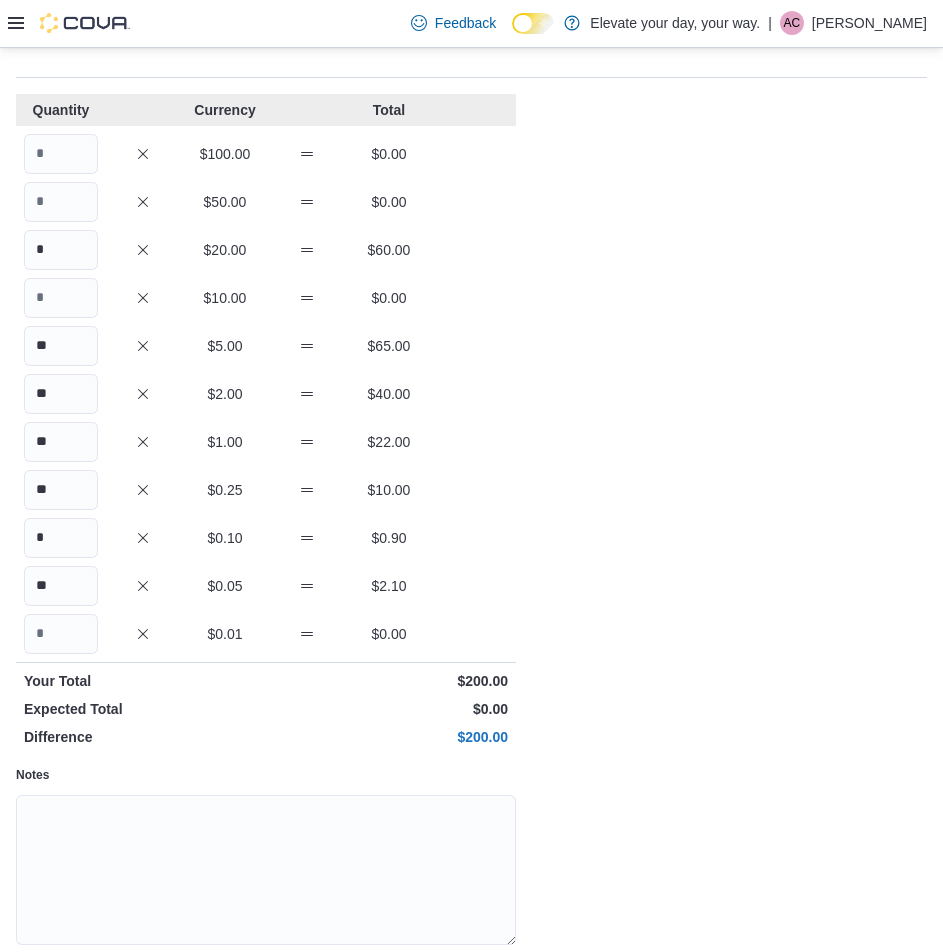 scroll, scrollTop: 167, scrollLeft: 0, axis: vertical 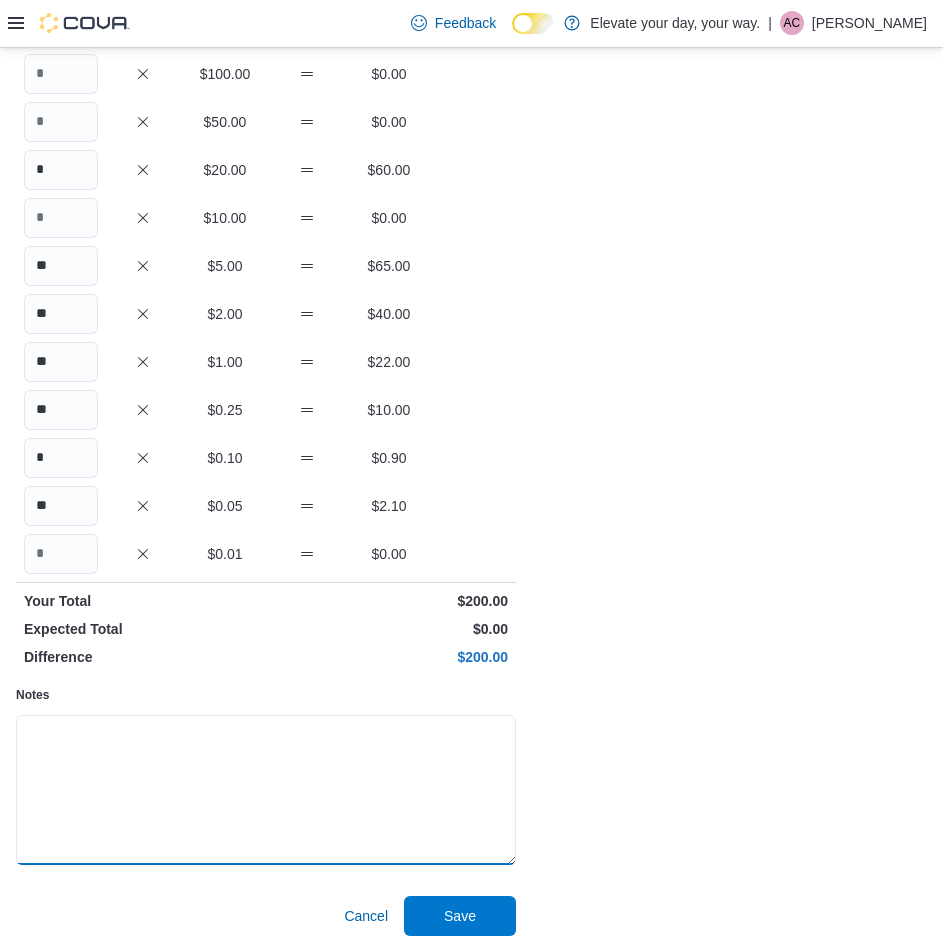 click on "Notes" at bounding box center (266, 790) 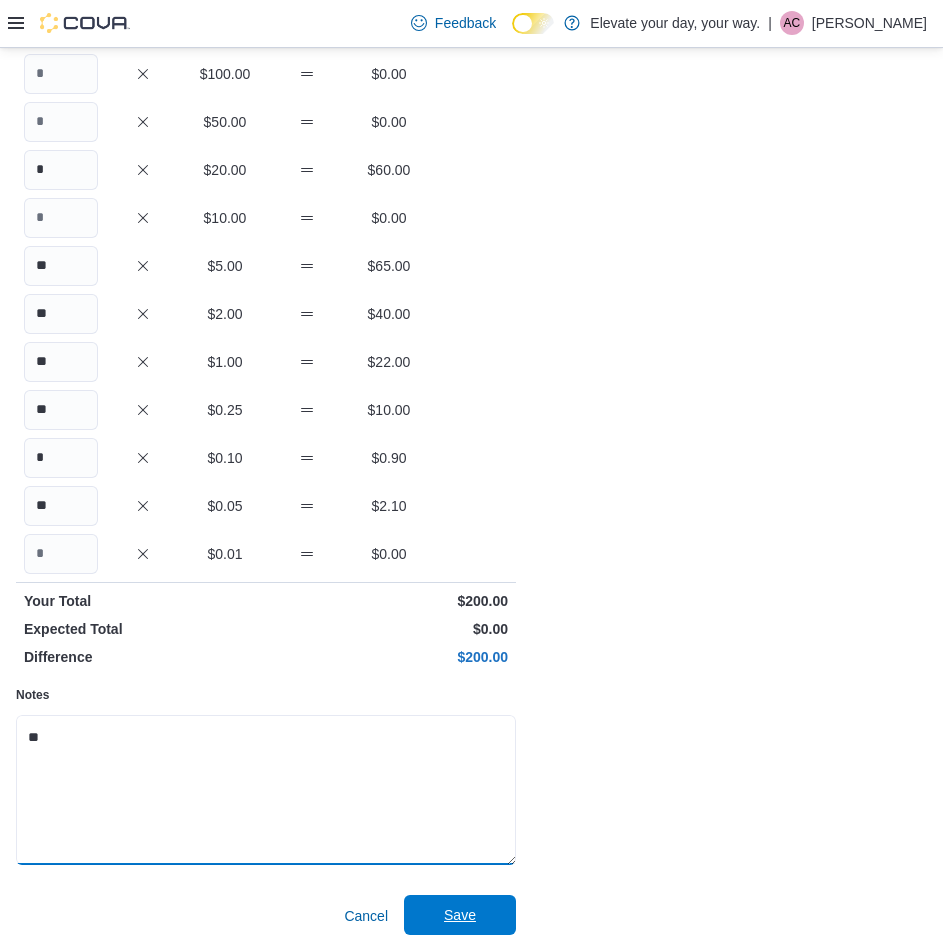 type on "**" 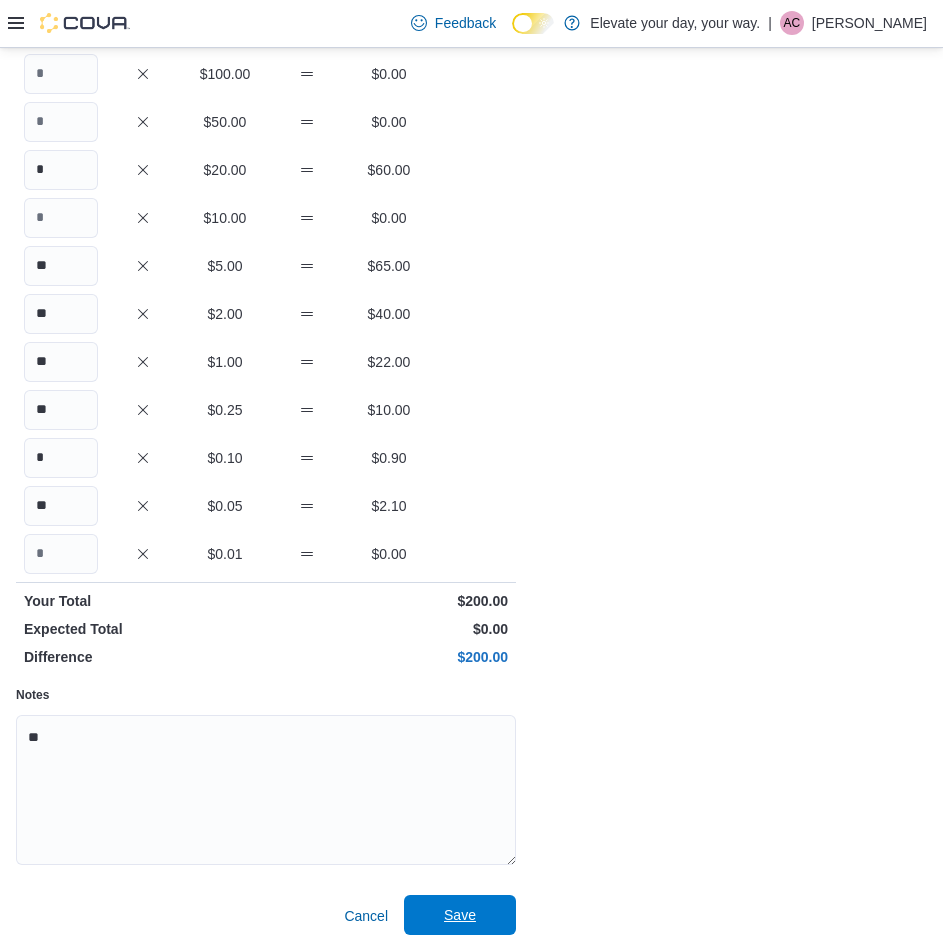 click on "Save" at bounding box center [460, 915] 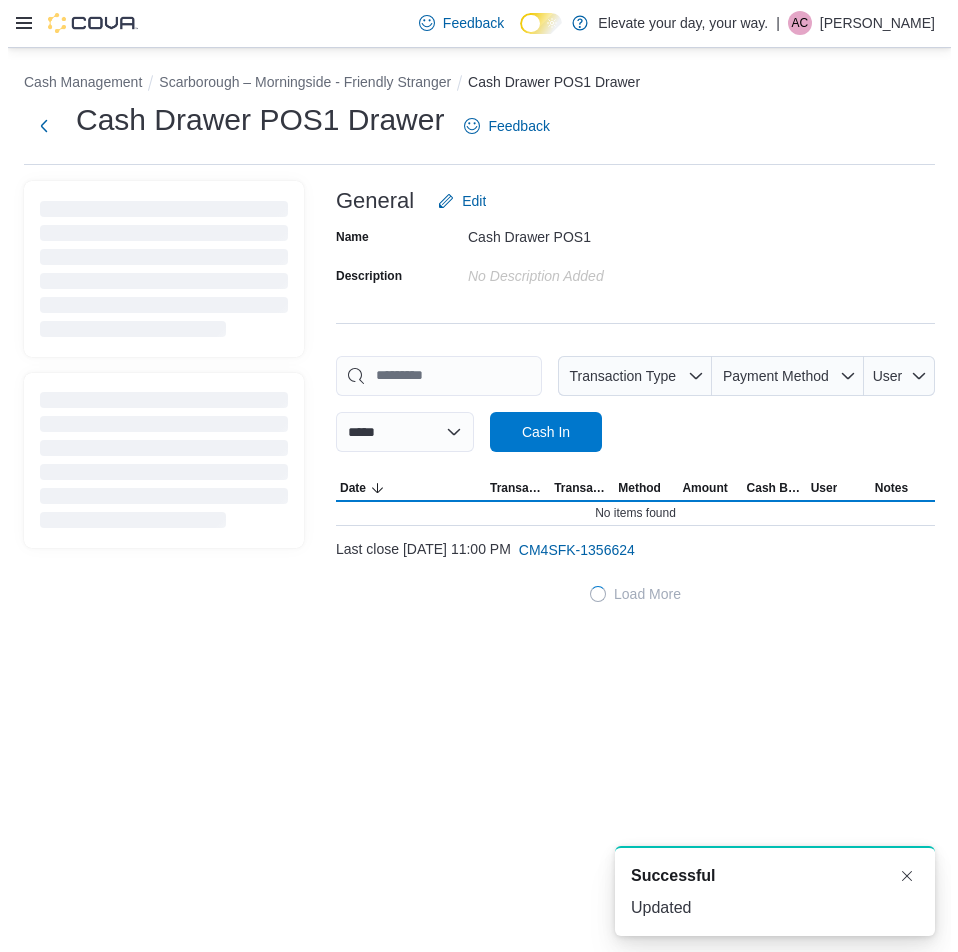 scroll, scrollTop: 0, scrollLeft: 0, axis: both 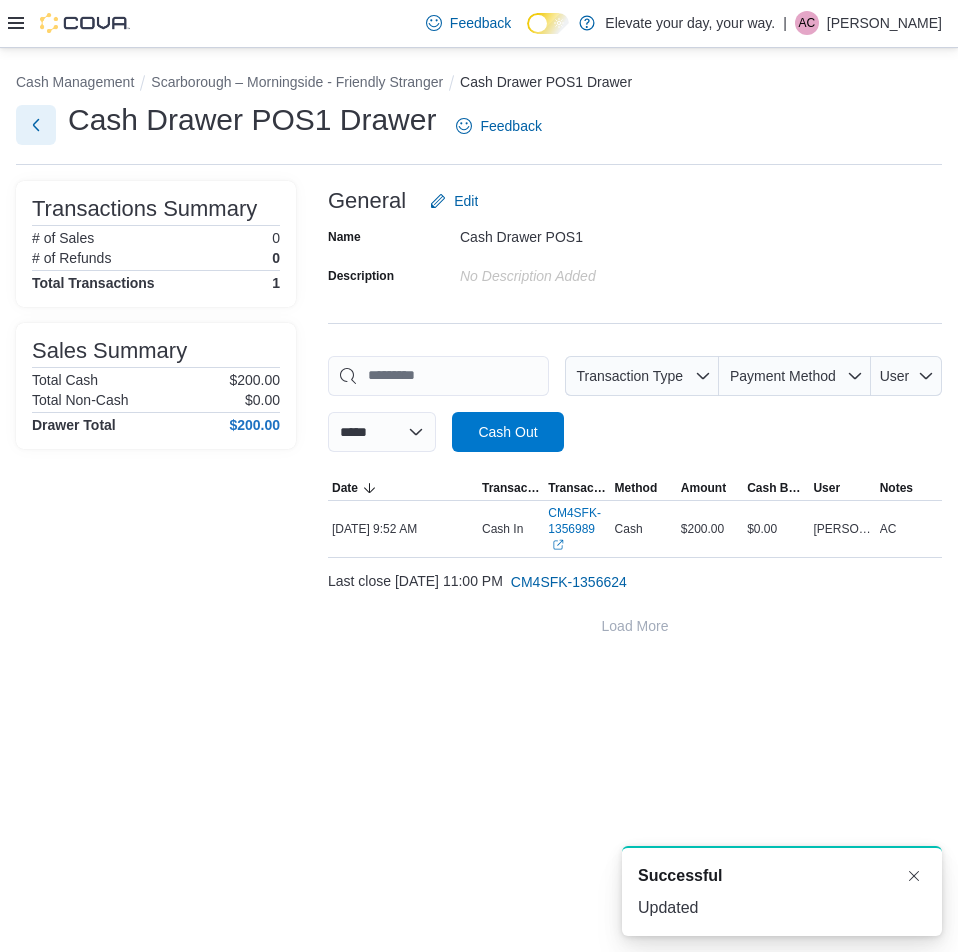 click at bounding box center [36, 125] 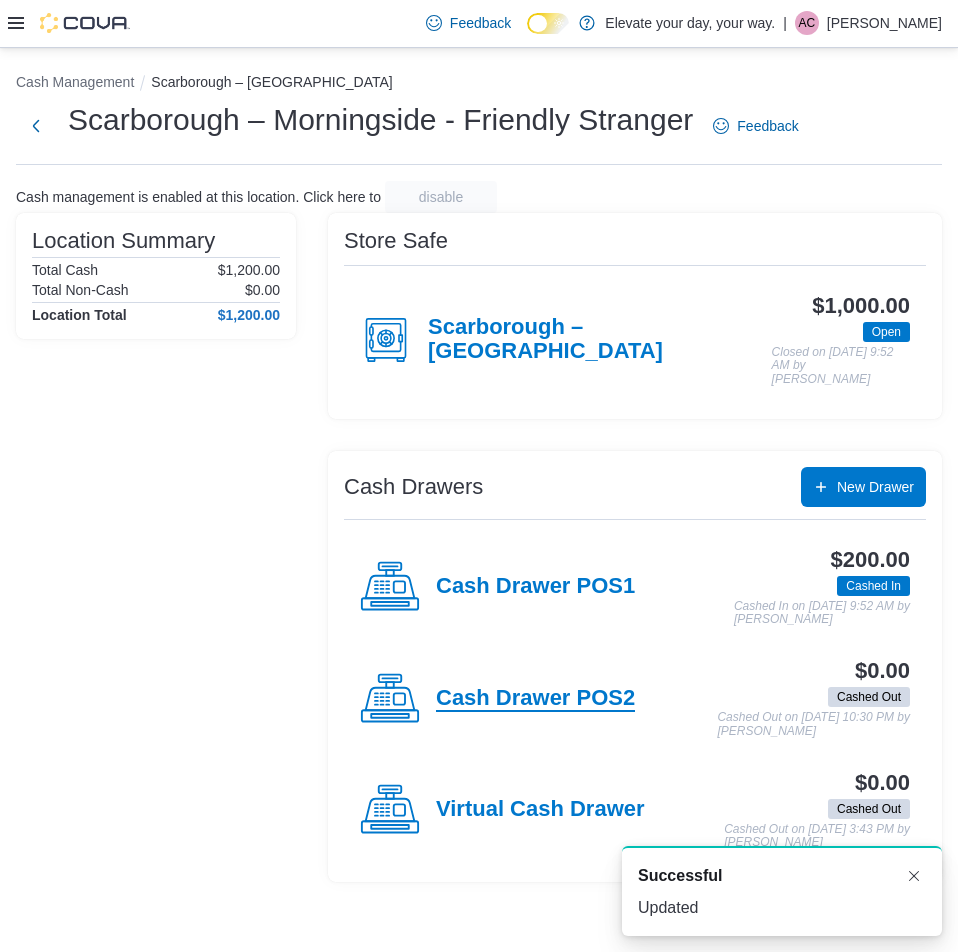 click on "Cash Drawer POS2" at bounding box center [535, 699] 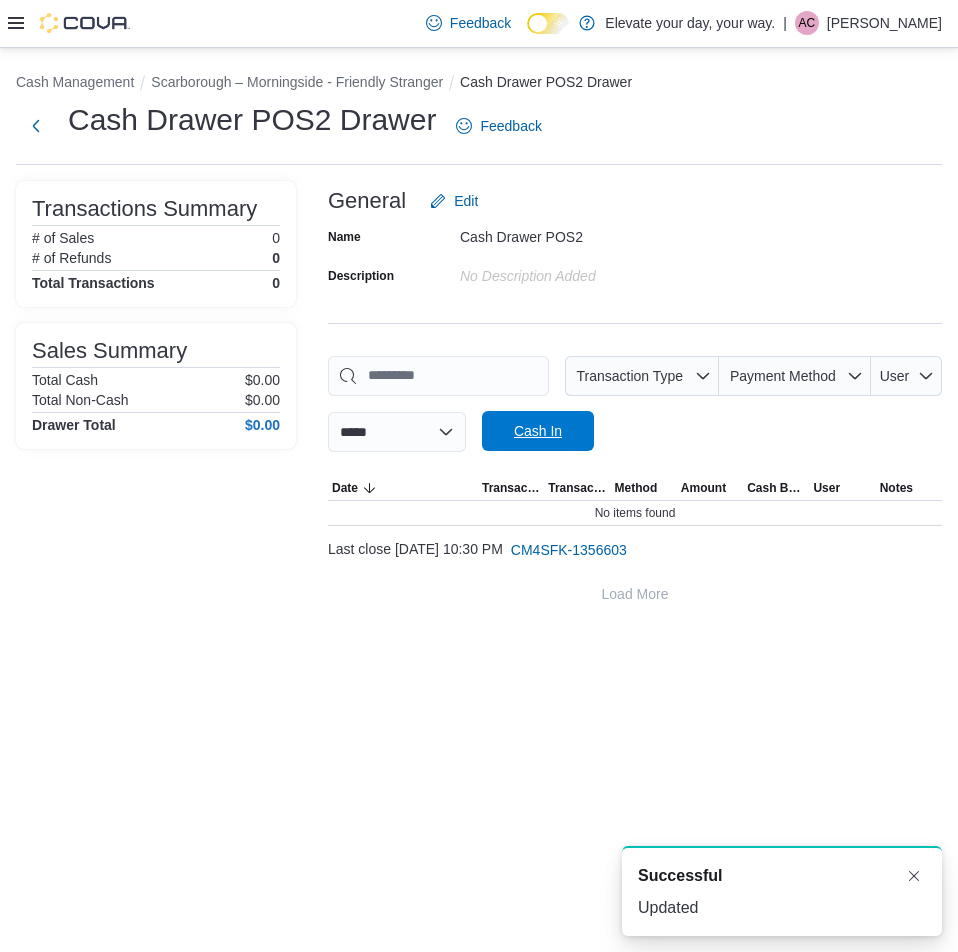 click on "Cash In" at bounding box center (538, 431) 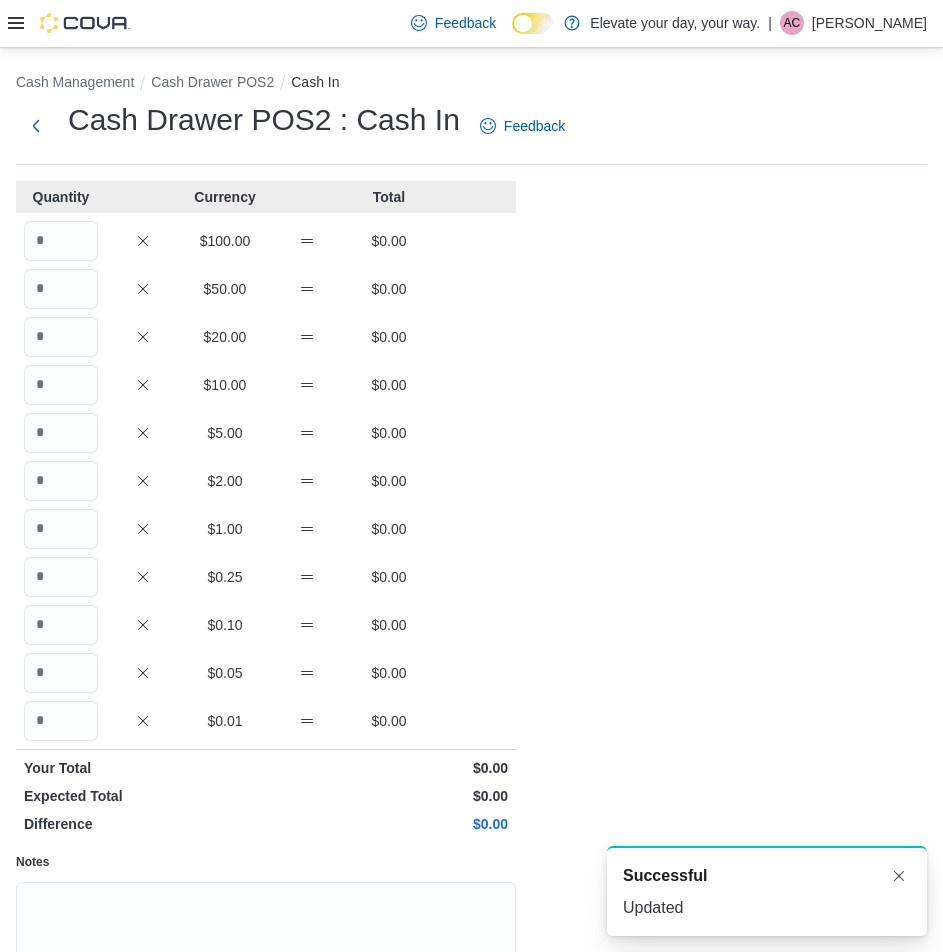 scroll, scrollTop: 167, scrollLeft: 0, axis: vertical 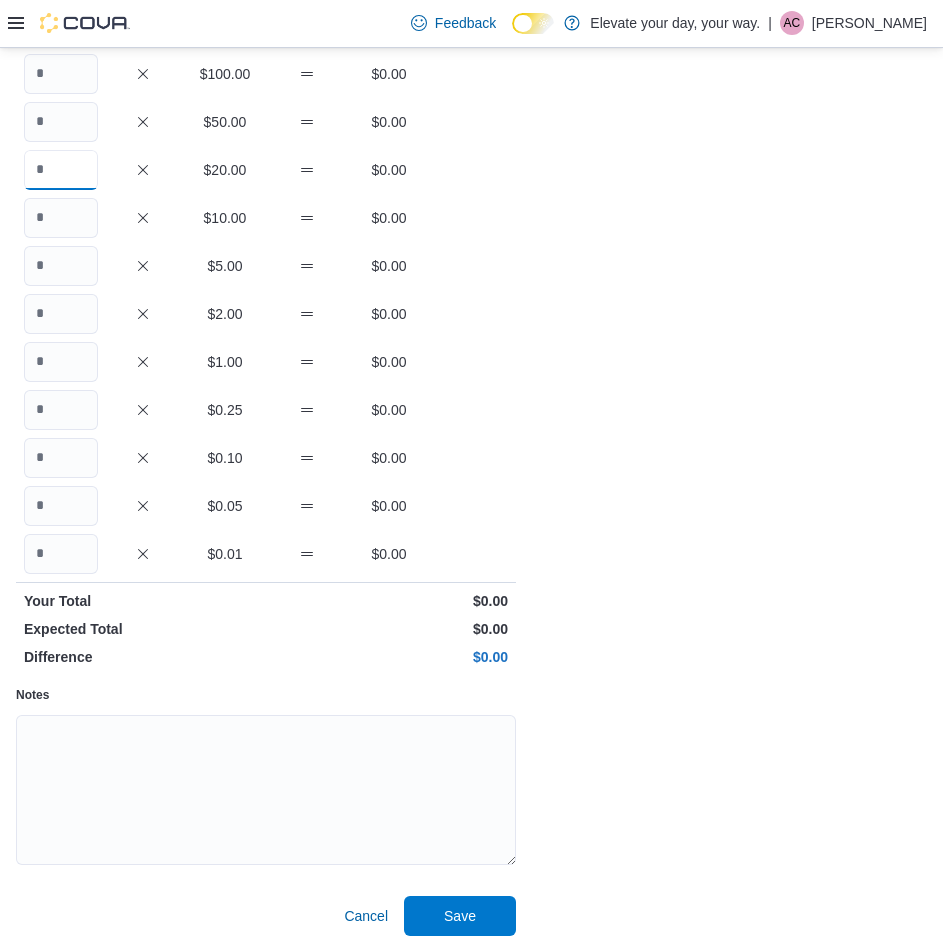 click at bounding box center (61, 170) 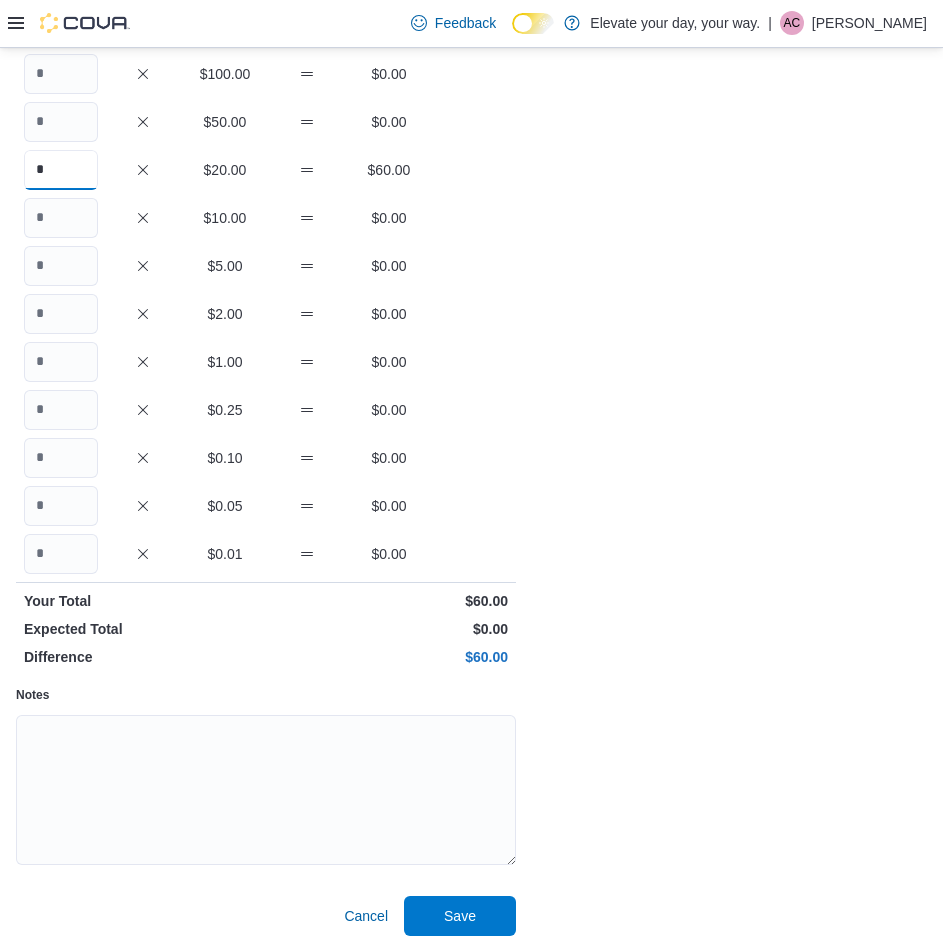 type on "*" 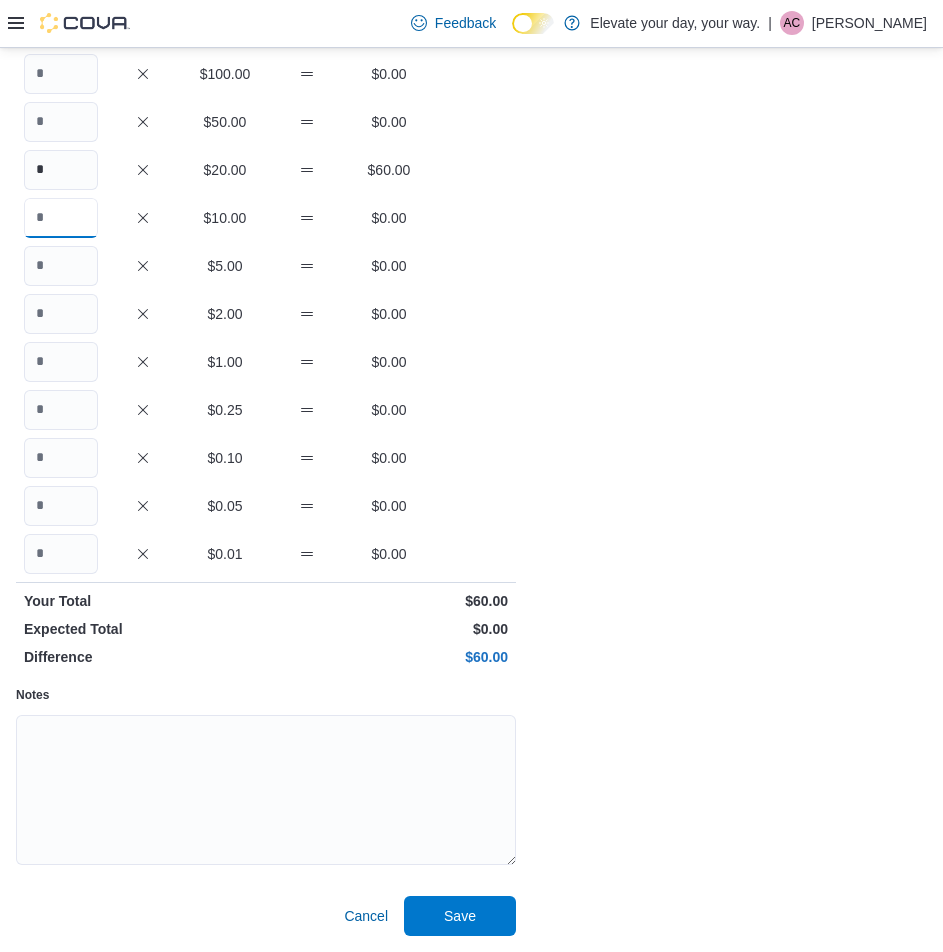 click at bounding box center (61, 218) 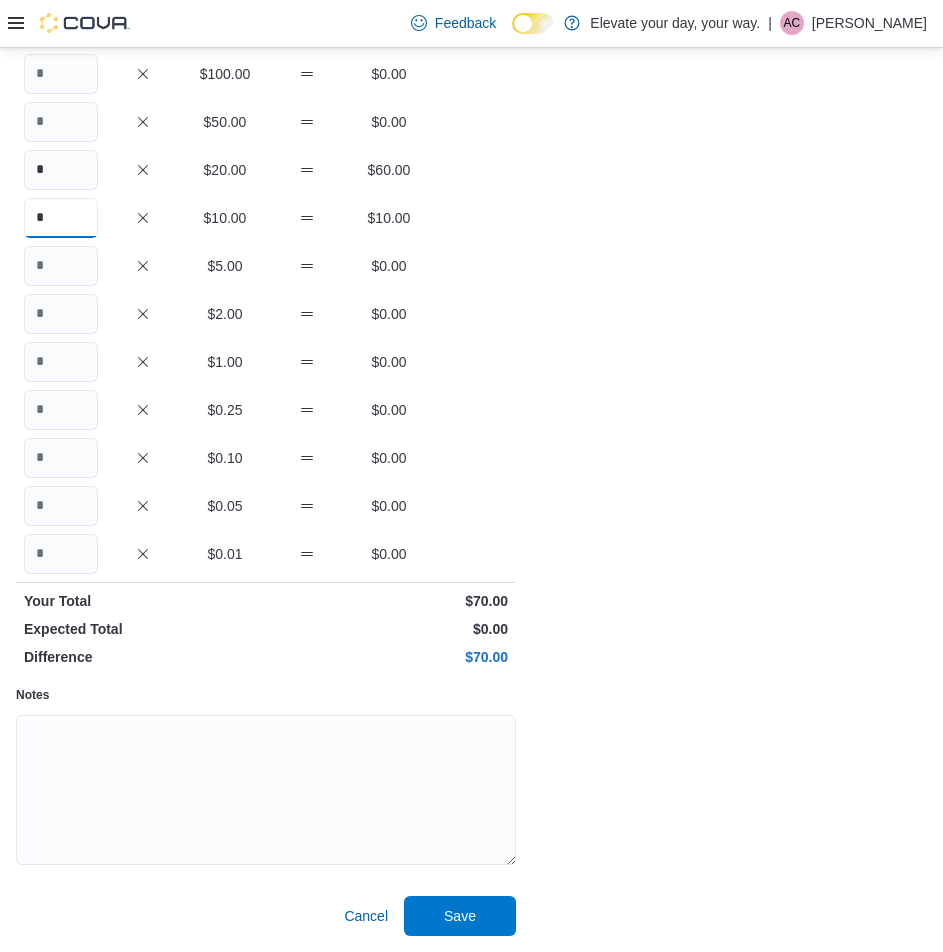 type on "*" 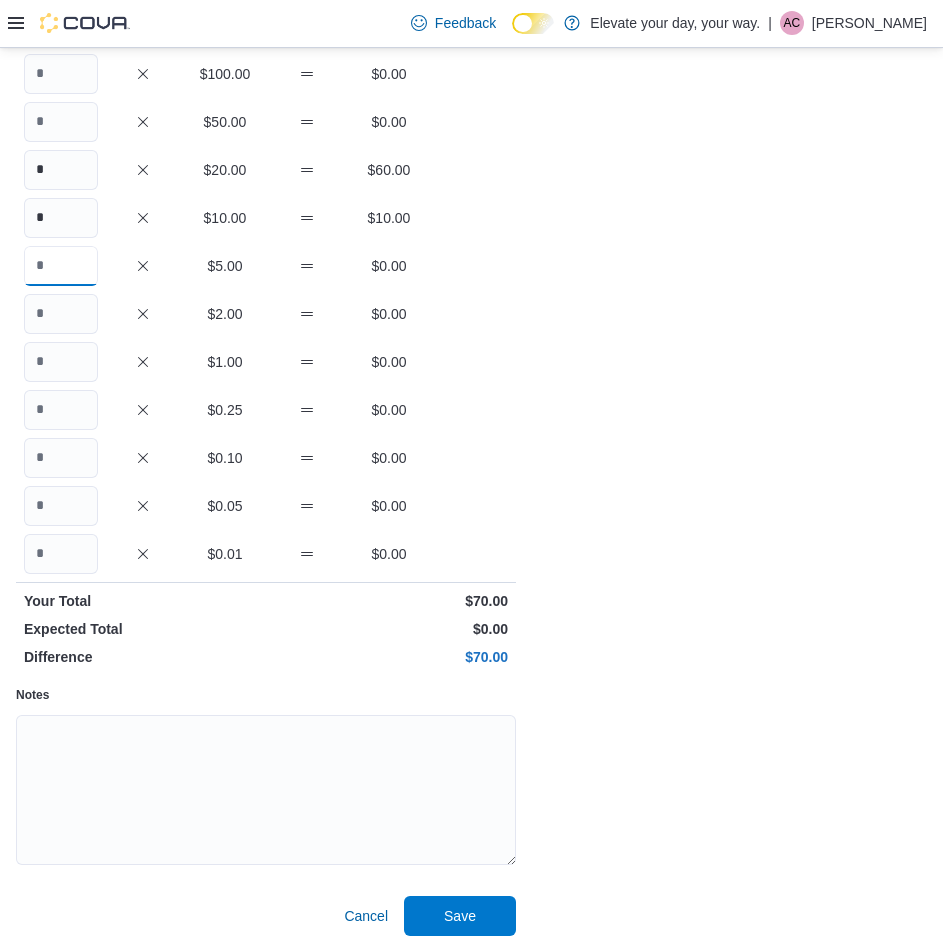 click at bounding box center (61, 266) 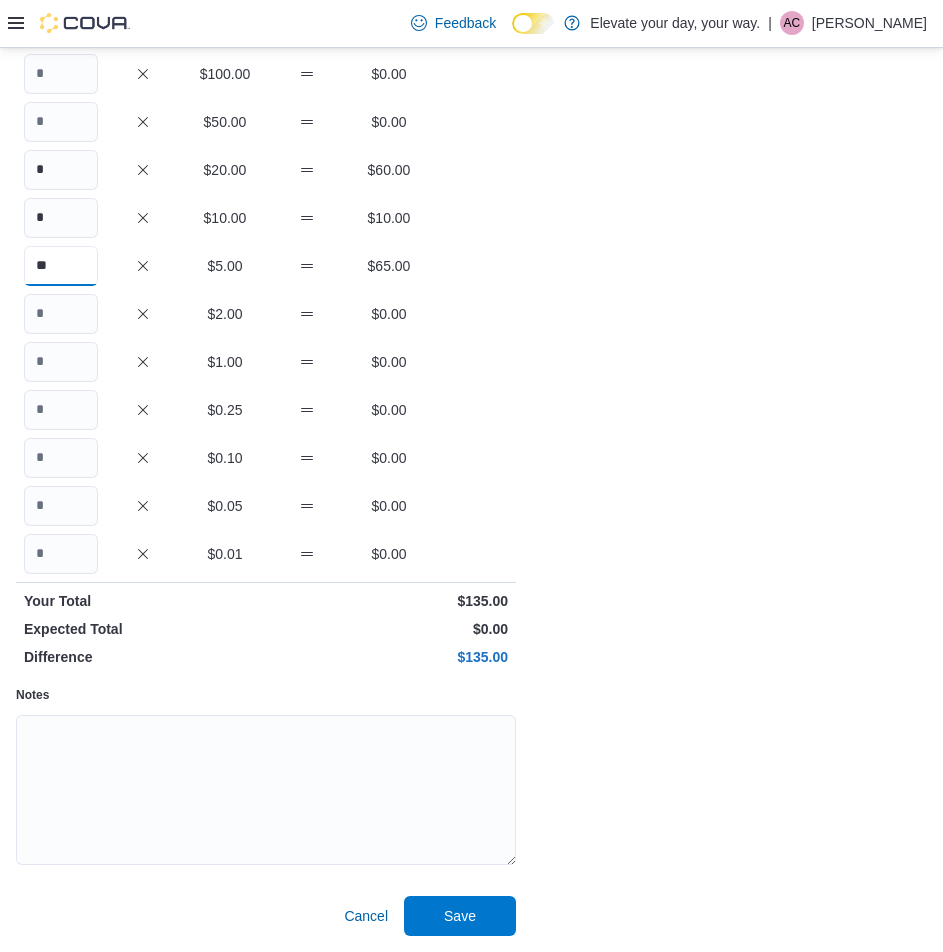 type on "**" 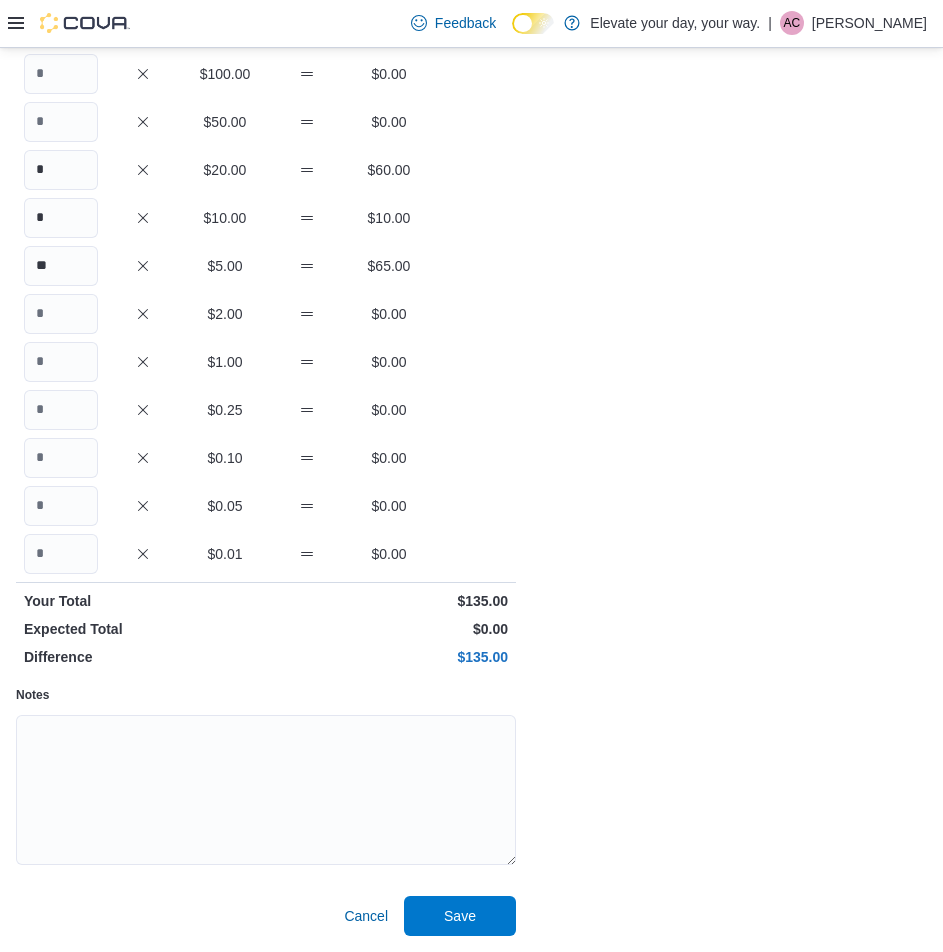 click on "Quantity Currency Total $100.00 $0.00 $50.00 $0.00 * $20.00 $60.00 * $10.00 $10.00 ** $5.00 $65.00 $2.00 $0.00 $1.00 $0.00 $0.25 $0.00 $0.10 $0.00 $0.05 $0.00 $0.01 $0.00 Your Total $135.00 Expected Total $0.00 Difference $135.00 Notes  Cancel Save" at bounding box center (266, 475) 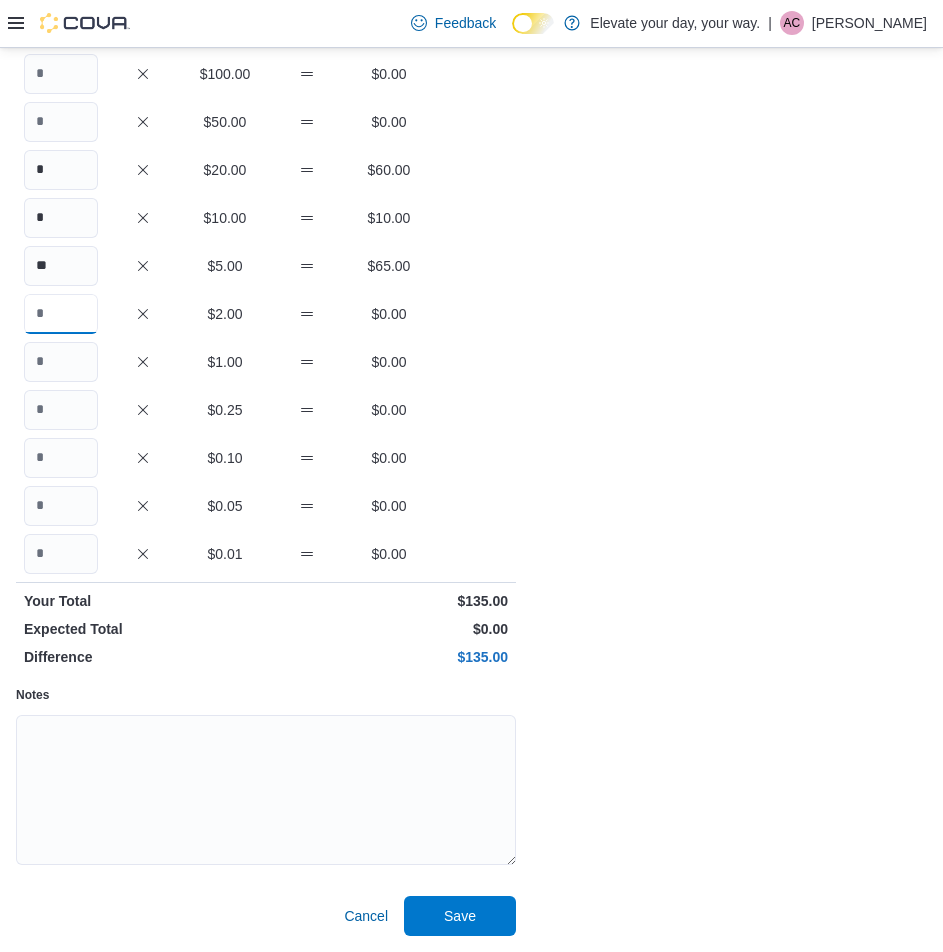 click at bounding box center (61, 314) 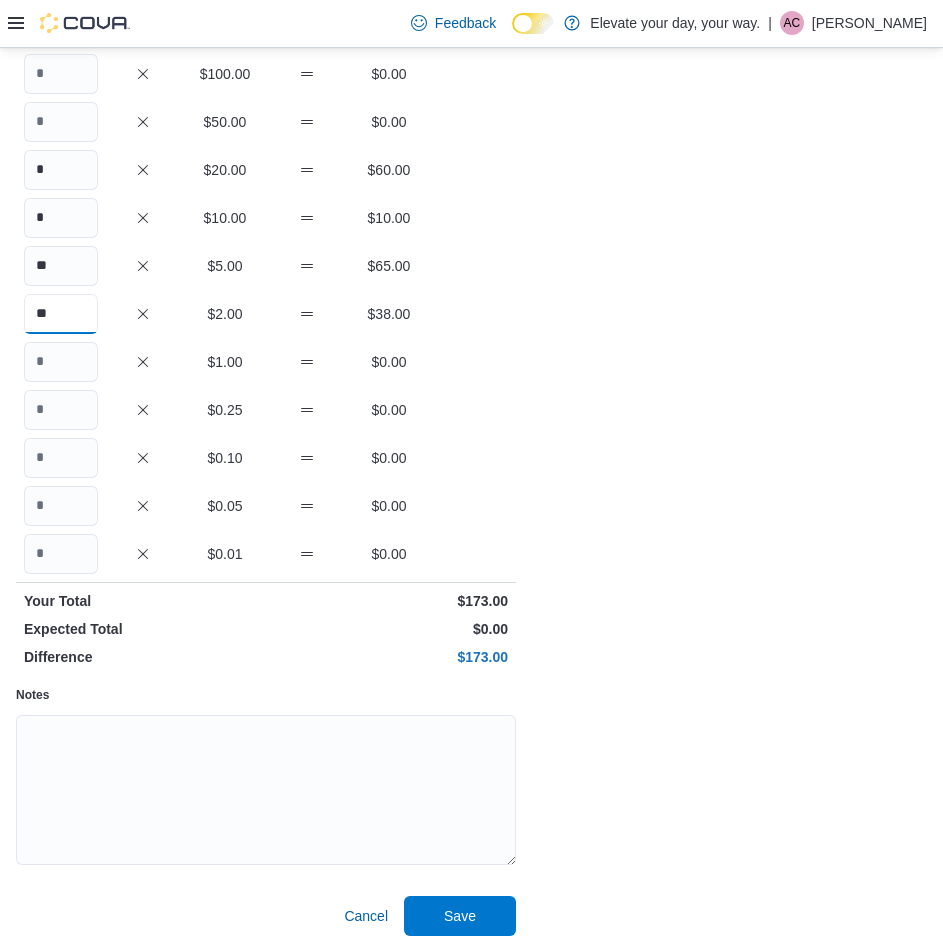 type on "**" 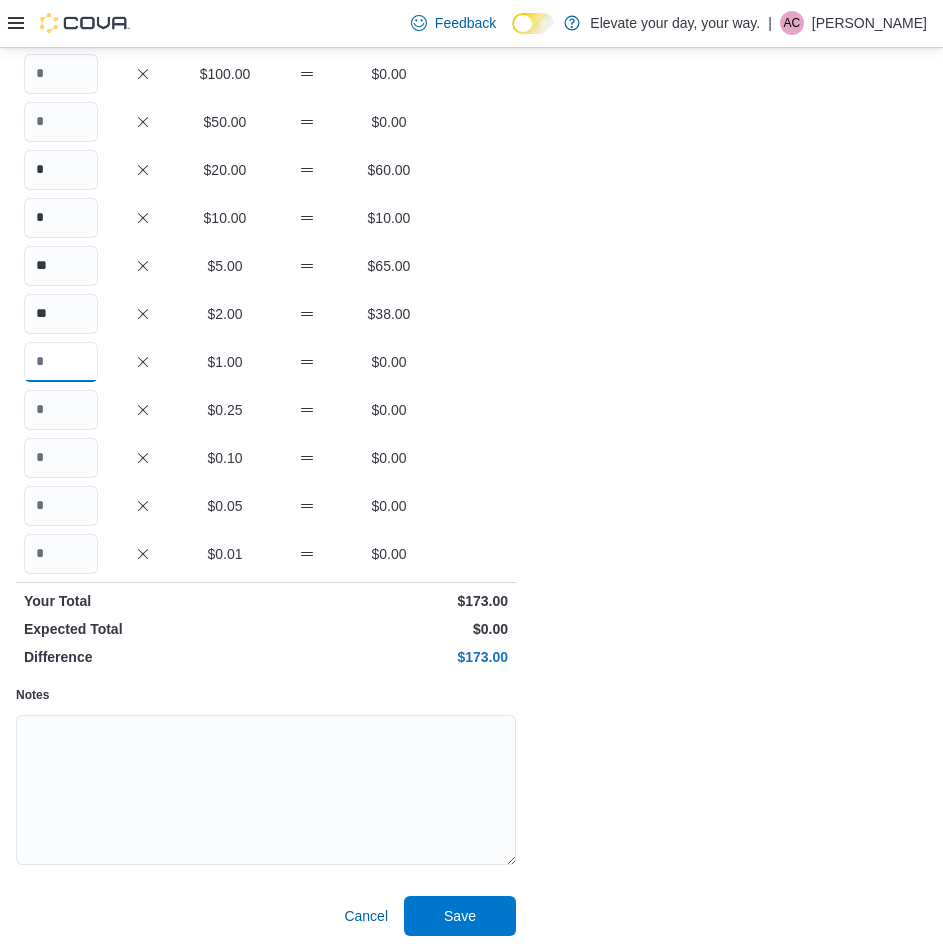 click at bounding box center [61, 362] 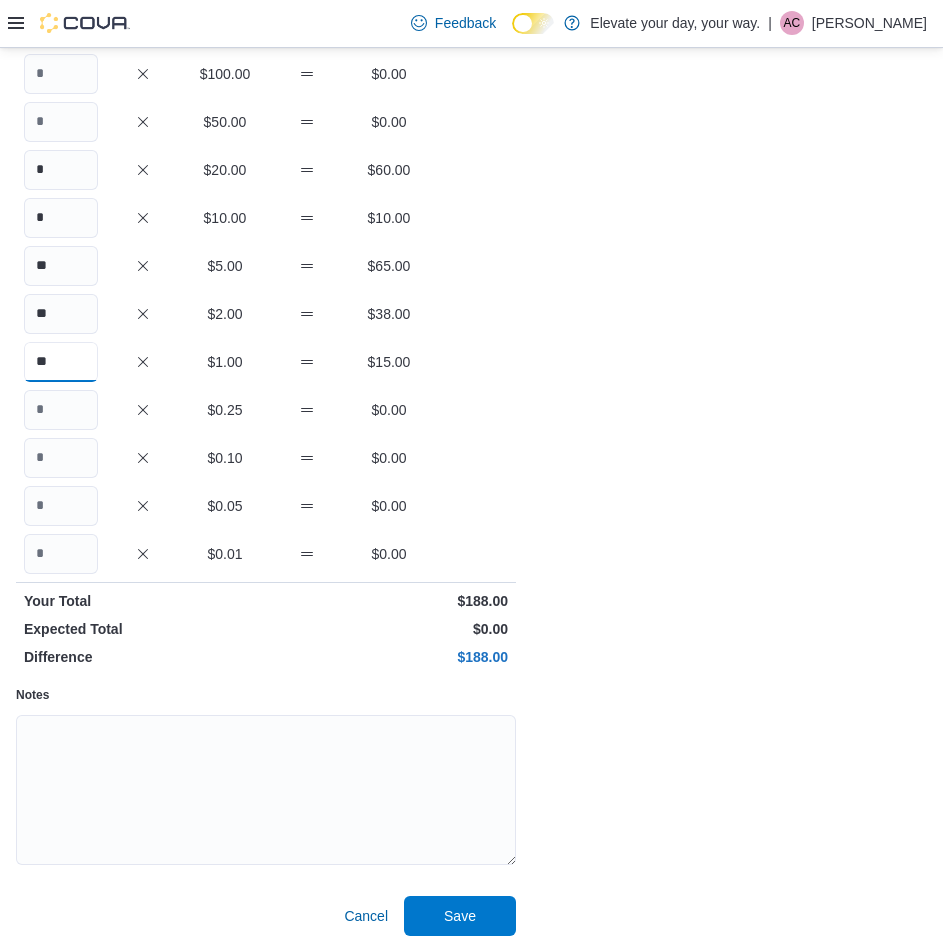 type on "**" 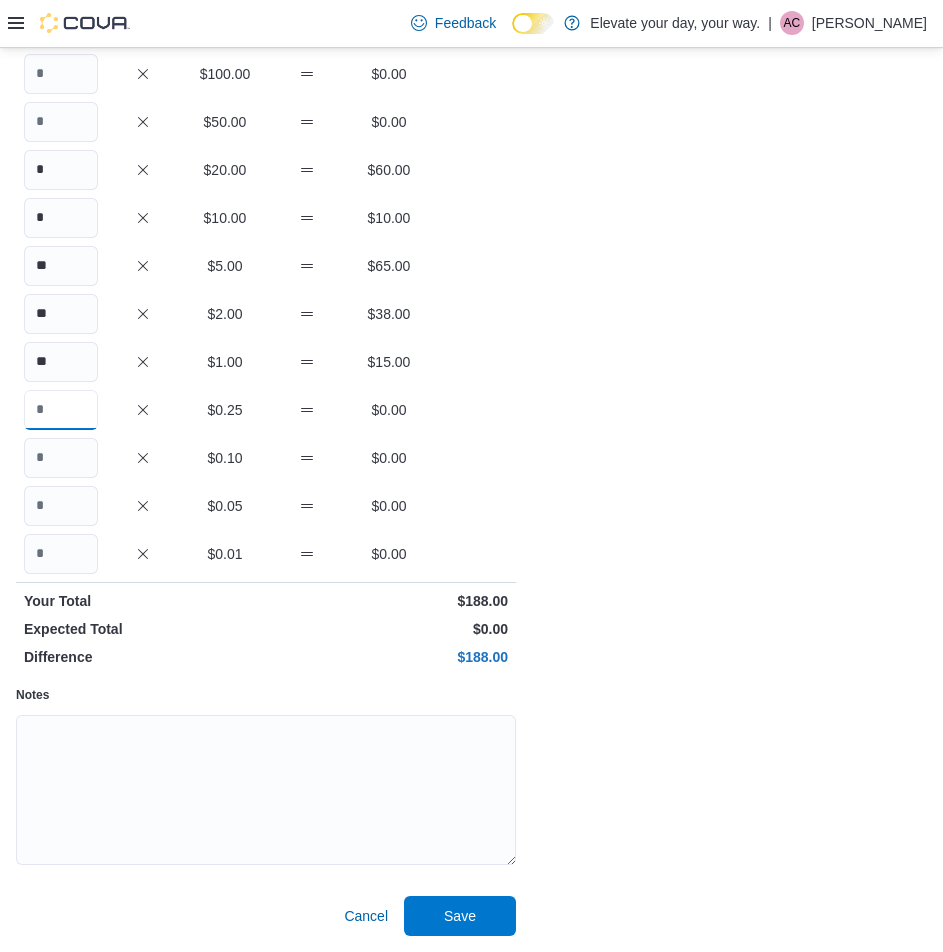 click at bounding box center (61, 410) 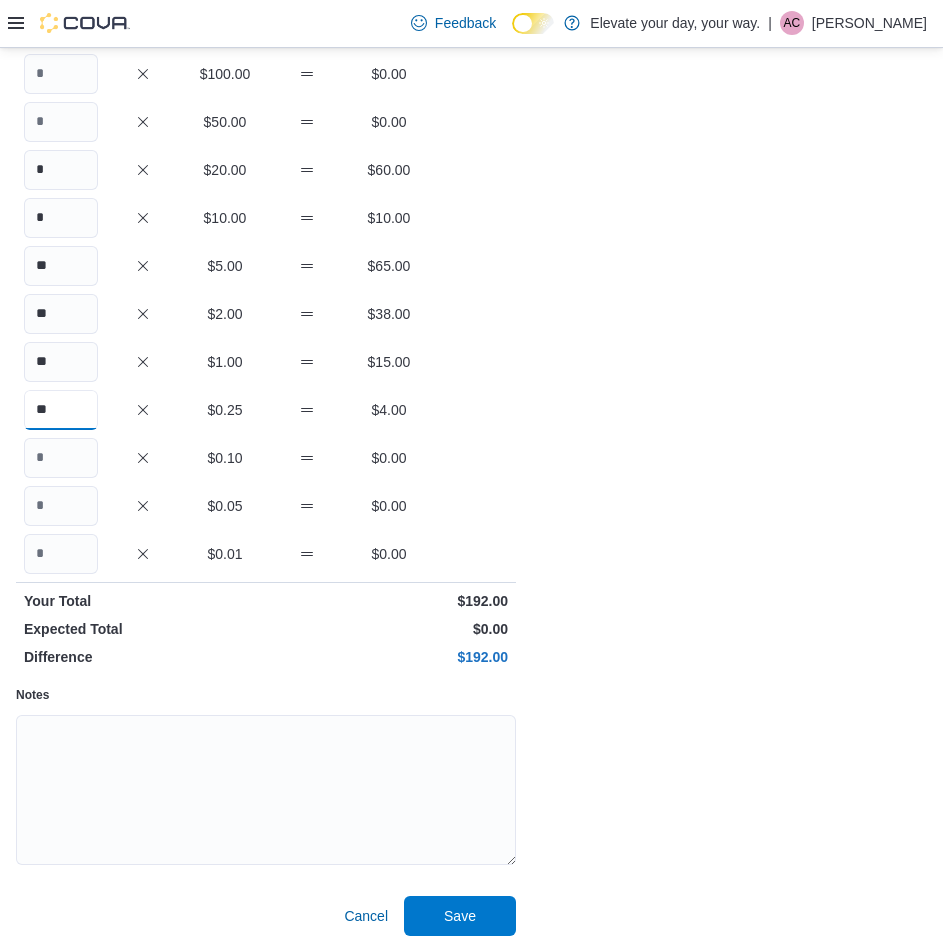 type on "**" 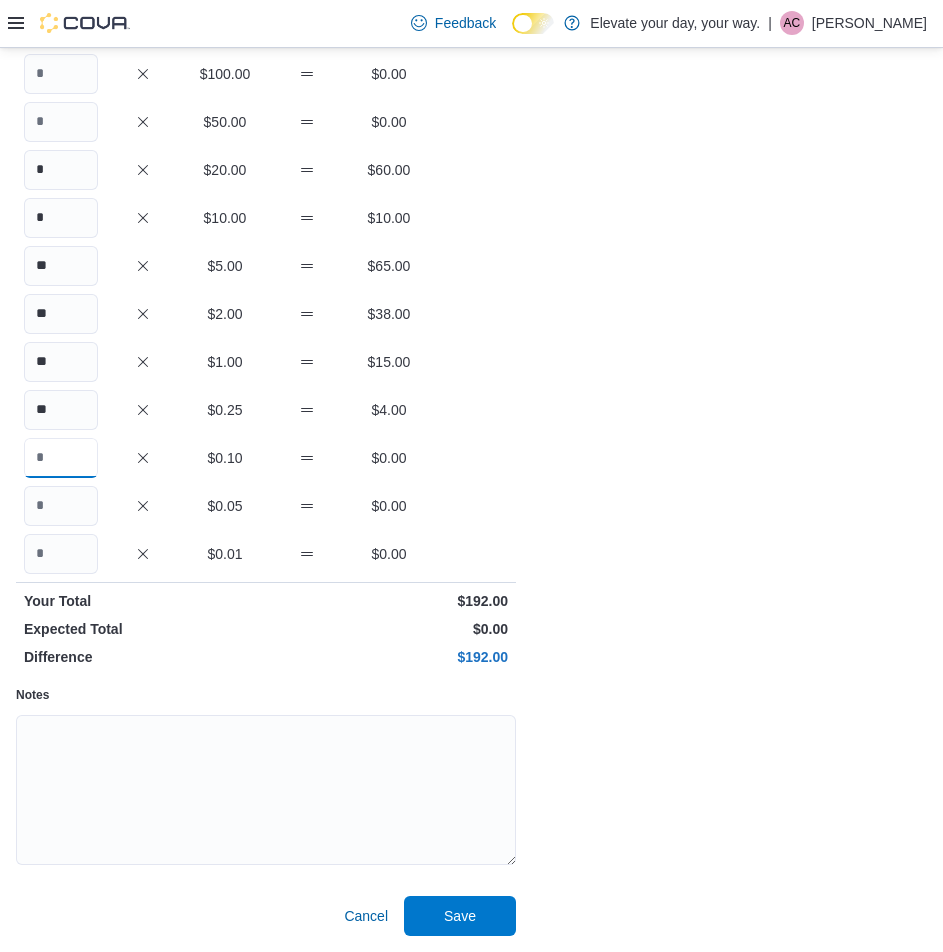 click at bounding box center (61, 458) 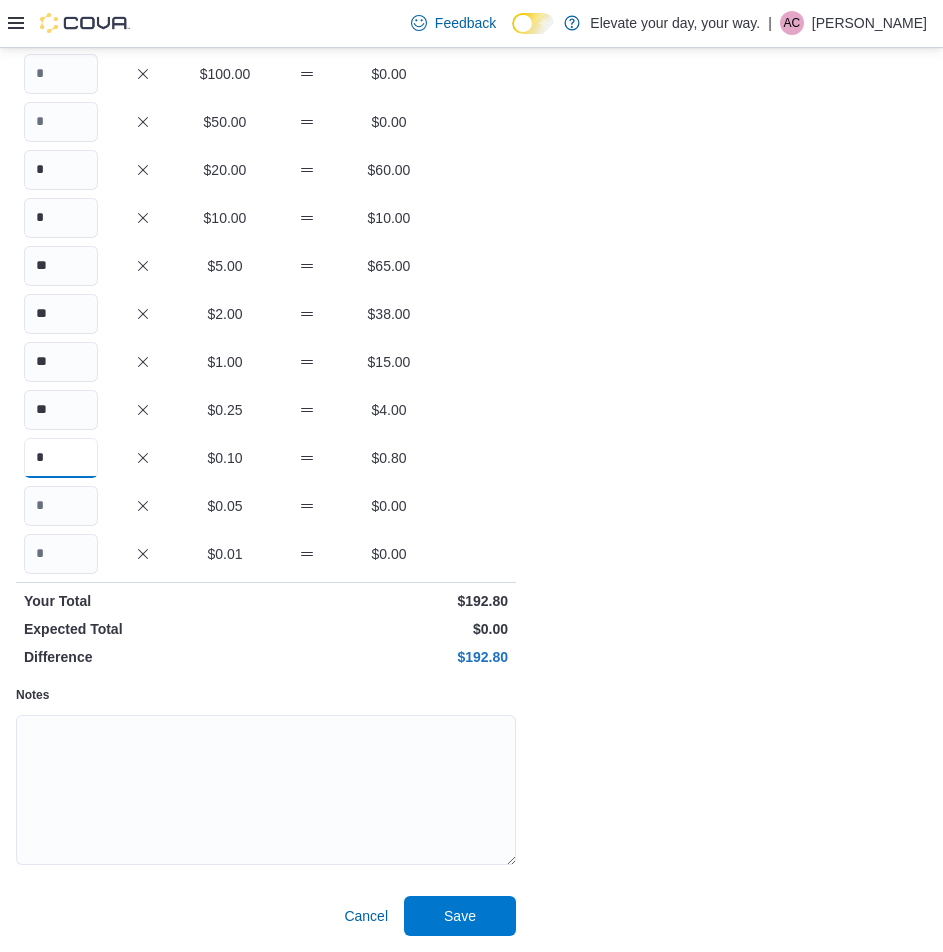 type on "*" 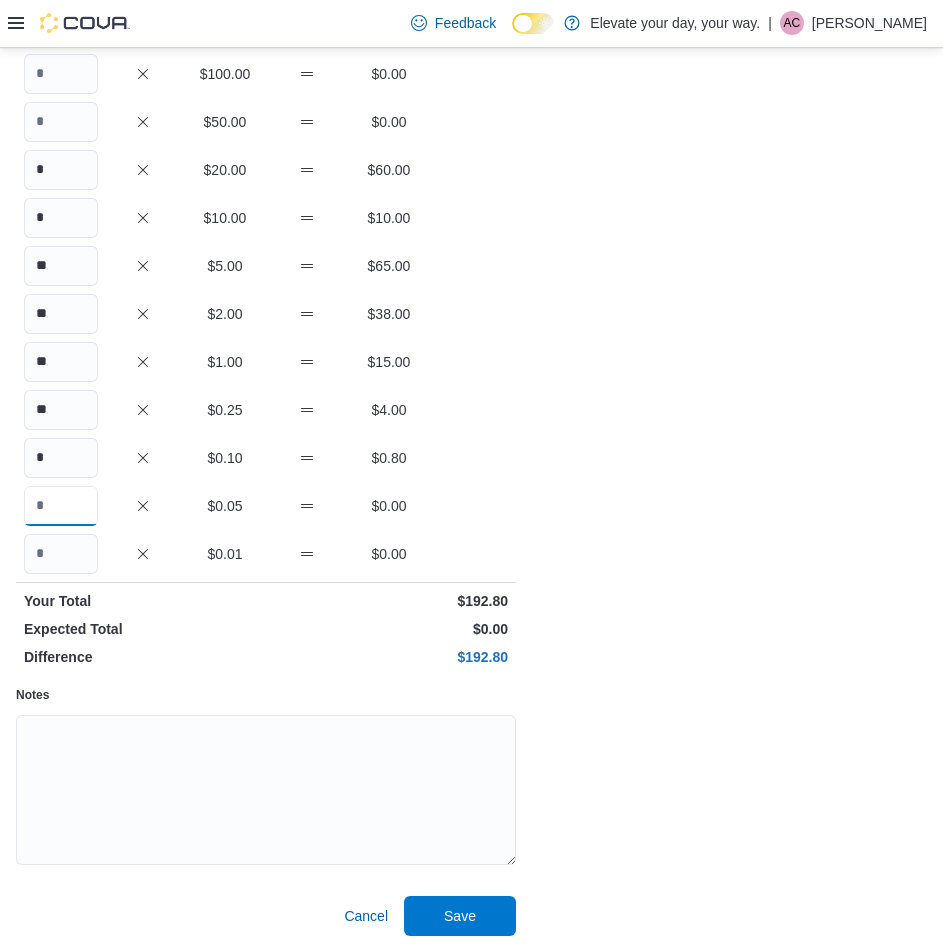 click at bounding box center (61, 506) 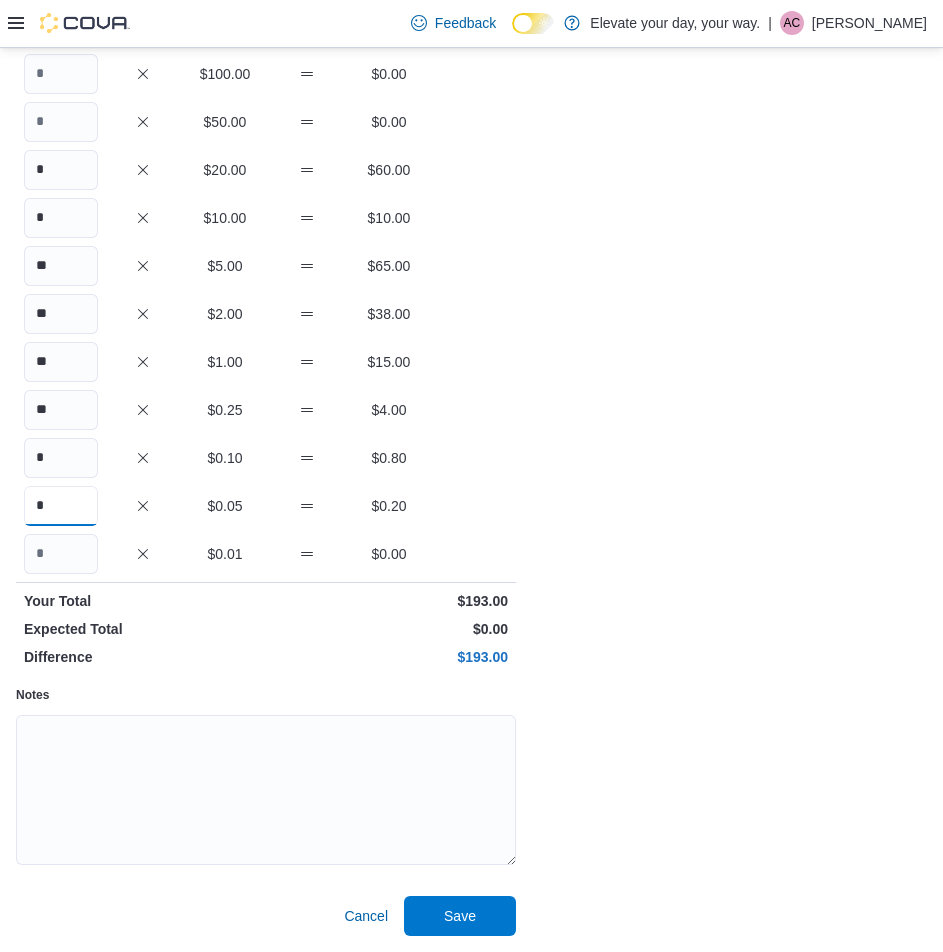 type on "*" 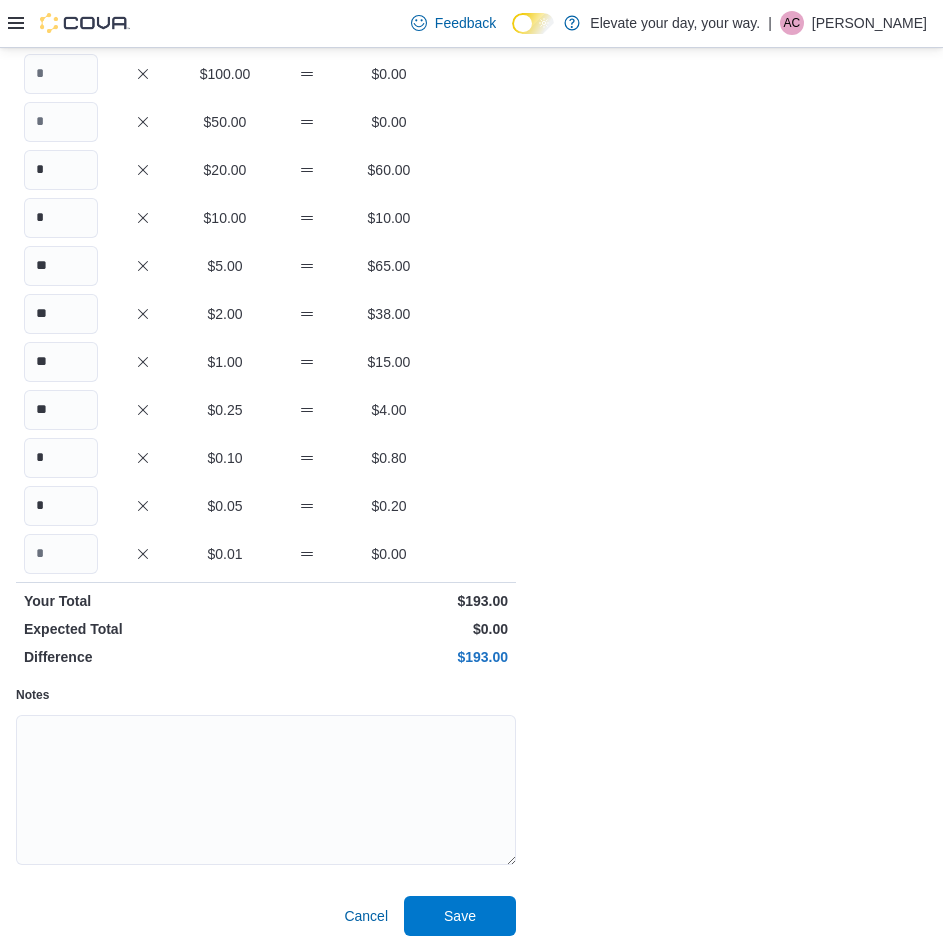 drag, startPoint x: 528, startPoint y: 556, endPoint x: 449, endPoint y: 731, distance: 192.0052 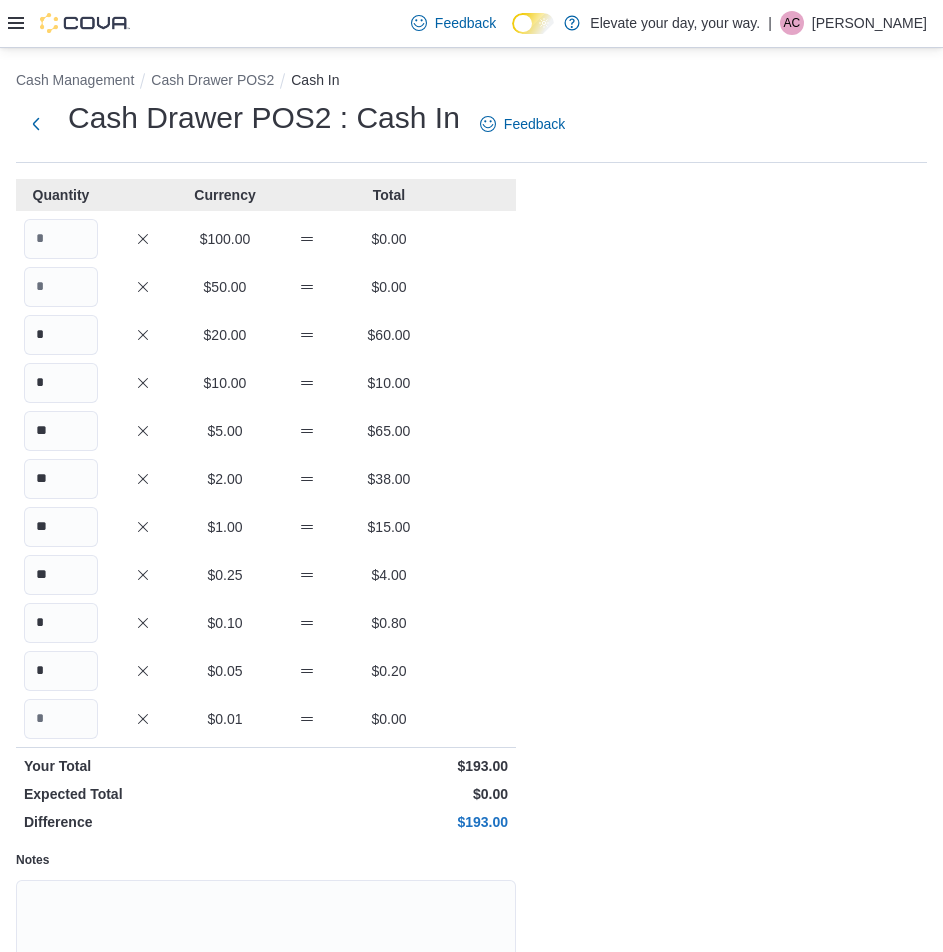 scroll, scrollTop: 0, scrollLeft: 0, axis: both 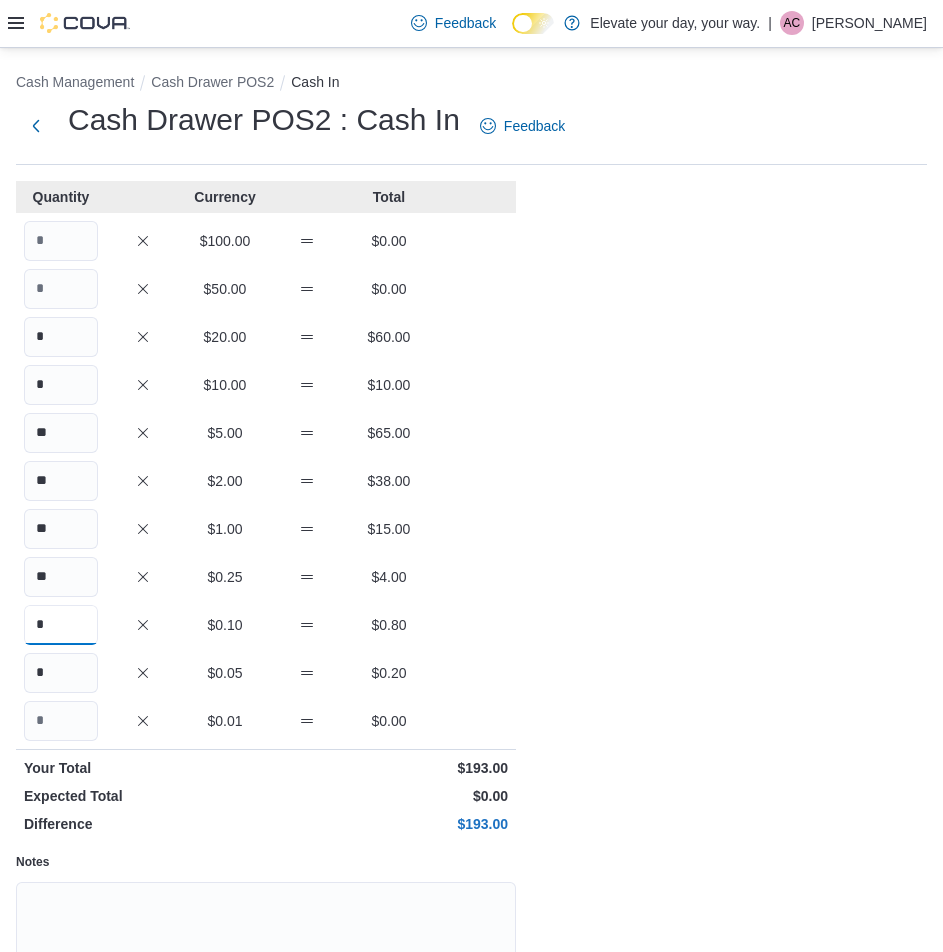 click on "*" at bounding box center [61, 625] 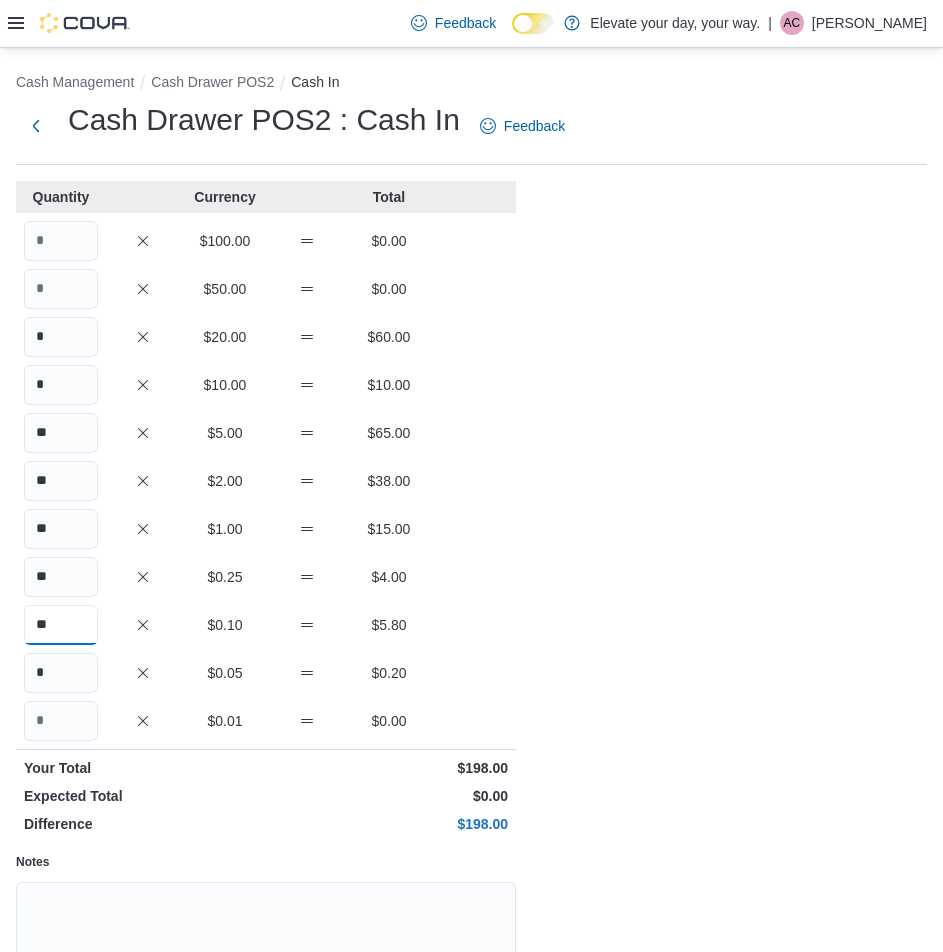 type on "**" 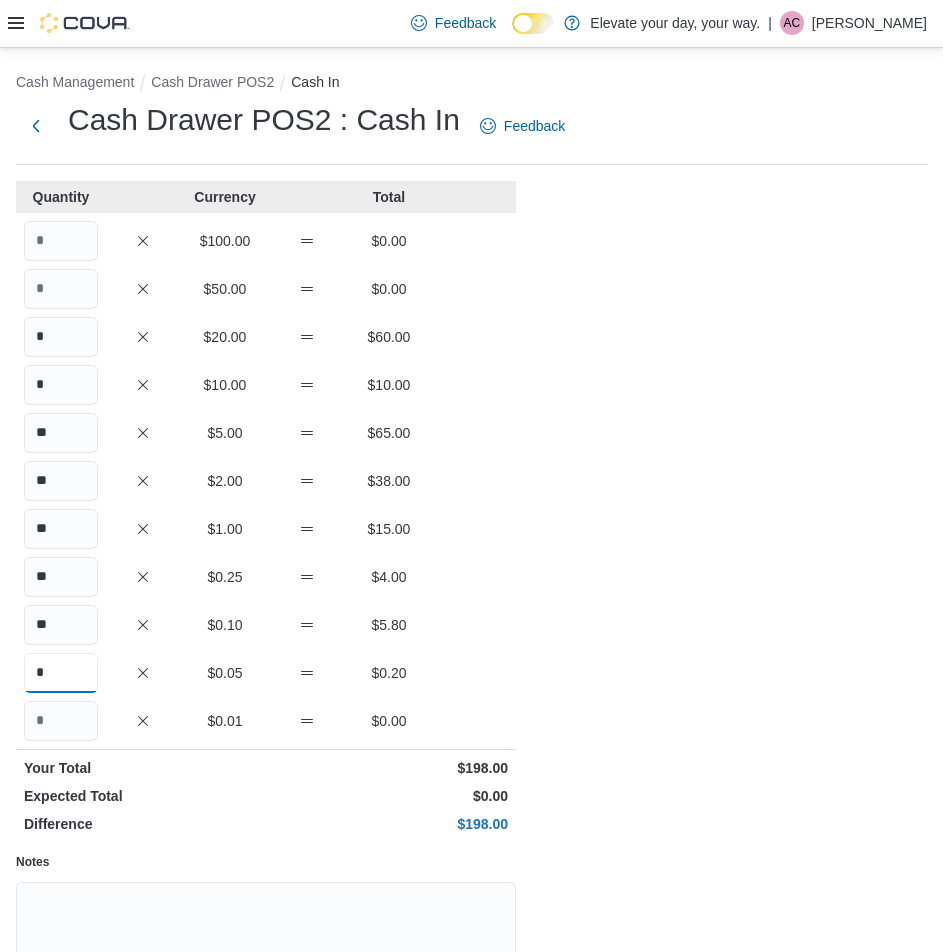 click on "*" at bounding box center [61, 673] 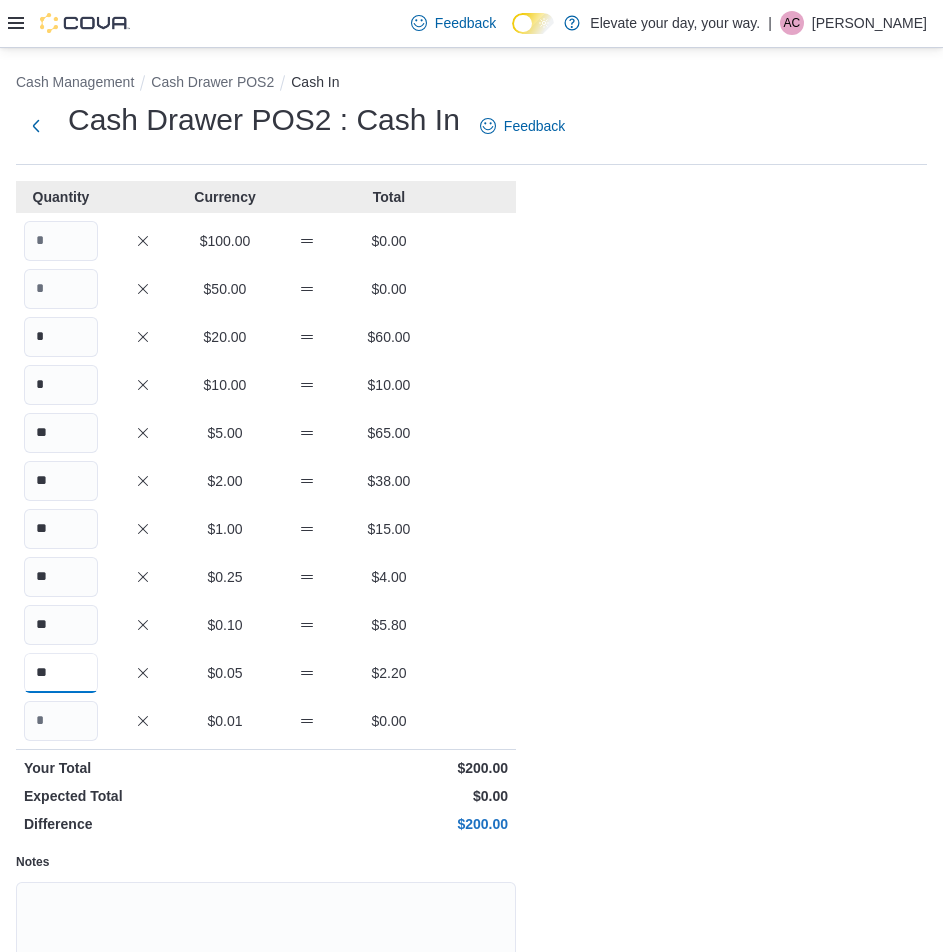 type on "**" 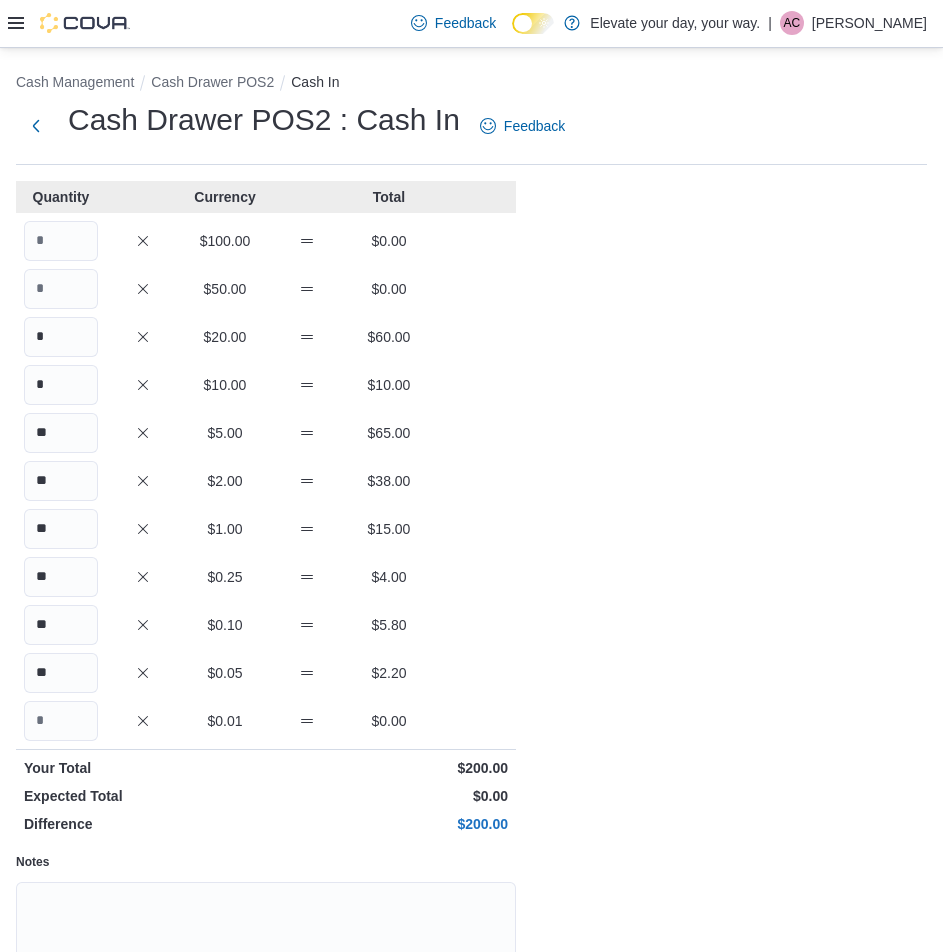 drag, startPoint x: 775, startPoint y: 686, endPoint x: 474, endPoint y: 796, distance: 320.46997 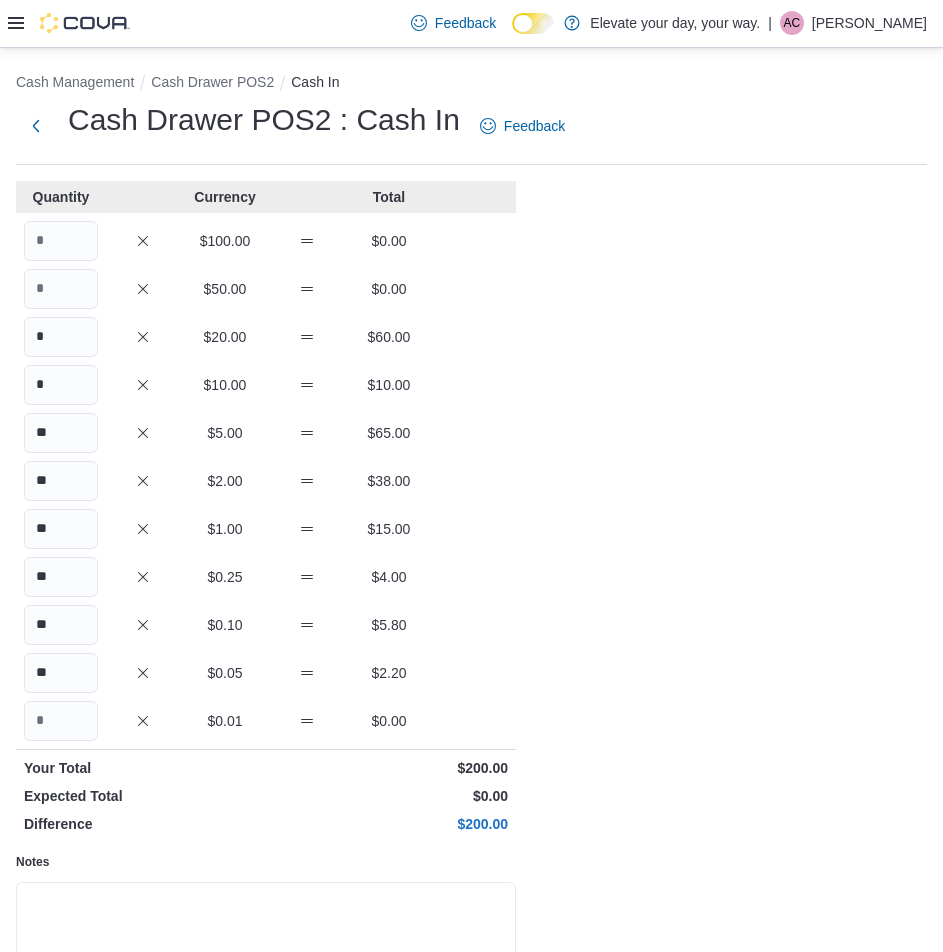 click on "Notes" at bounding box center [266, 957] 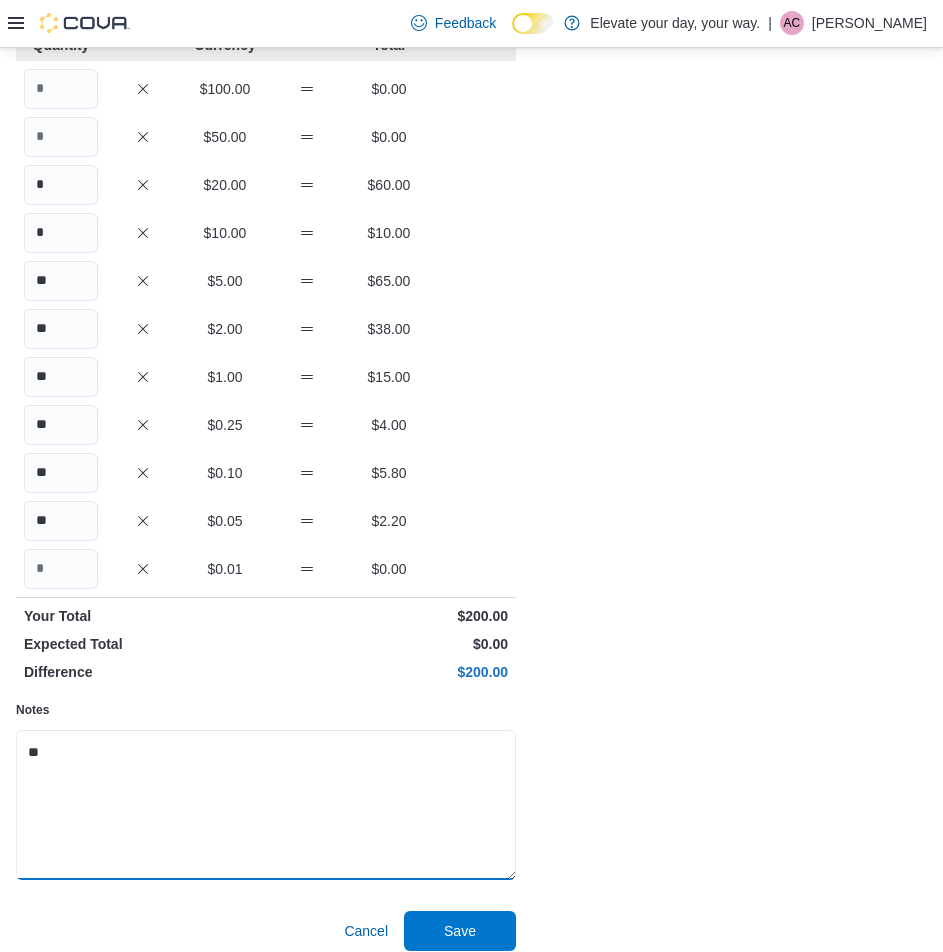 scroll, scrollTop: 167, scrollLeft: 0, axis: vertical 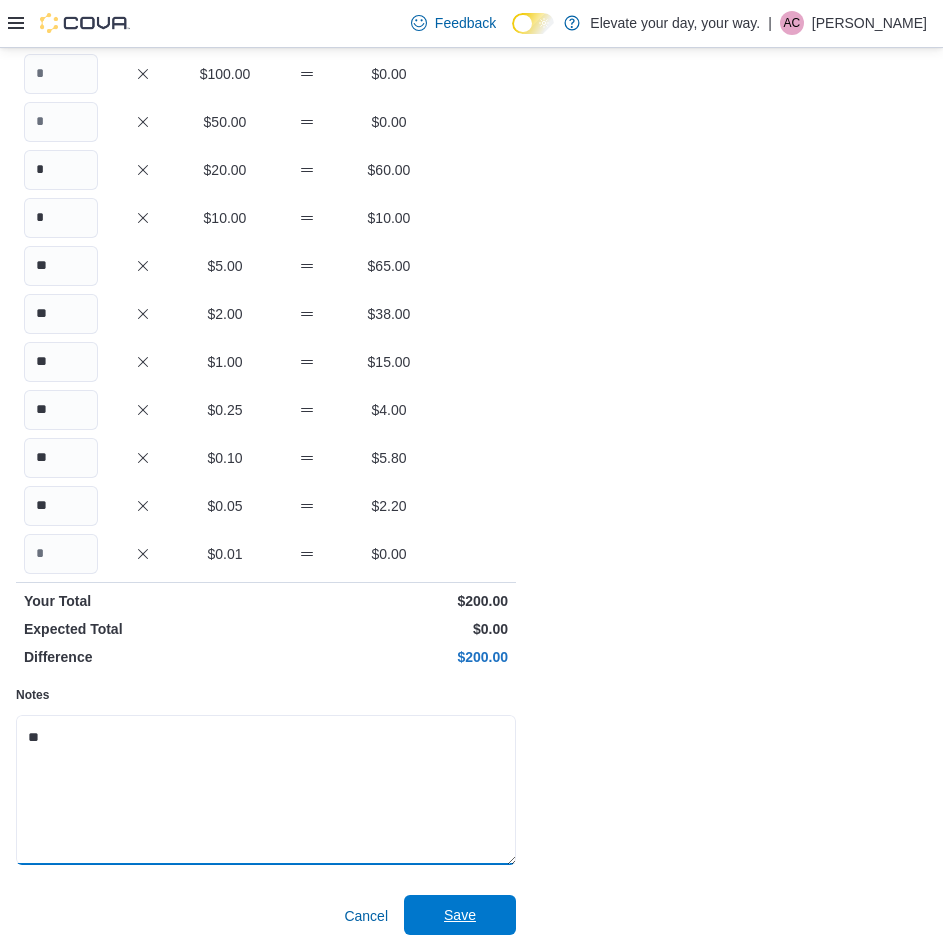 type on "**" 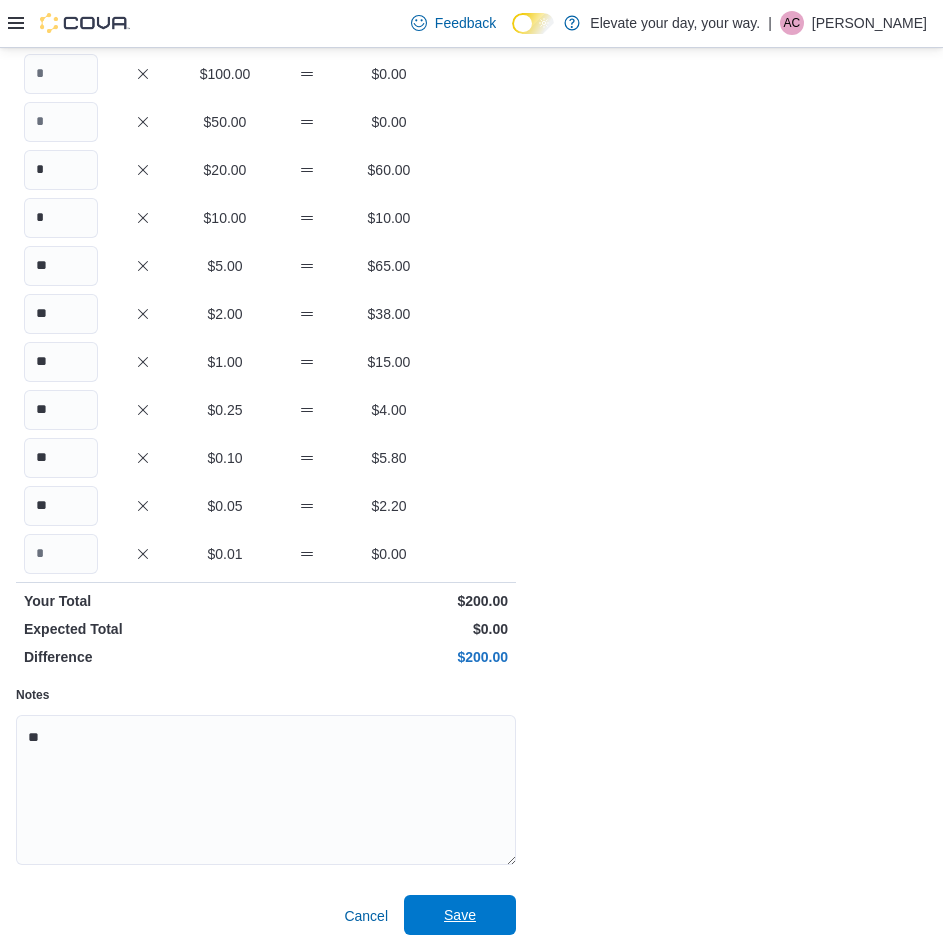 click on "Save" at bounding box center [460, 915] 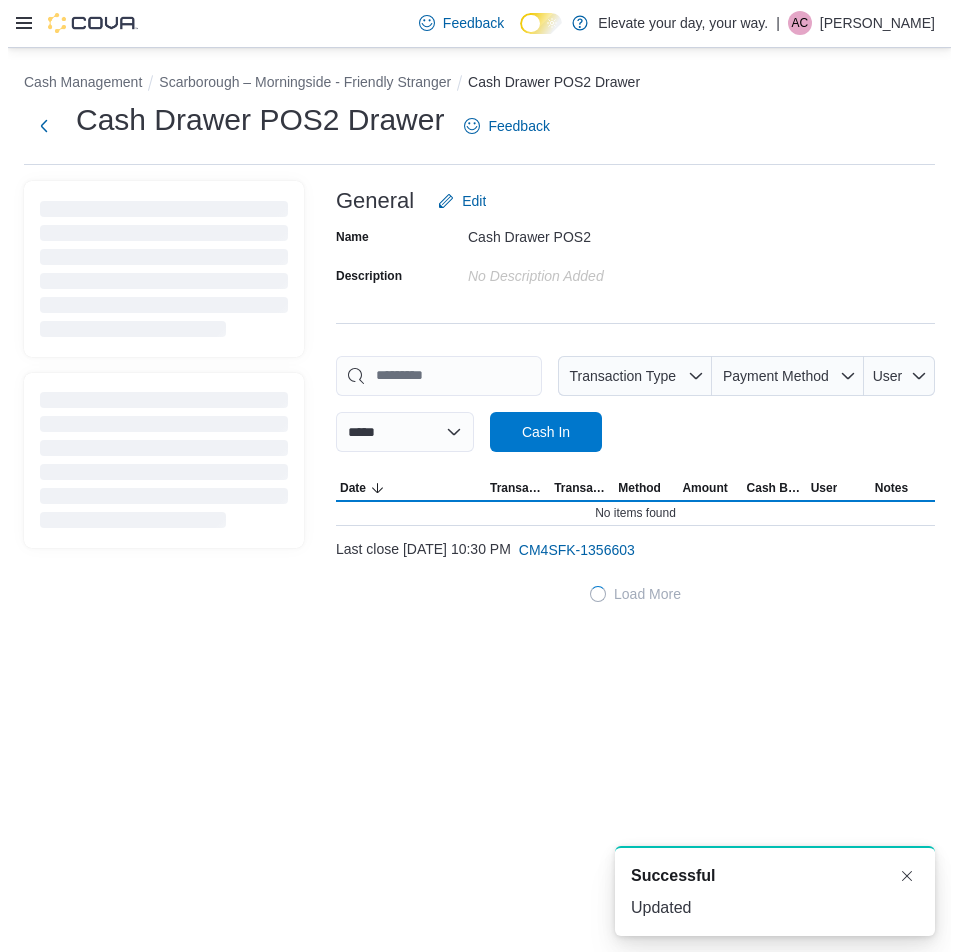 scroll, scrollTop: 0, scrollLeft: 0, axis: both 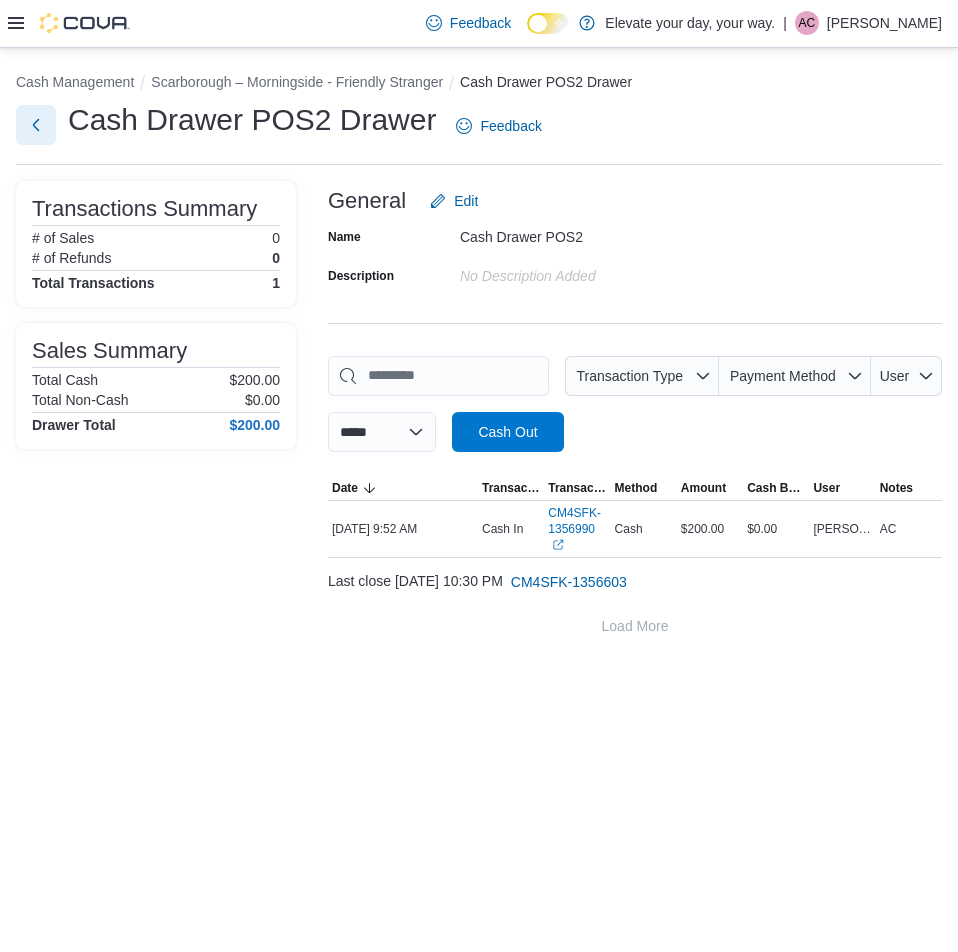 click at bounding box center [36, 125] 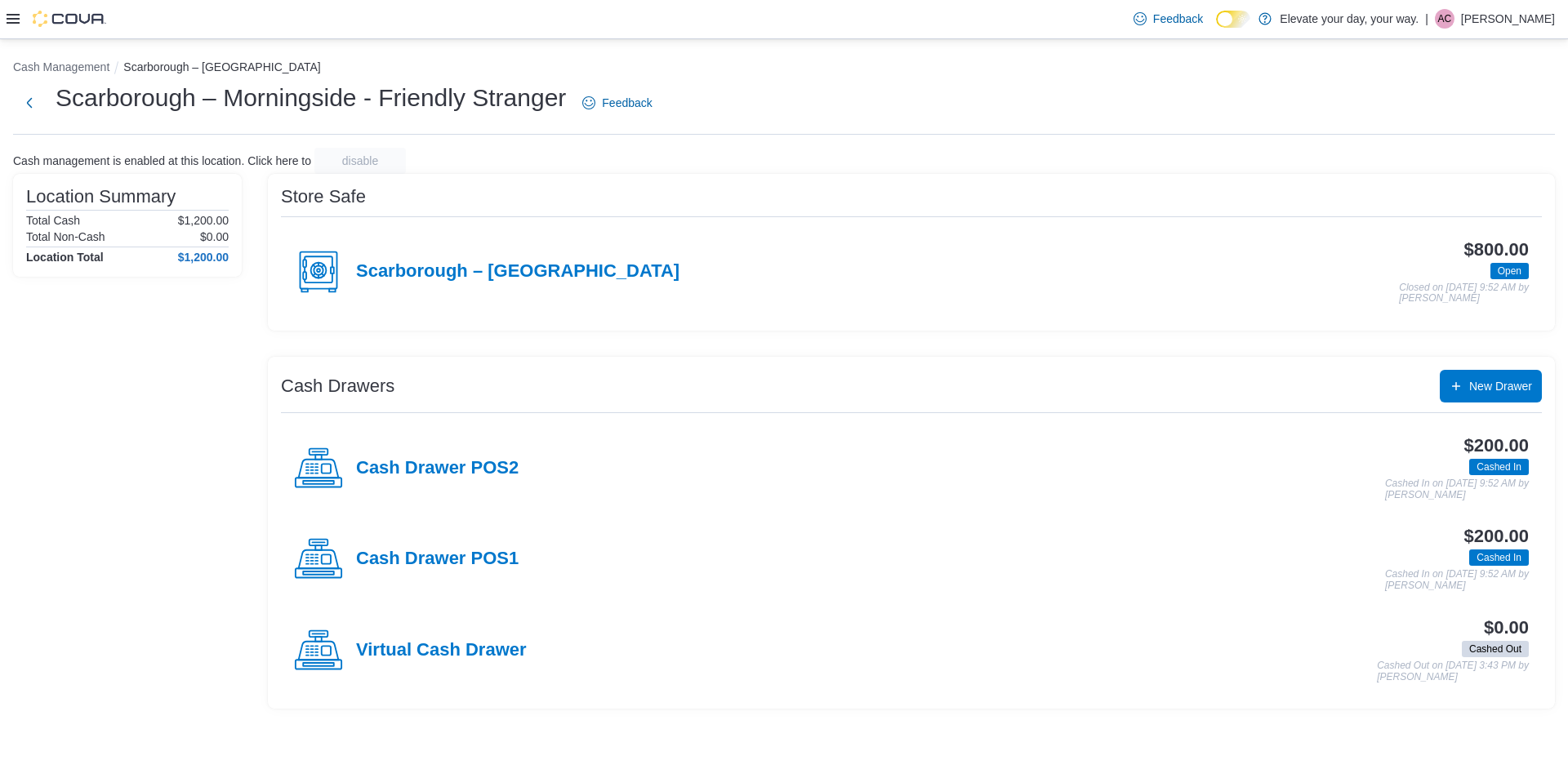 click 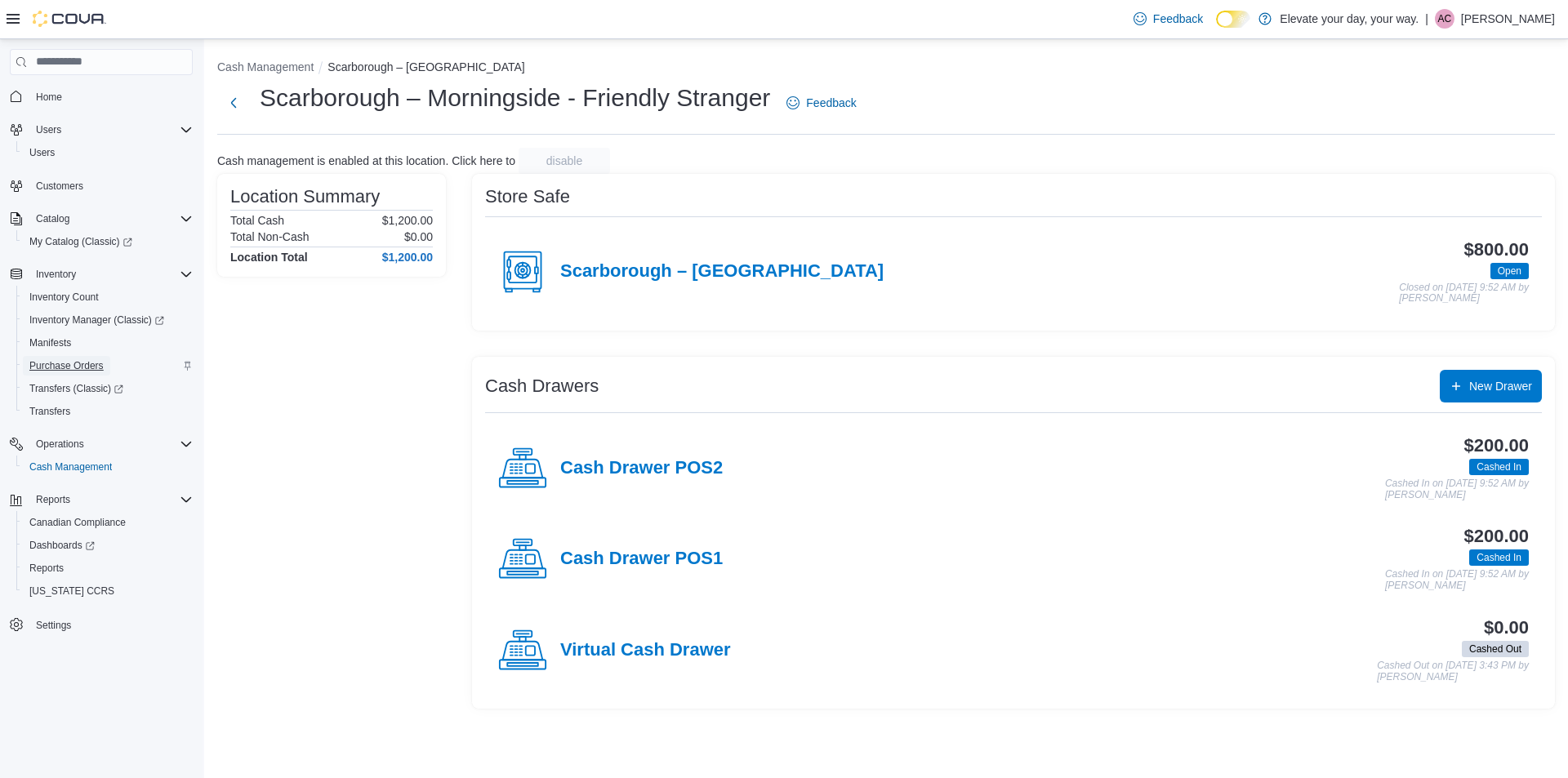 click on "Purchase Orders" at bounding box center (66, 366) 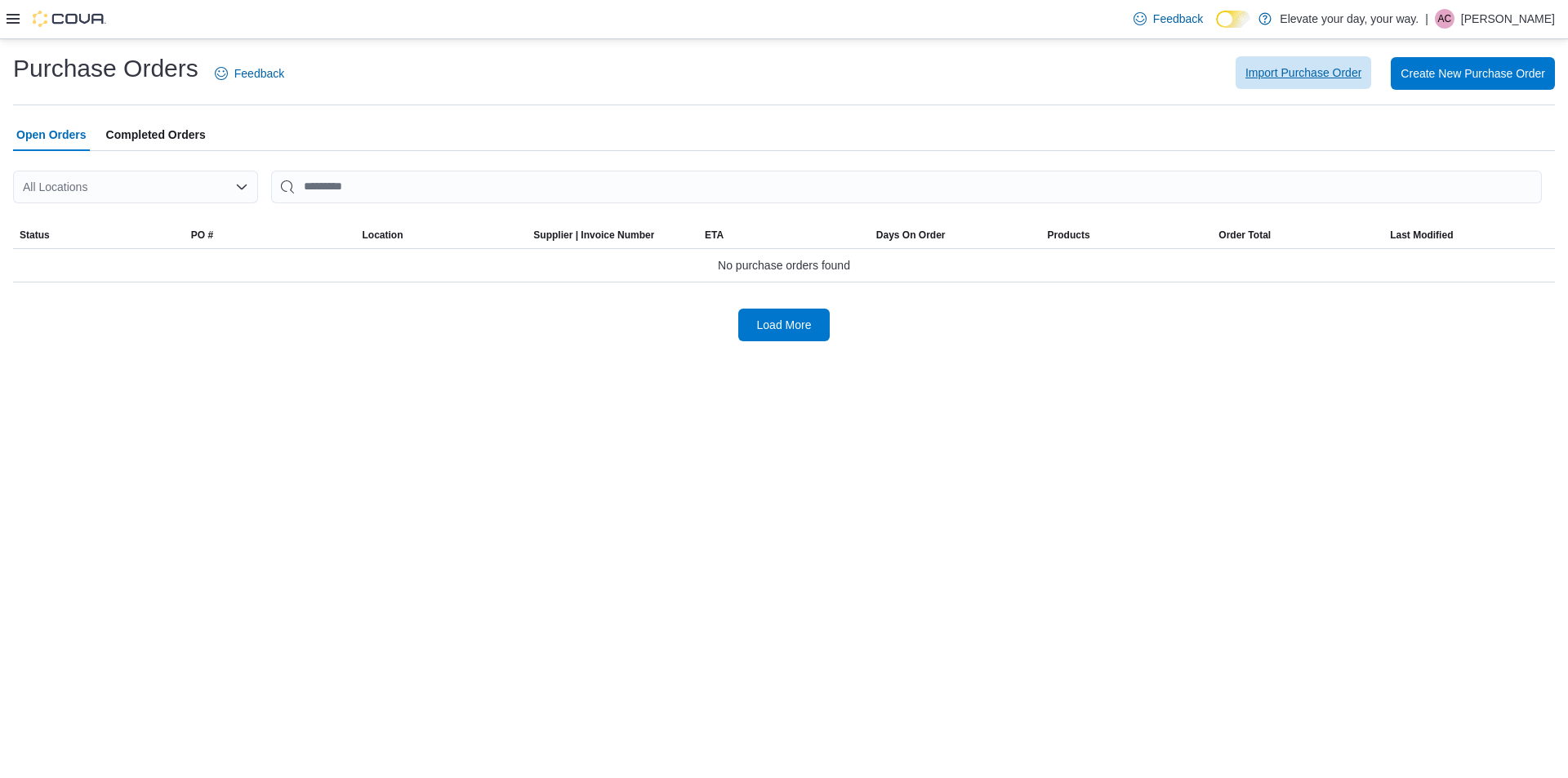 click on "Import Purchase Order" at bounding box center [1303, 73] 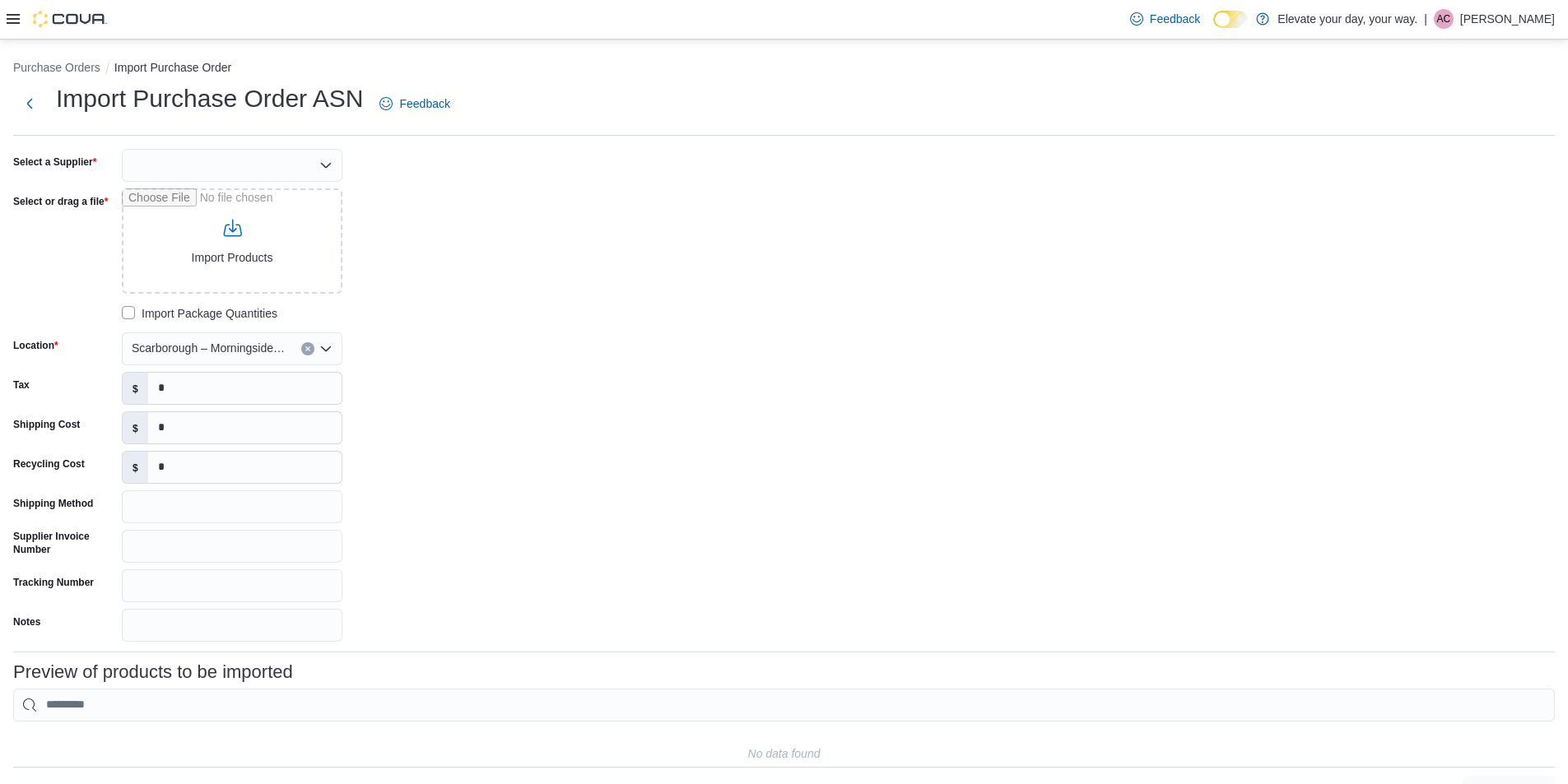 click at bounding box center [232, 165] 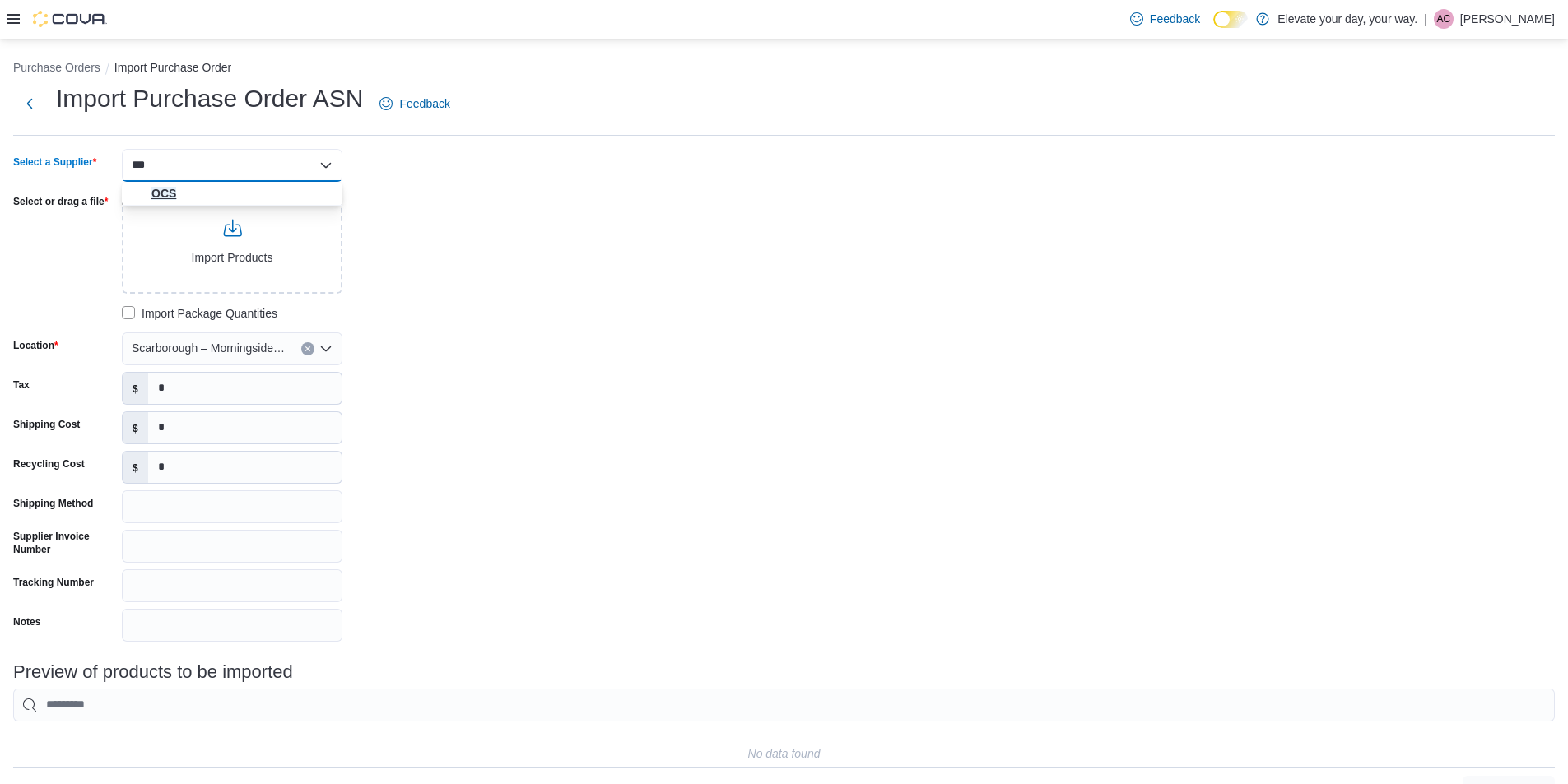 type on "***" 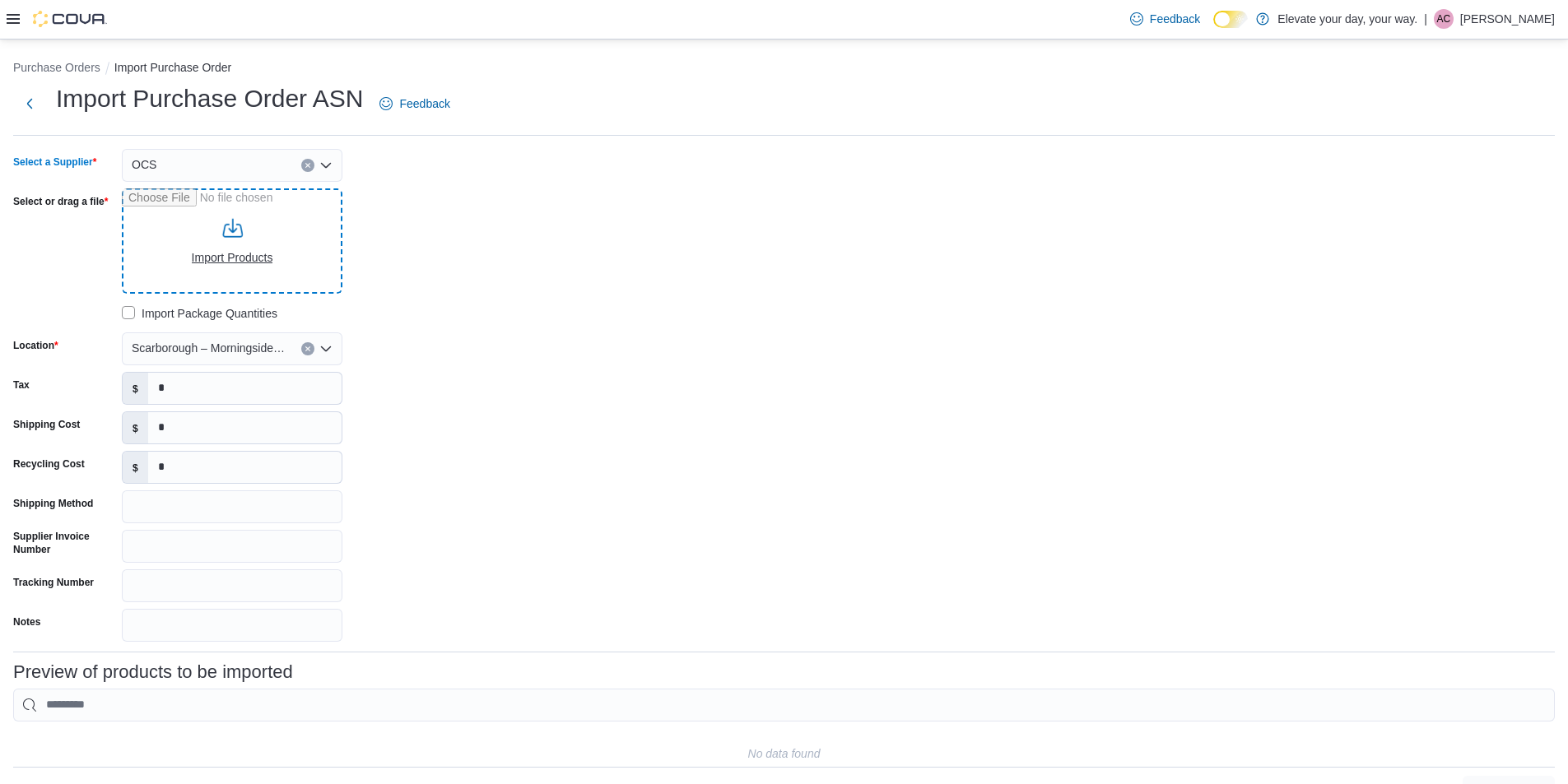 click on "Select or drag a file" at bounding box center [232, 241] 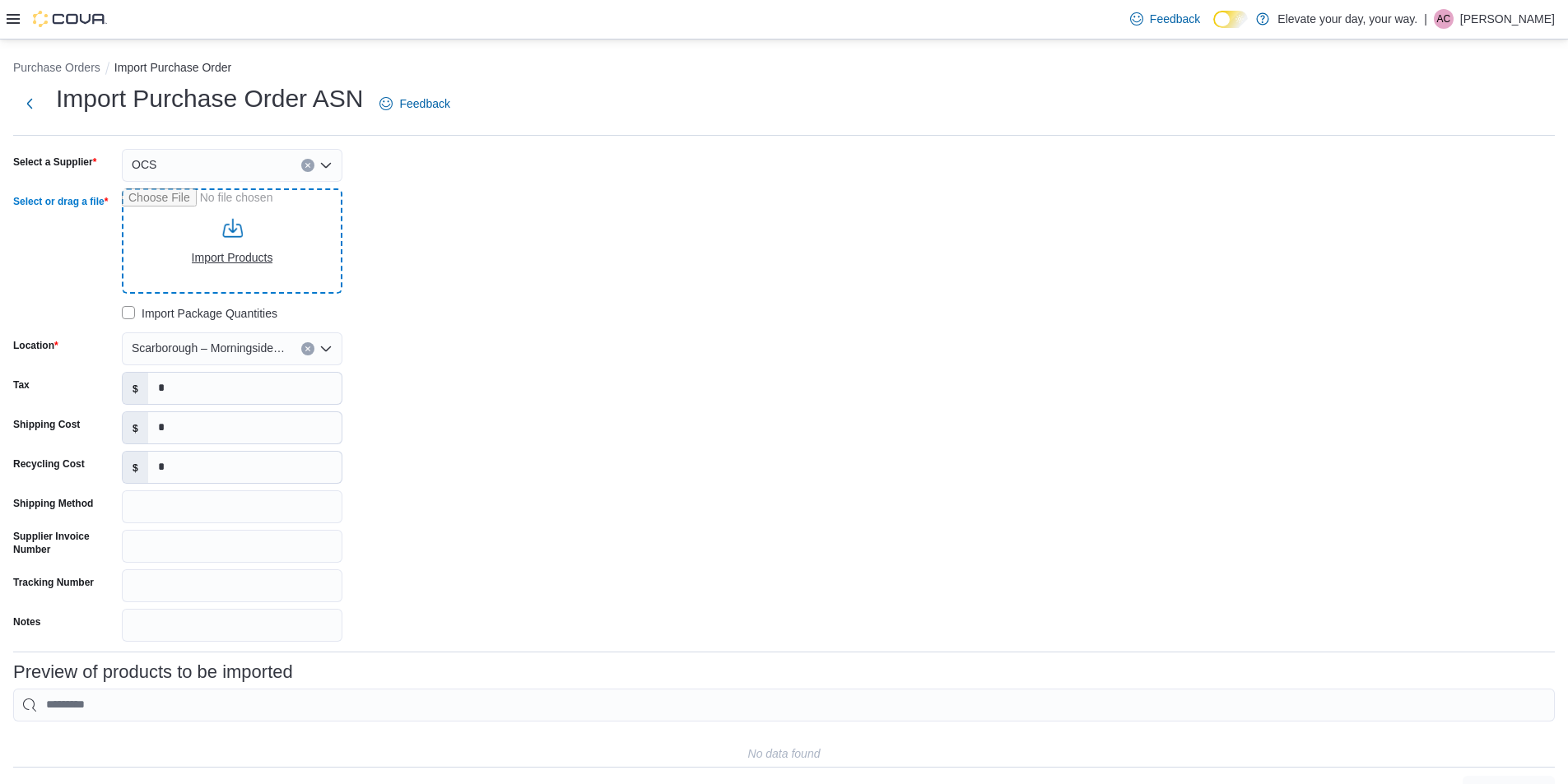 type on "**********" 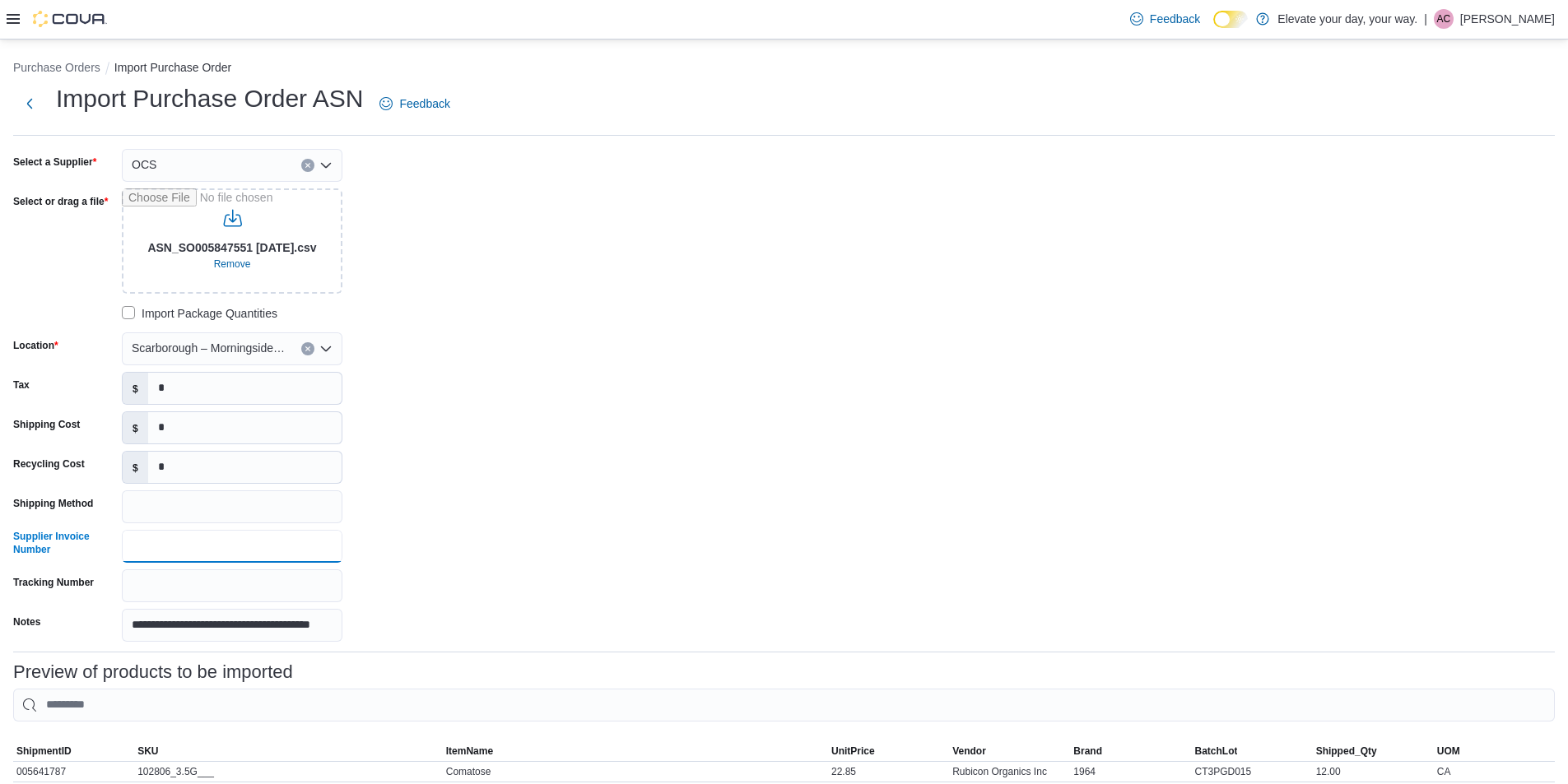 click on "Supplier Invoice Number" at bounding box center [232, 546] 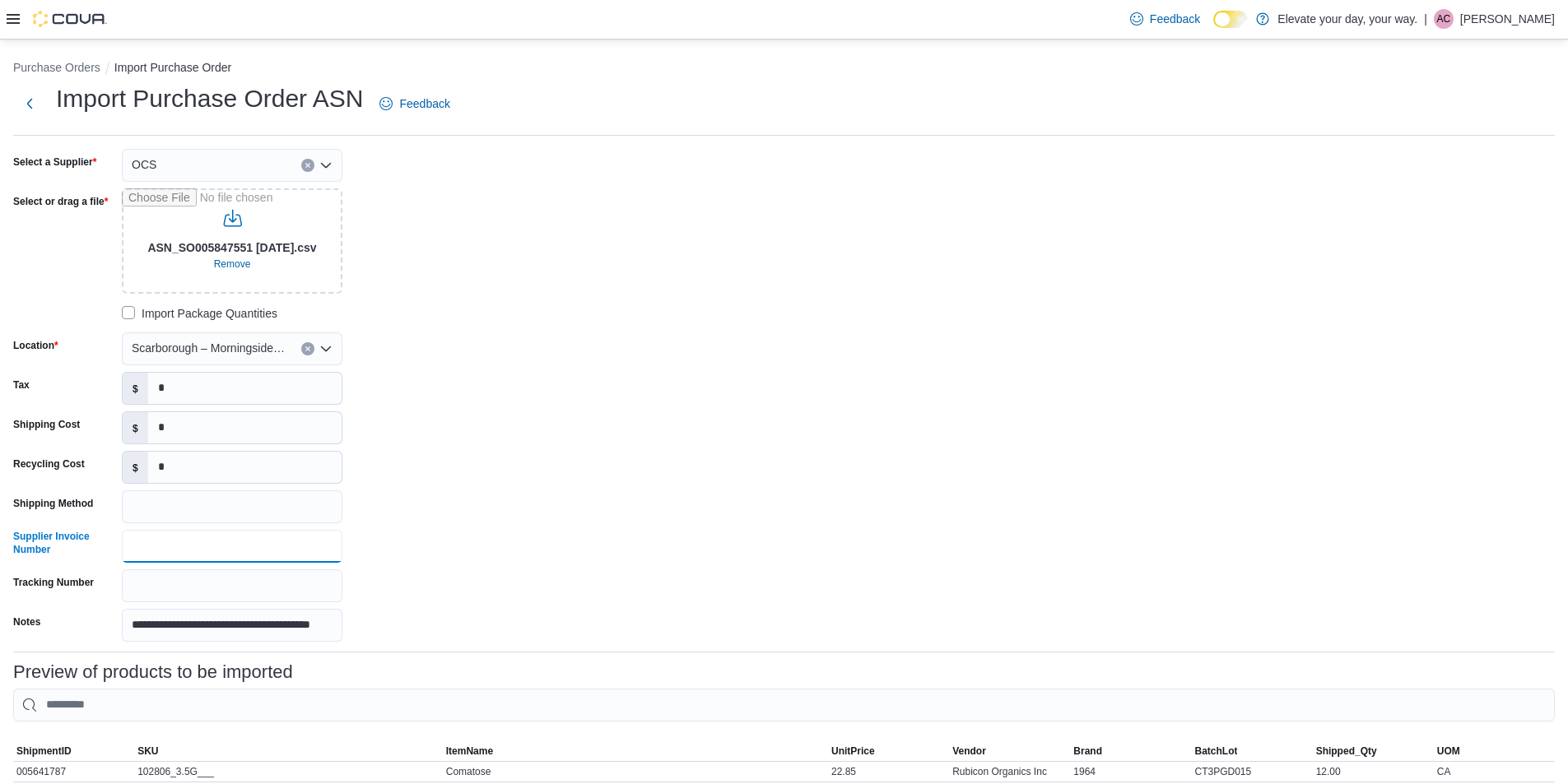 paste on "**********" 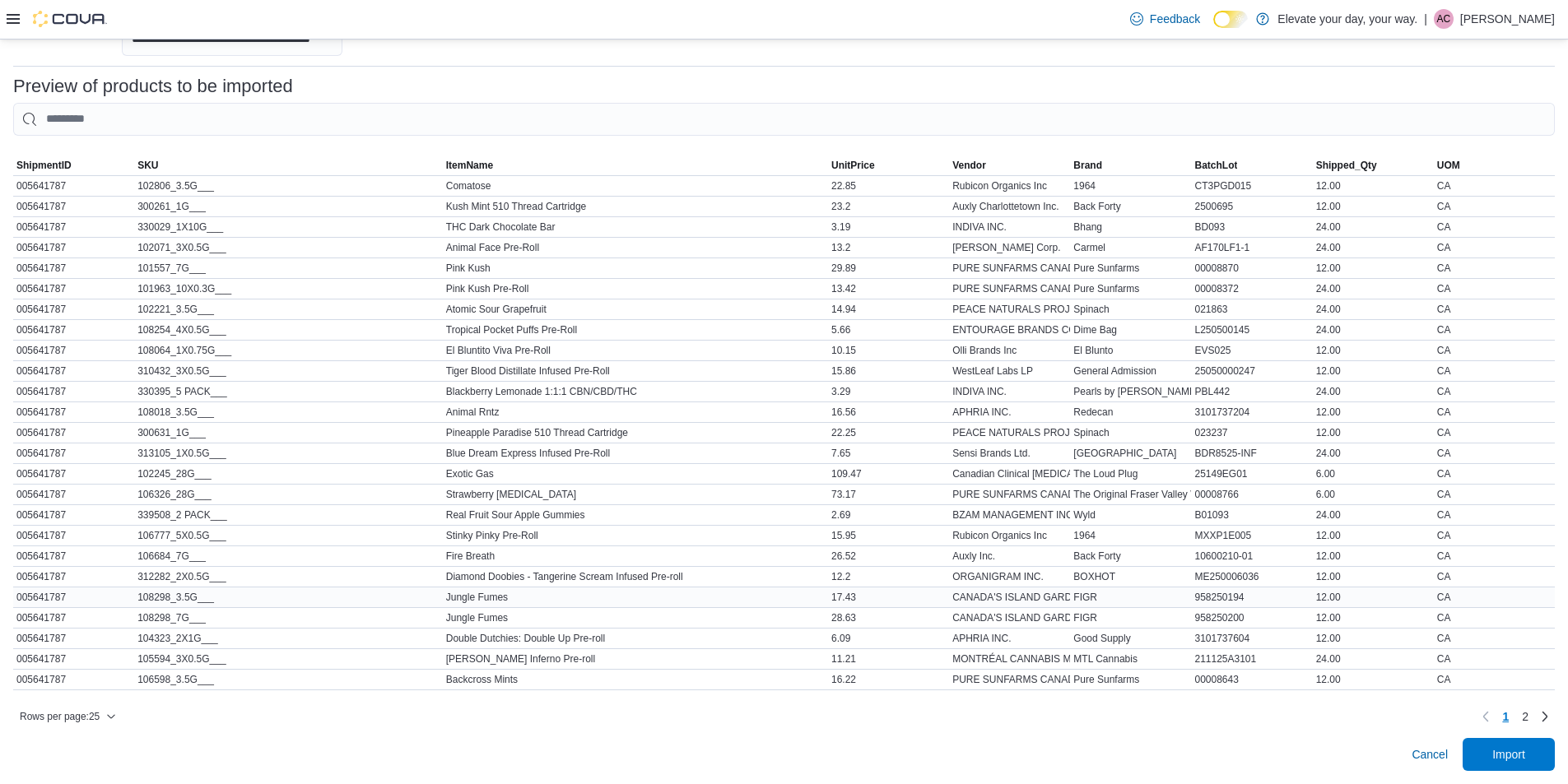 scroll, scrollTop: 598, scrollLeft: 0, axis: vertical 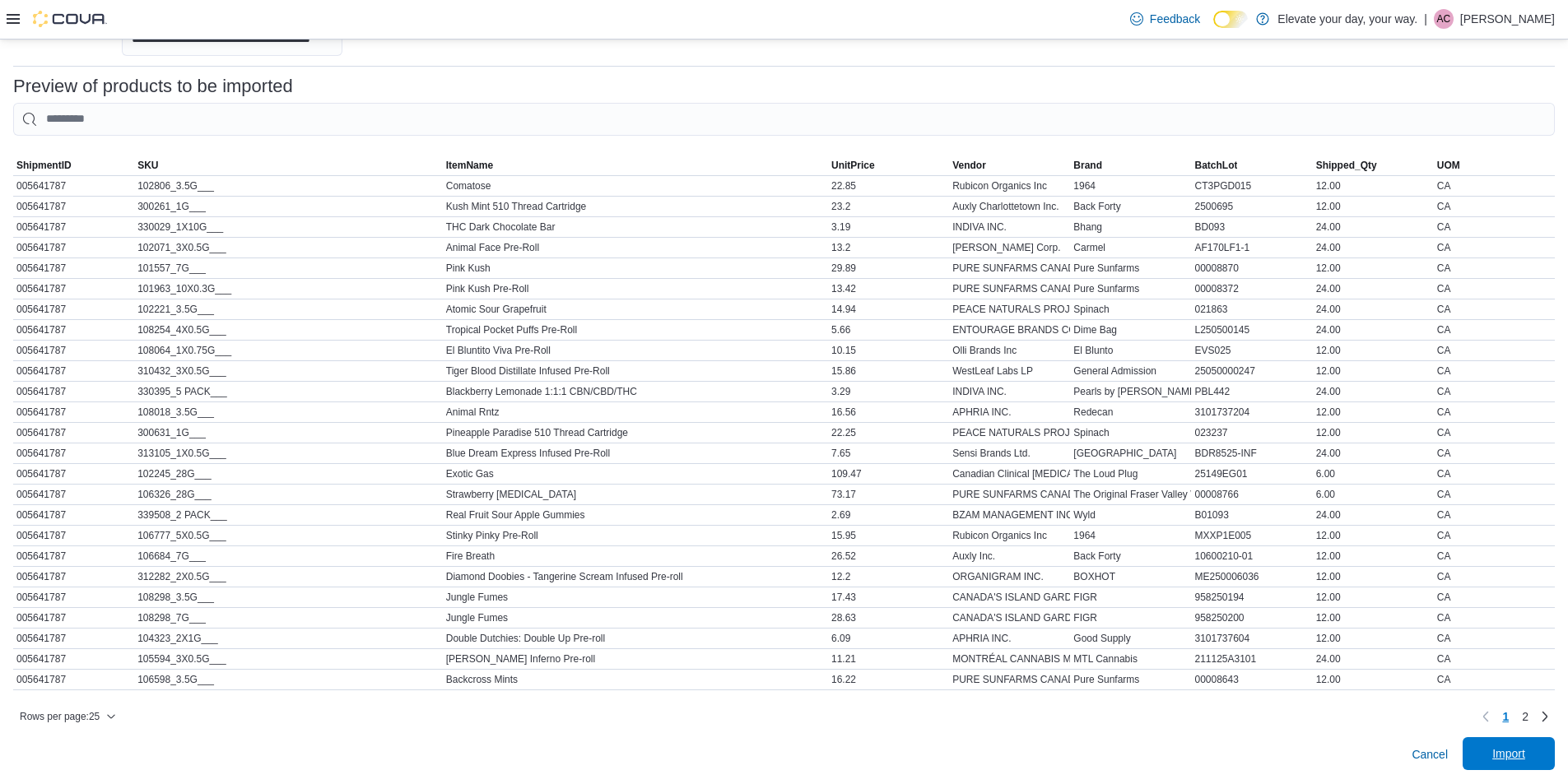 type on "**********" 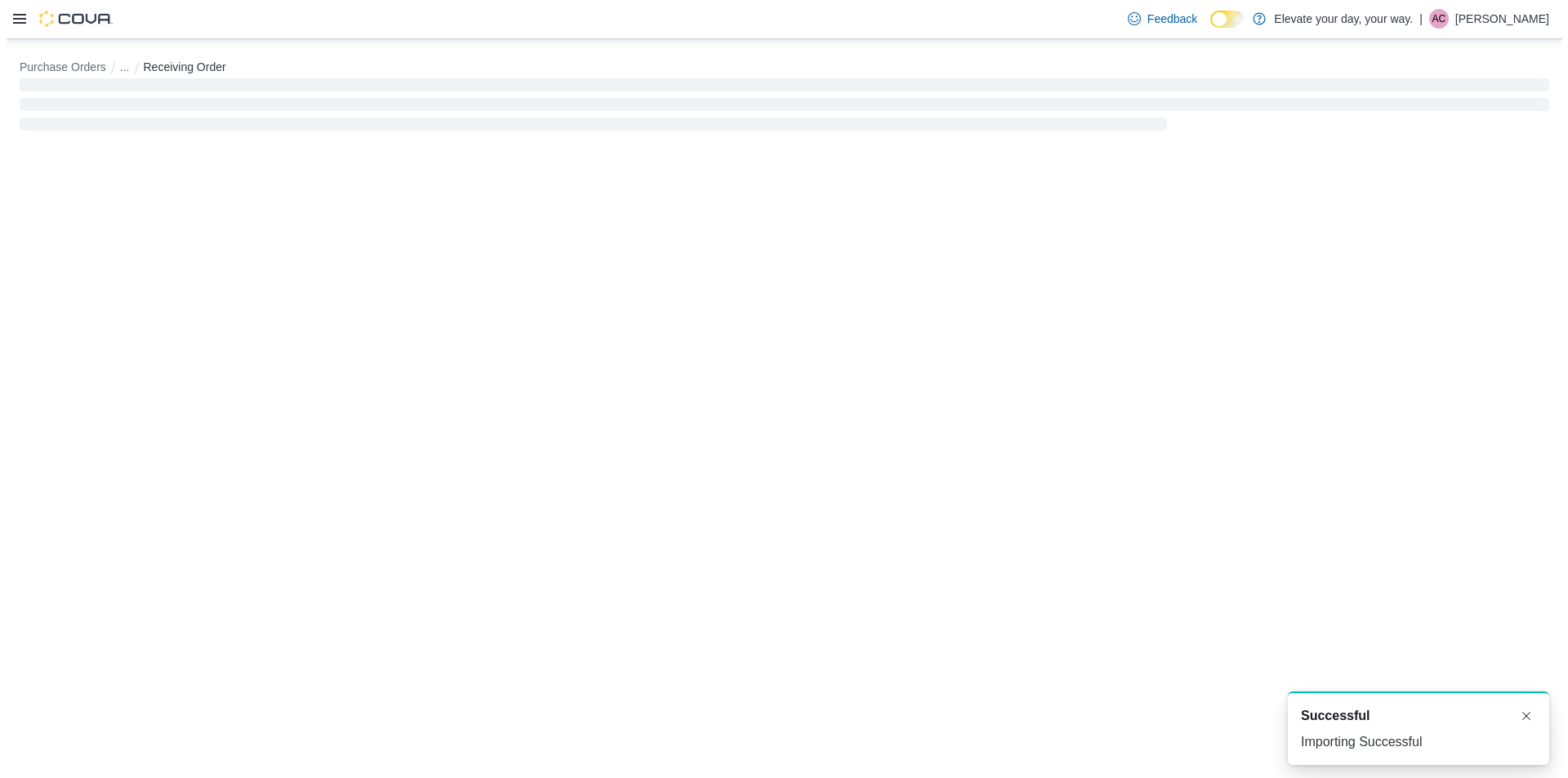 scroll, scrollTop: 0, scrollLeft: 0, axis: both 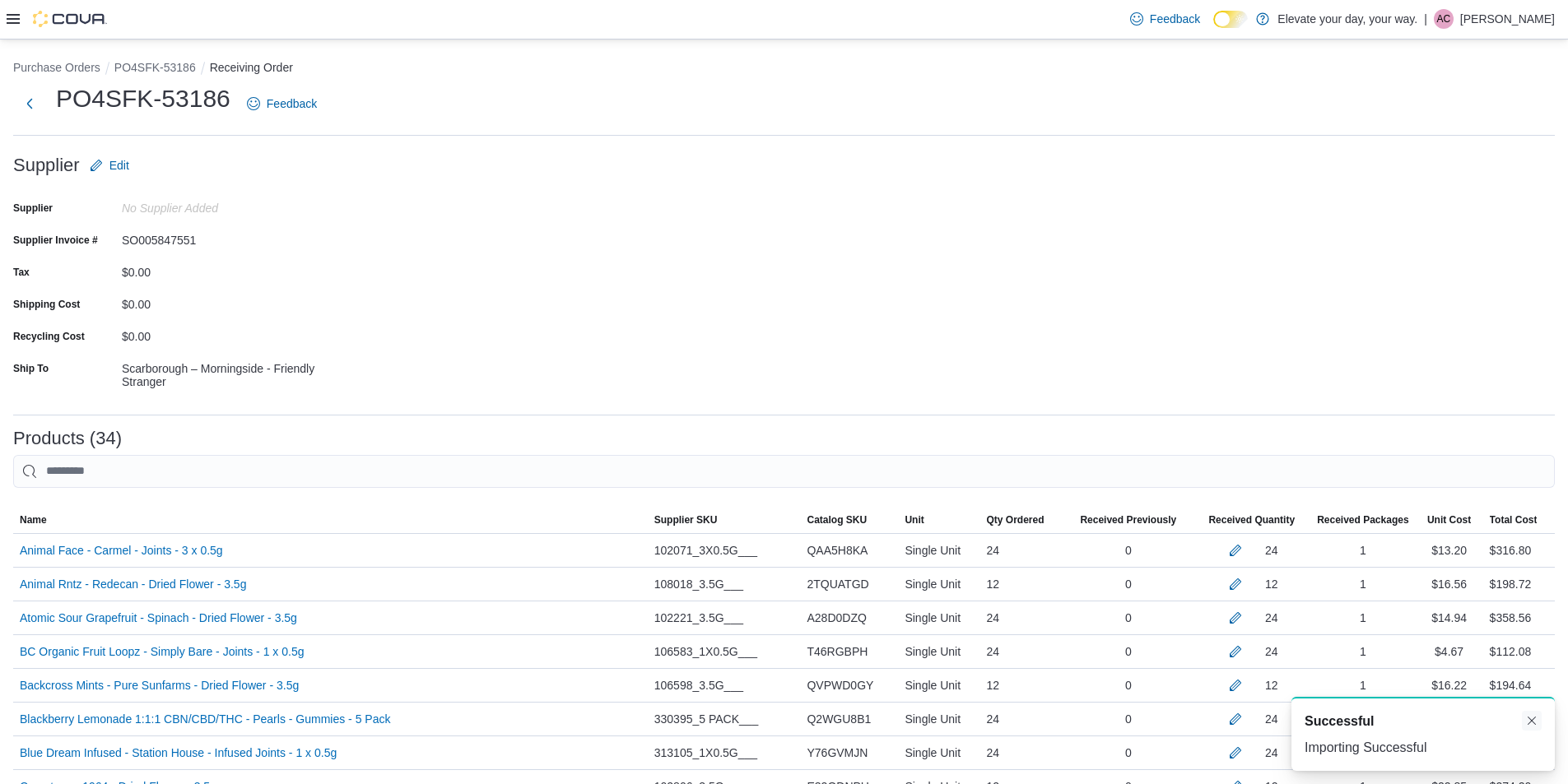 click at bounding box center [1532, 721] 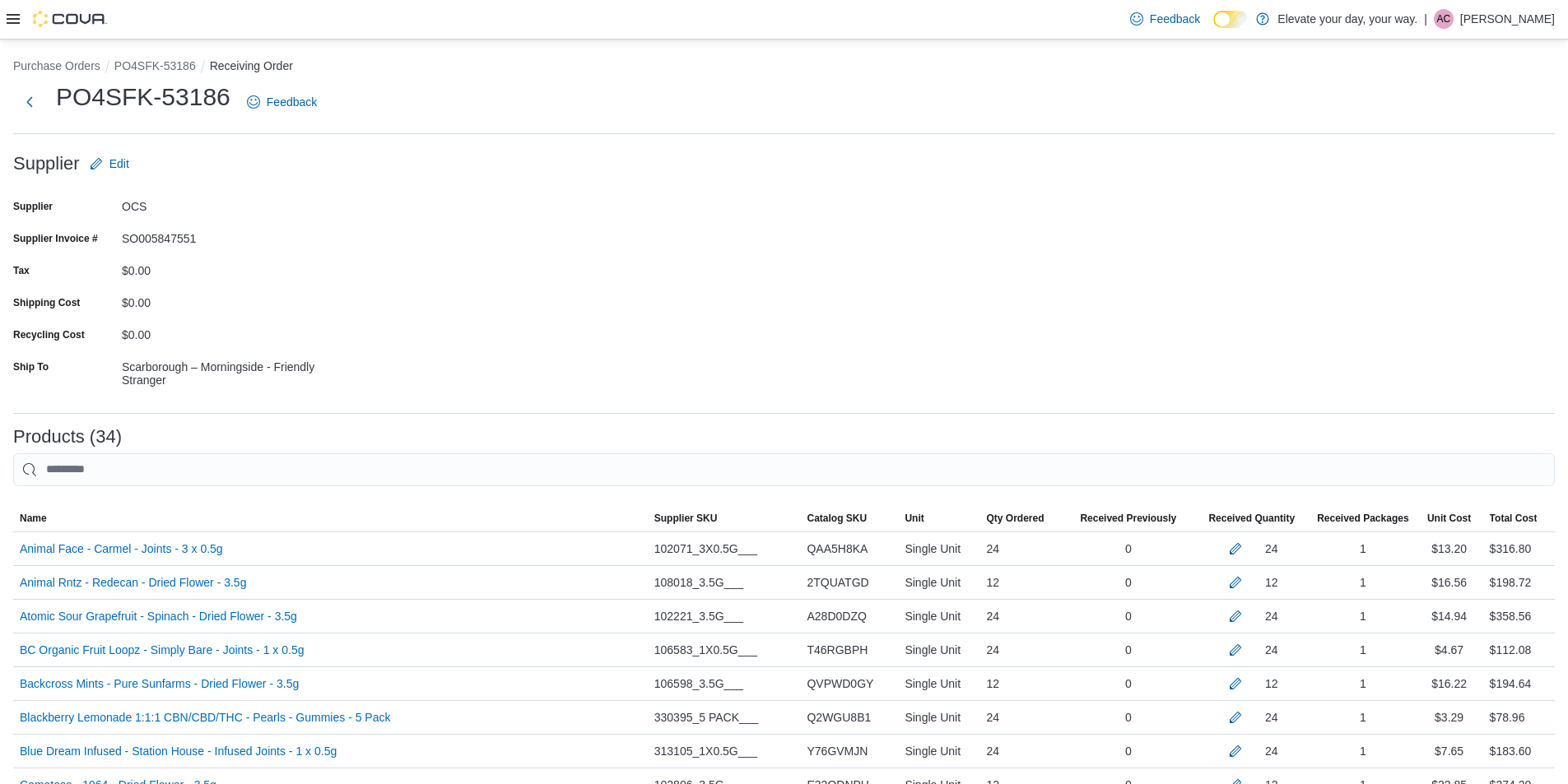 scroll, scrollTop: 0, scrollLeft: 0, axis: both 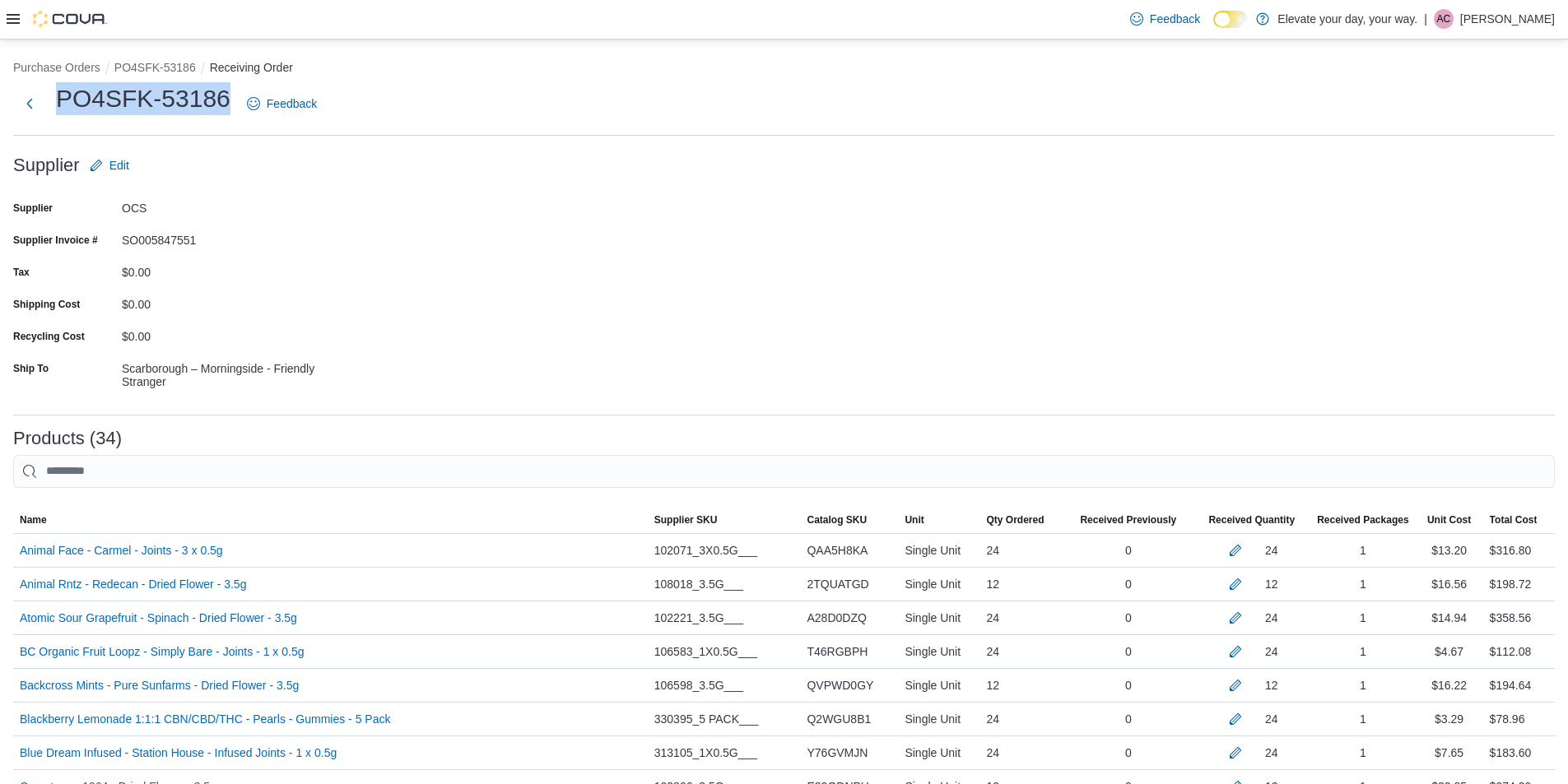 drag, startPoint x: 230, startPoint y: 99, endPoint x: 3, endPoint y: 116, distance: 227.63567 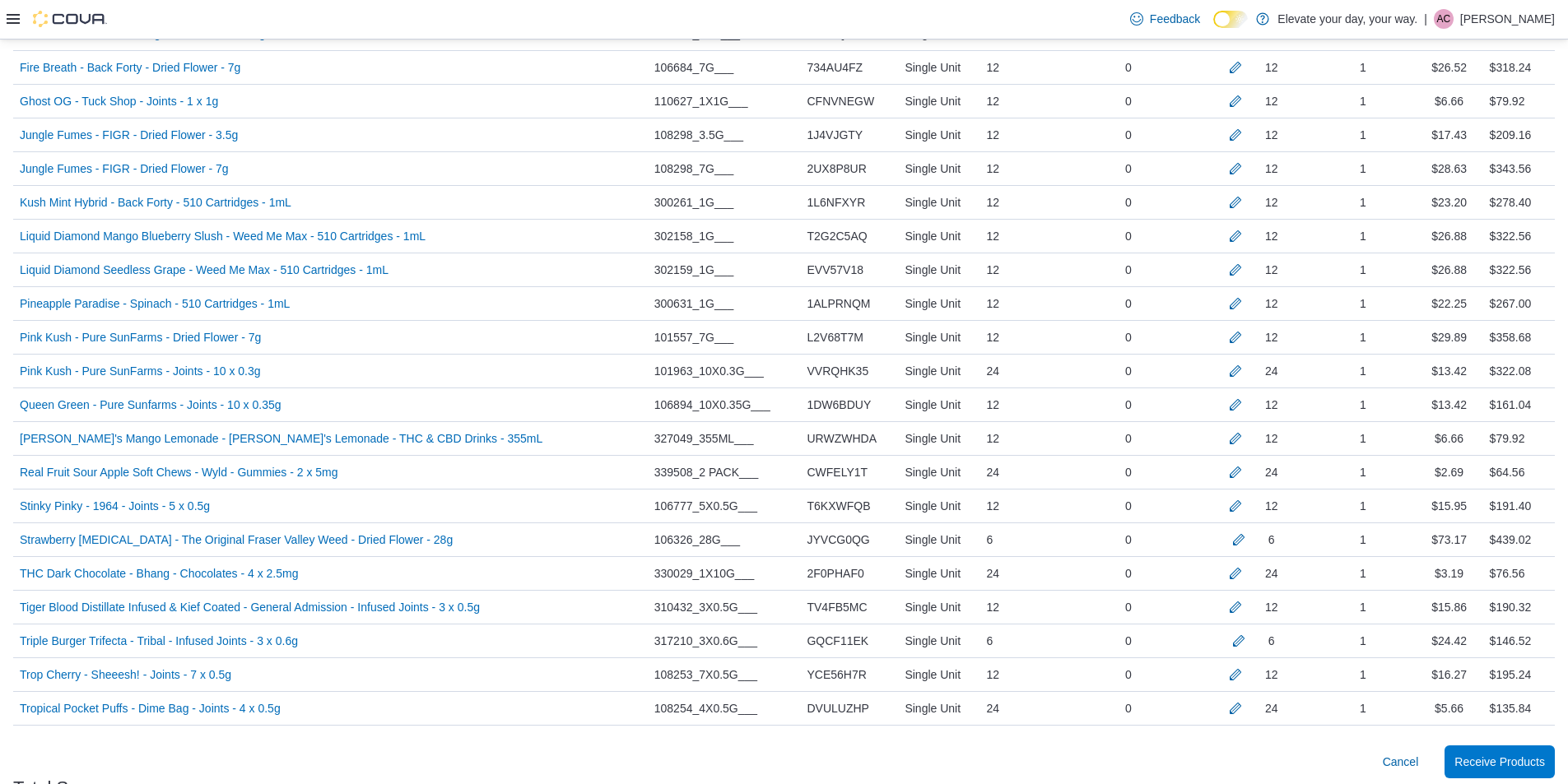 scroll, scrollTop: 1158, scrollLeft: 0, axis: vertical 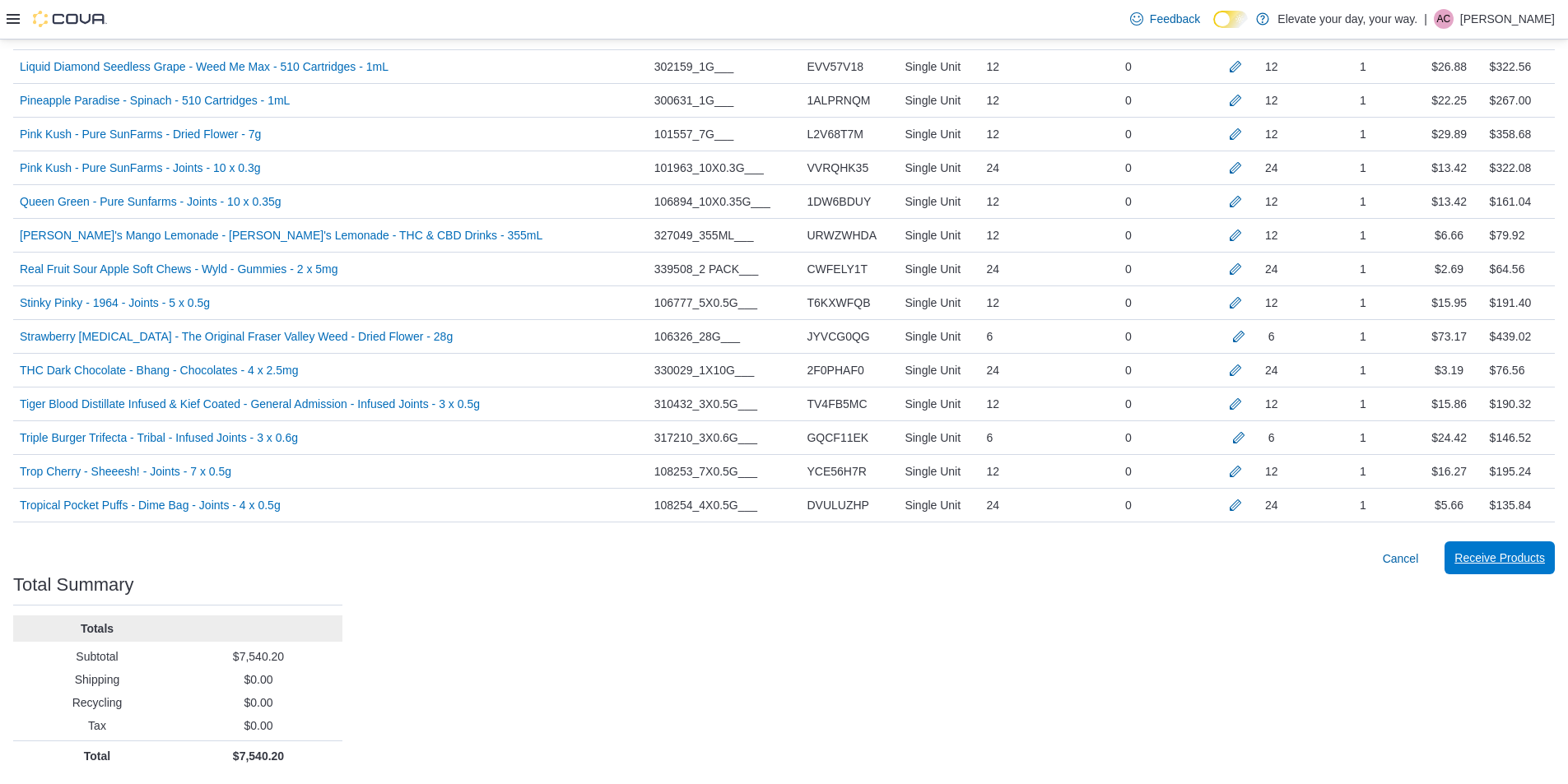 click on "Receive Products" at bounding box center [1500, 558] 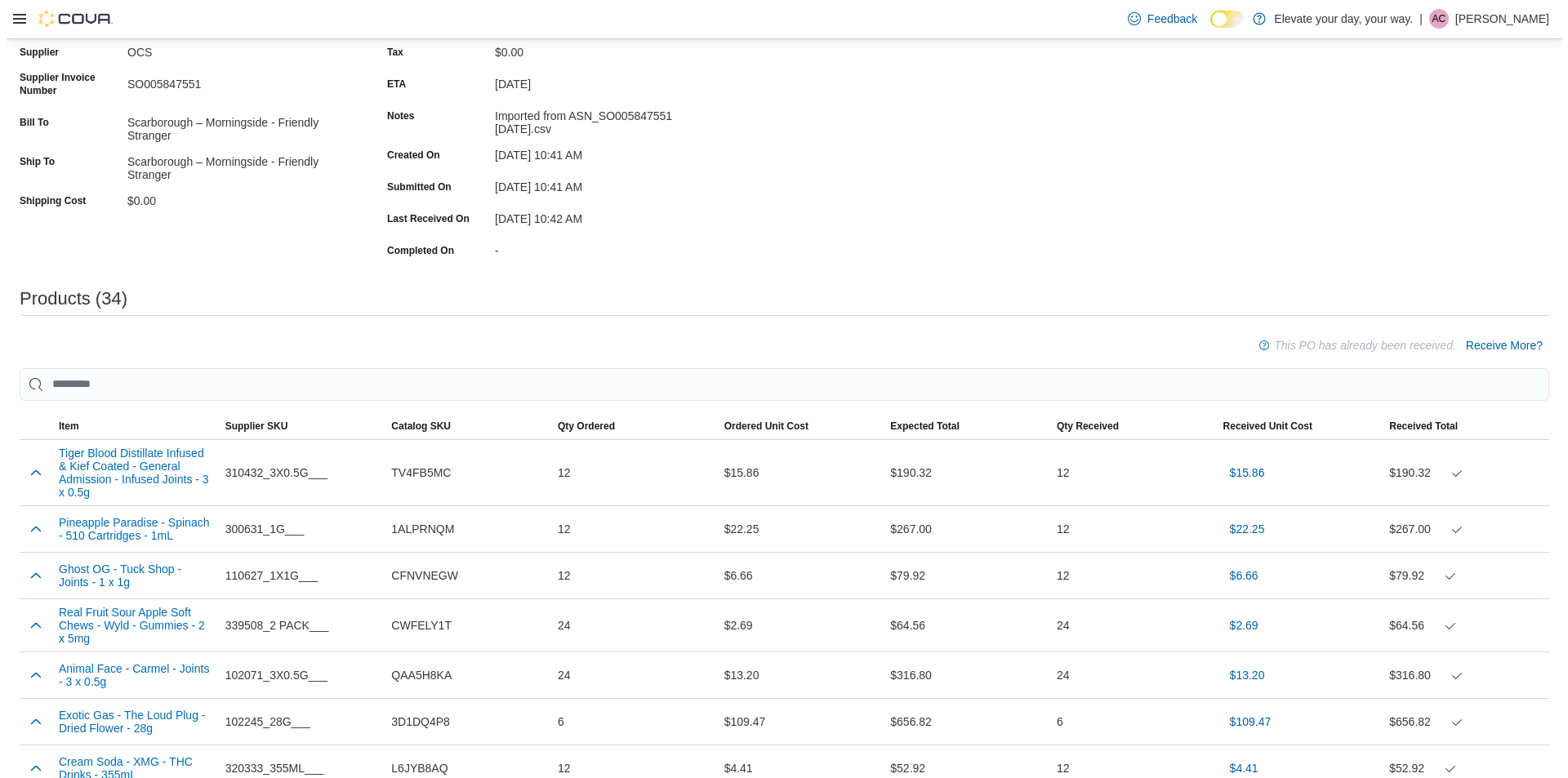 scroll, scrollTop: 0, scrollLeft: 0, axis: both 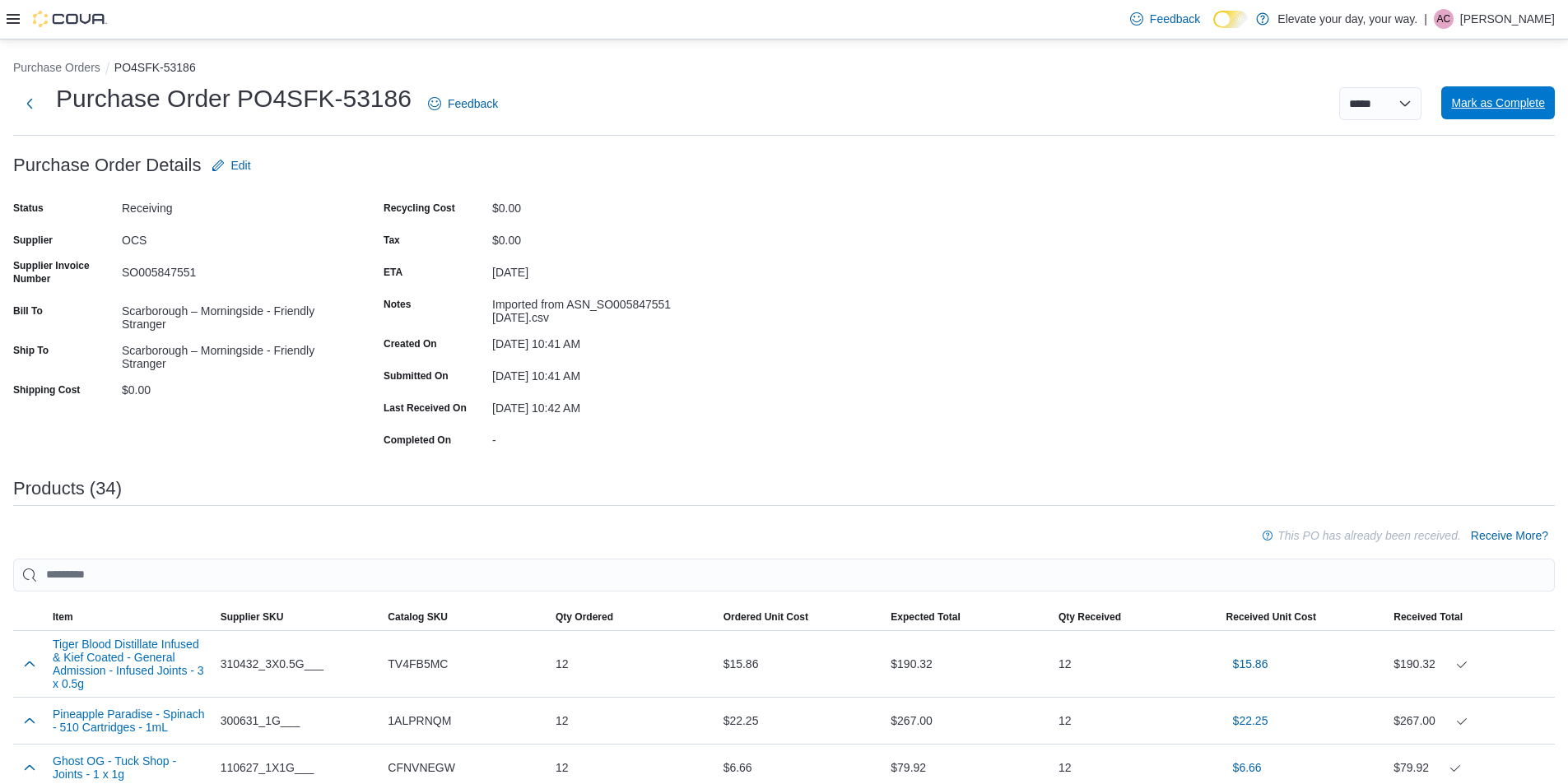 click on "Mark as Complete" at bounding box center (1498, 103) 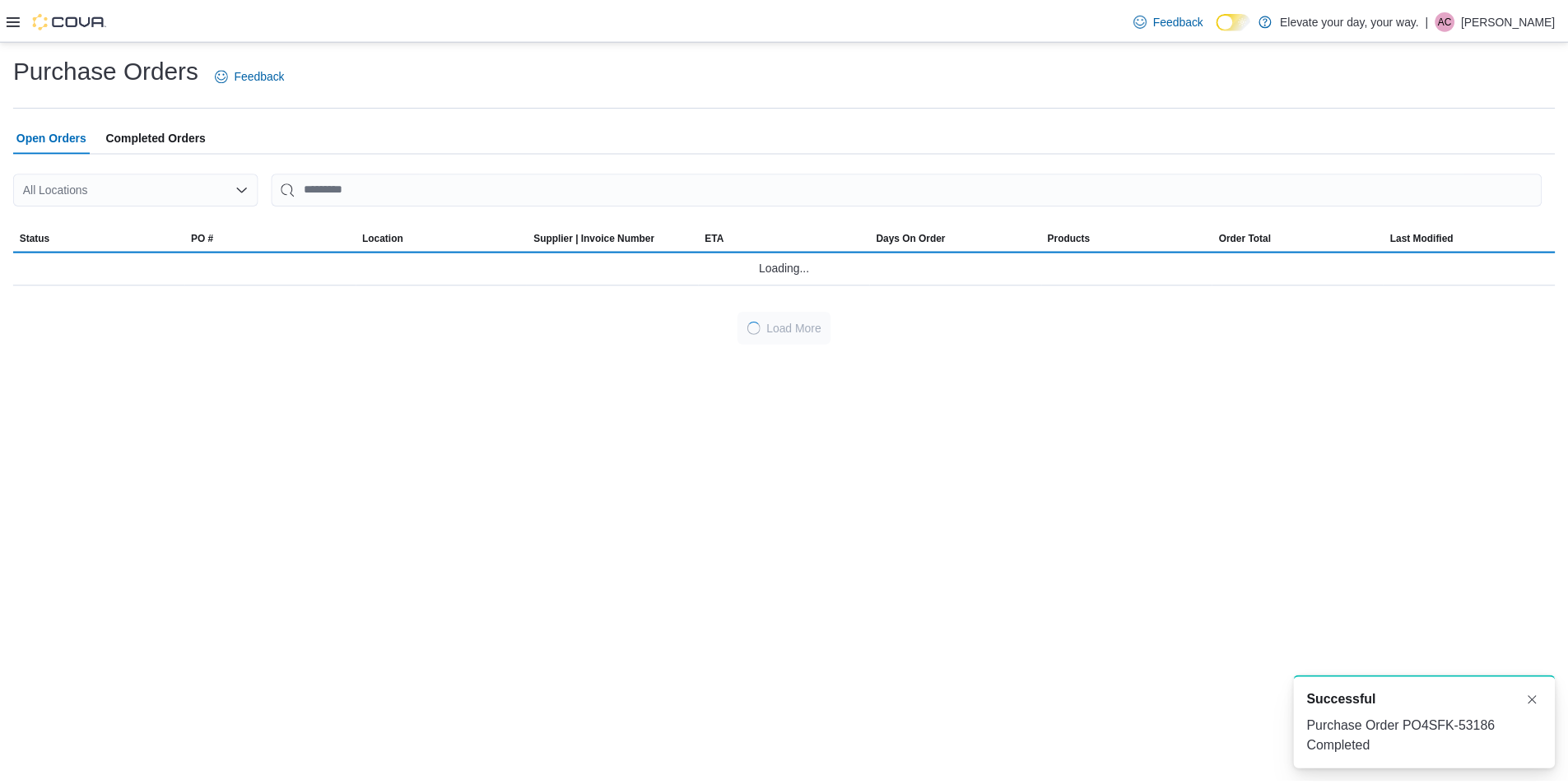 scroll, scrollTop: 0, scrollLeft: 0, axis: both 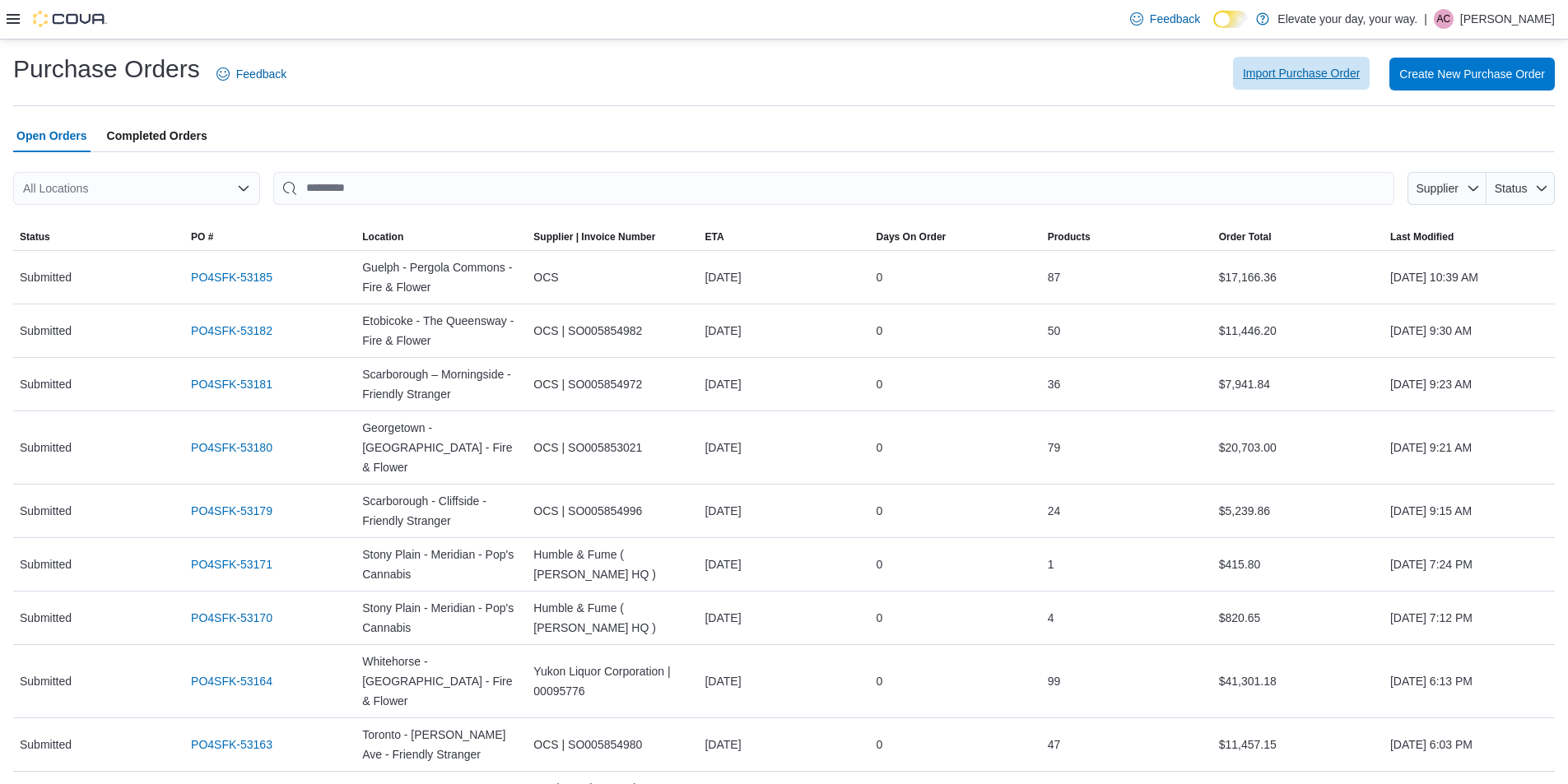 click on "Import Purchase Order" at bounding box center (1301, 73) 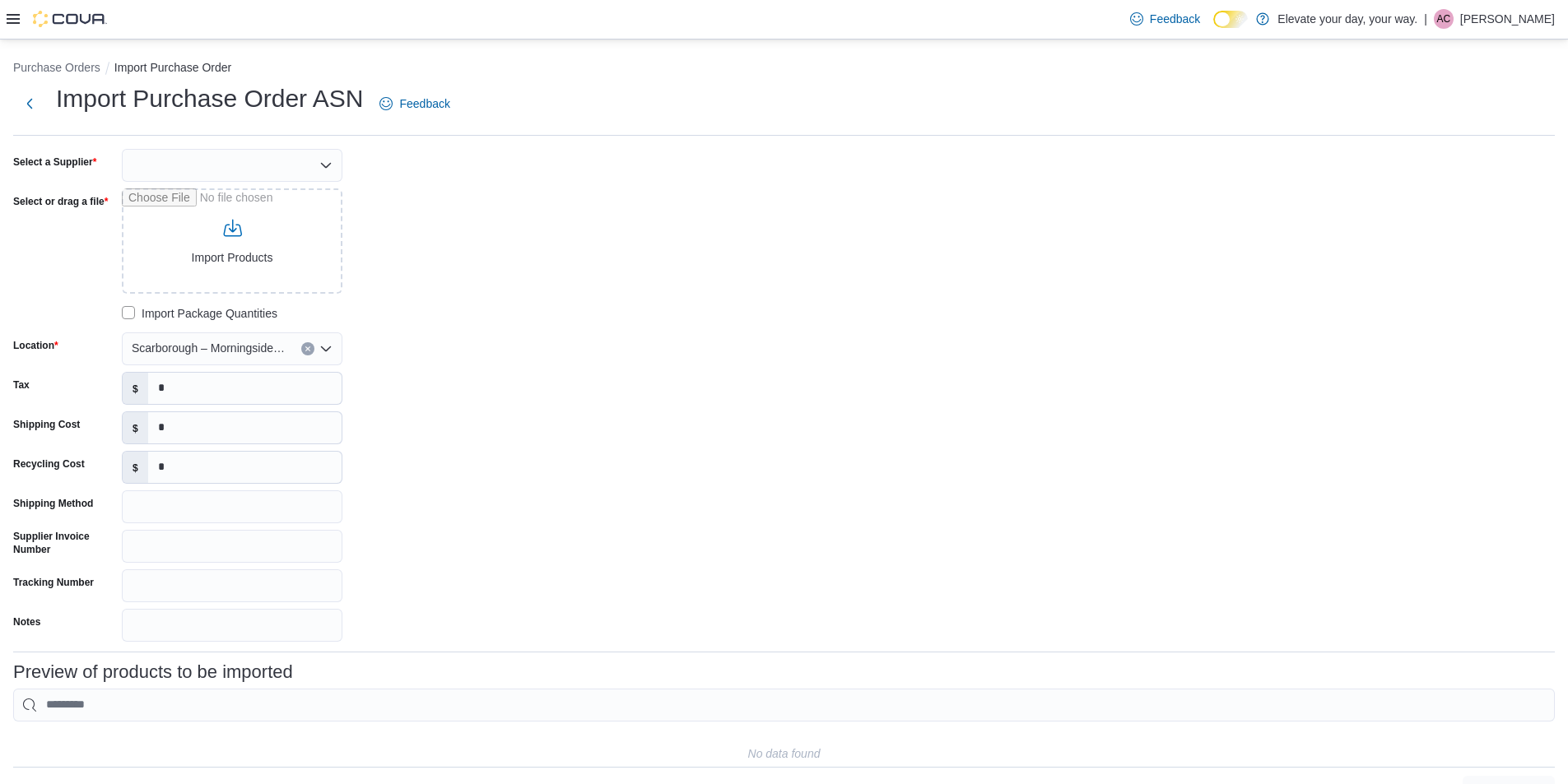 click at bounding box center [232, 165] 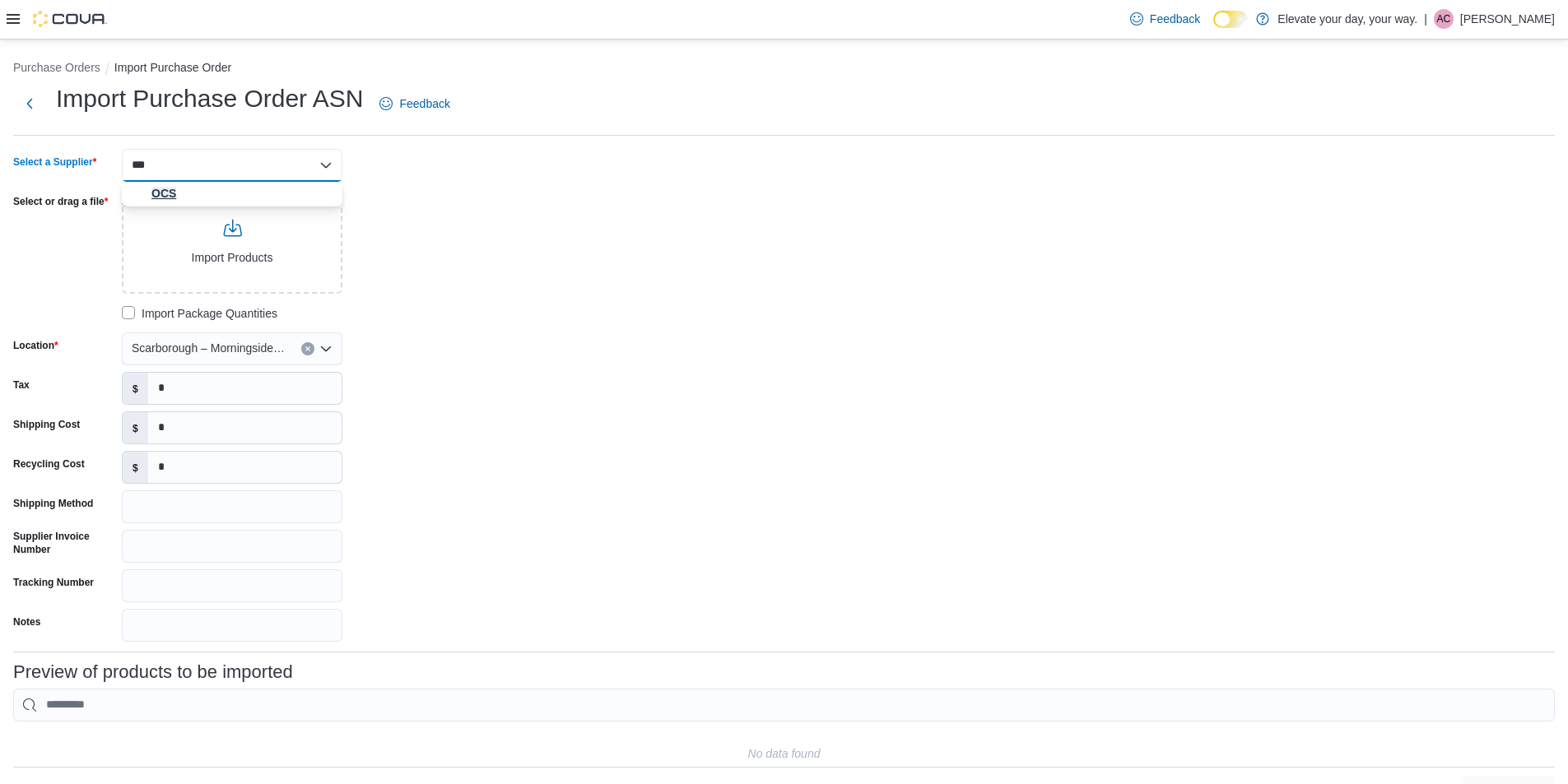 type on "***" 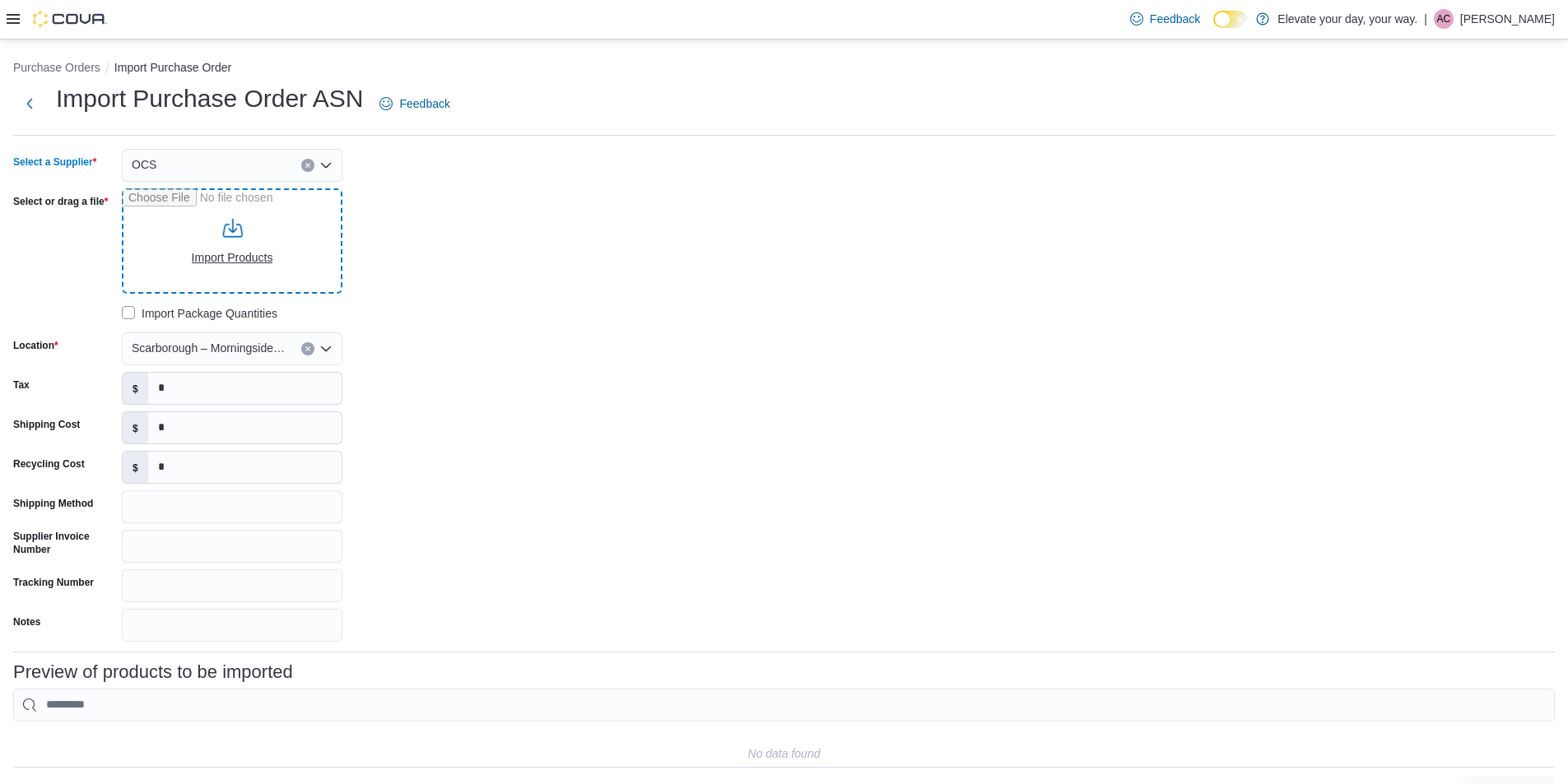 click on "Select or drag a file" at bounding box center (232, 241) 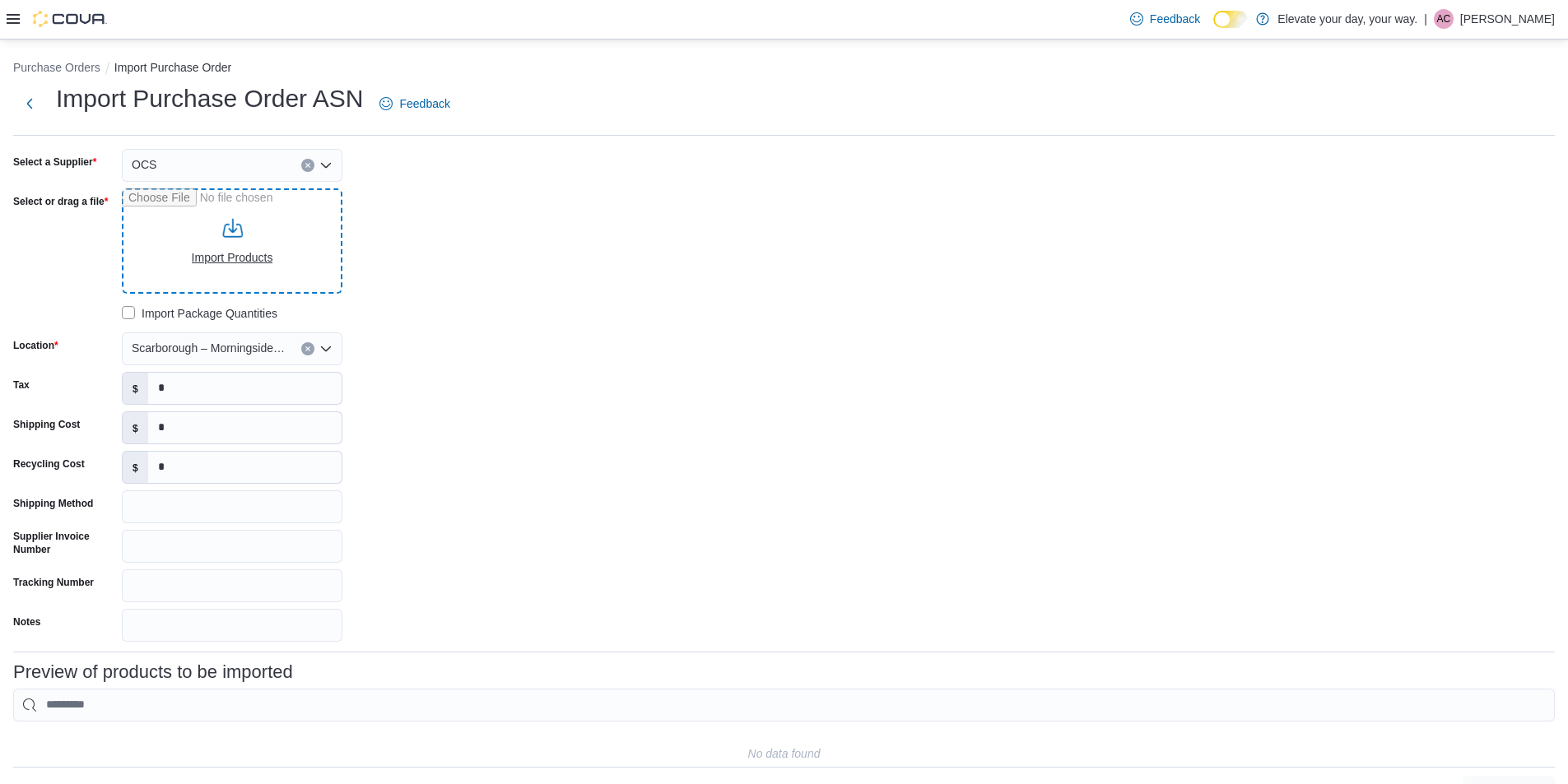 type on "**********" 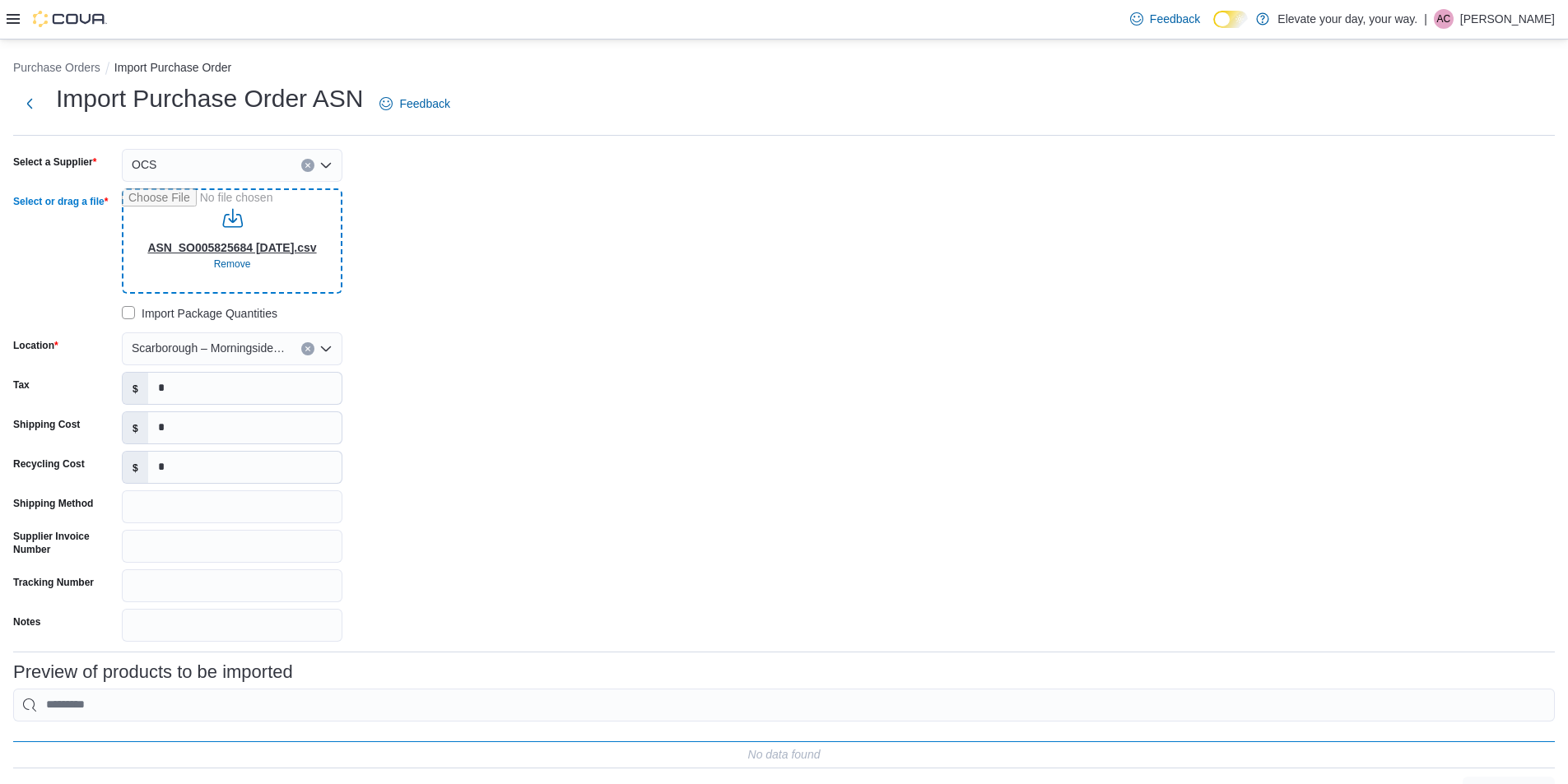 type on "**********" 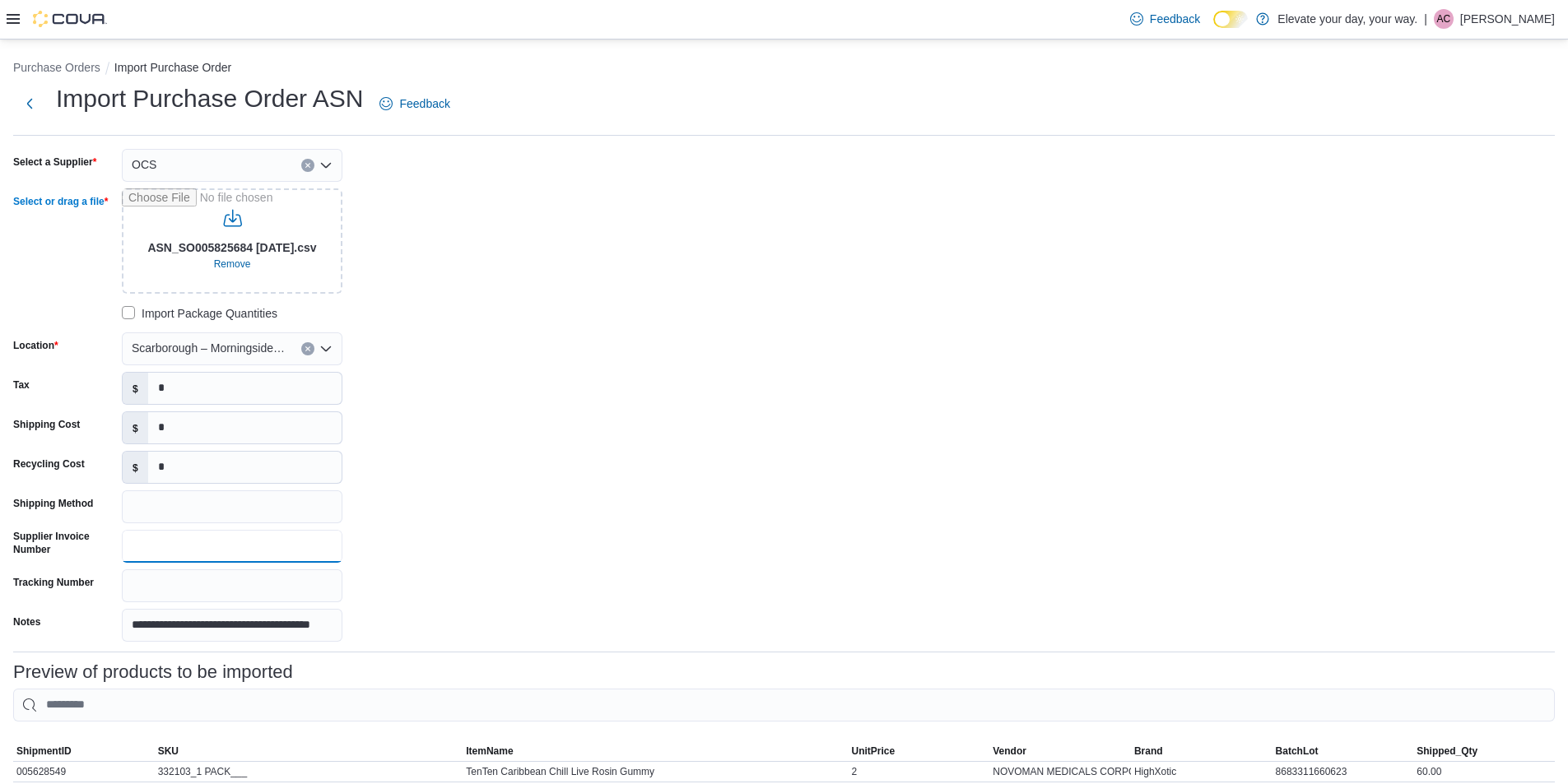 click on "Supplier Invoice Number" at bounding box center (232, 546) 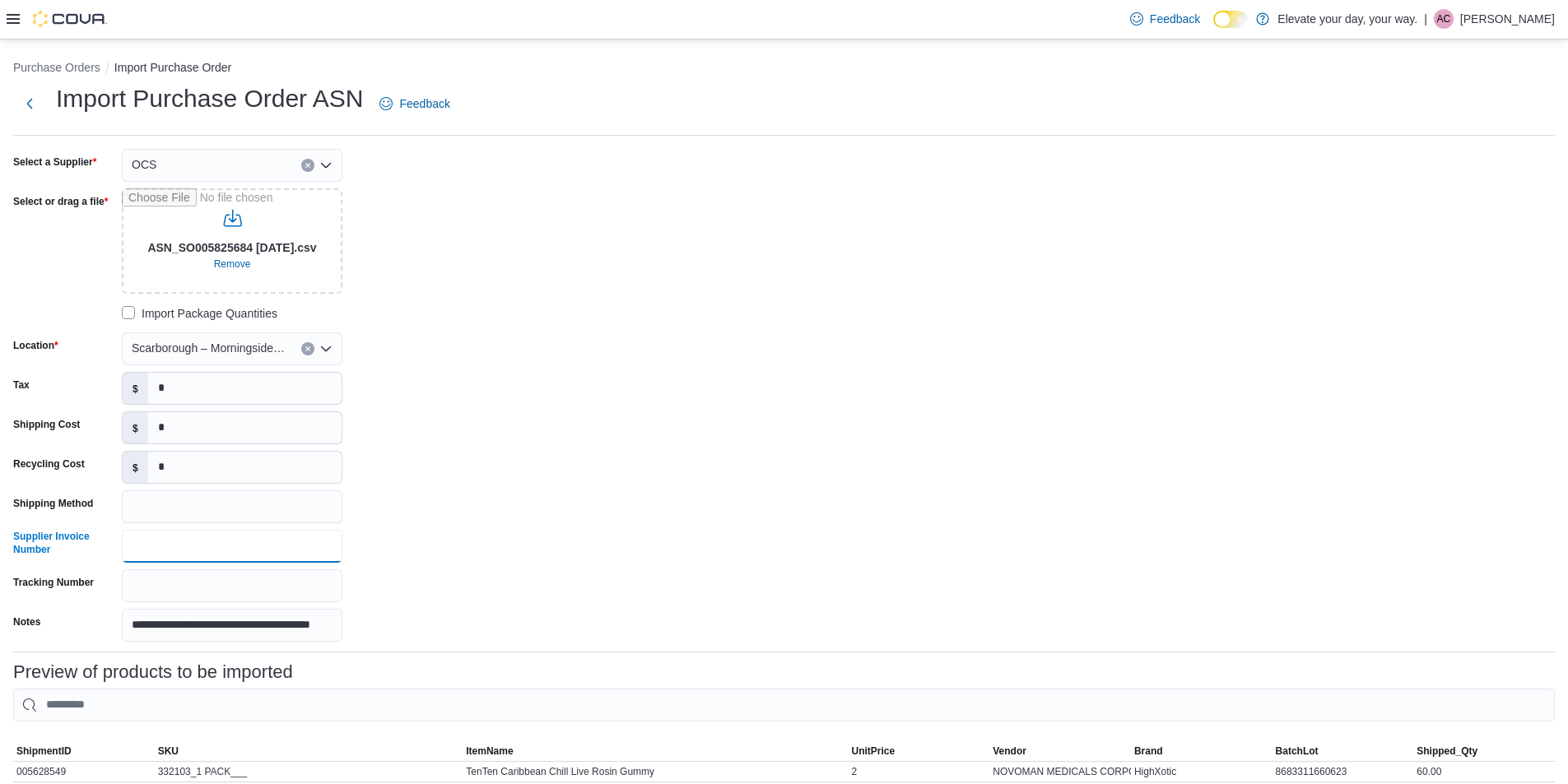 paste on "**********" 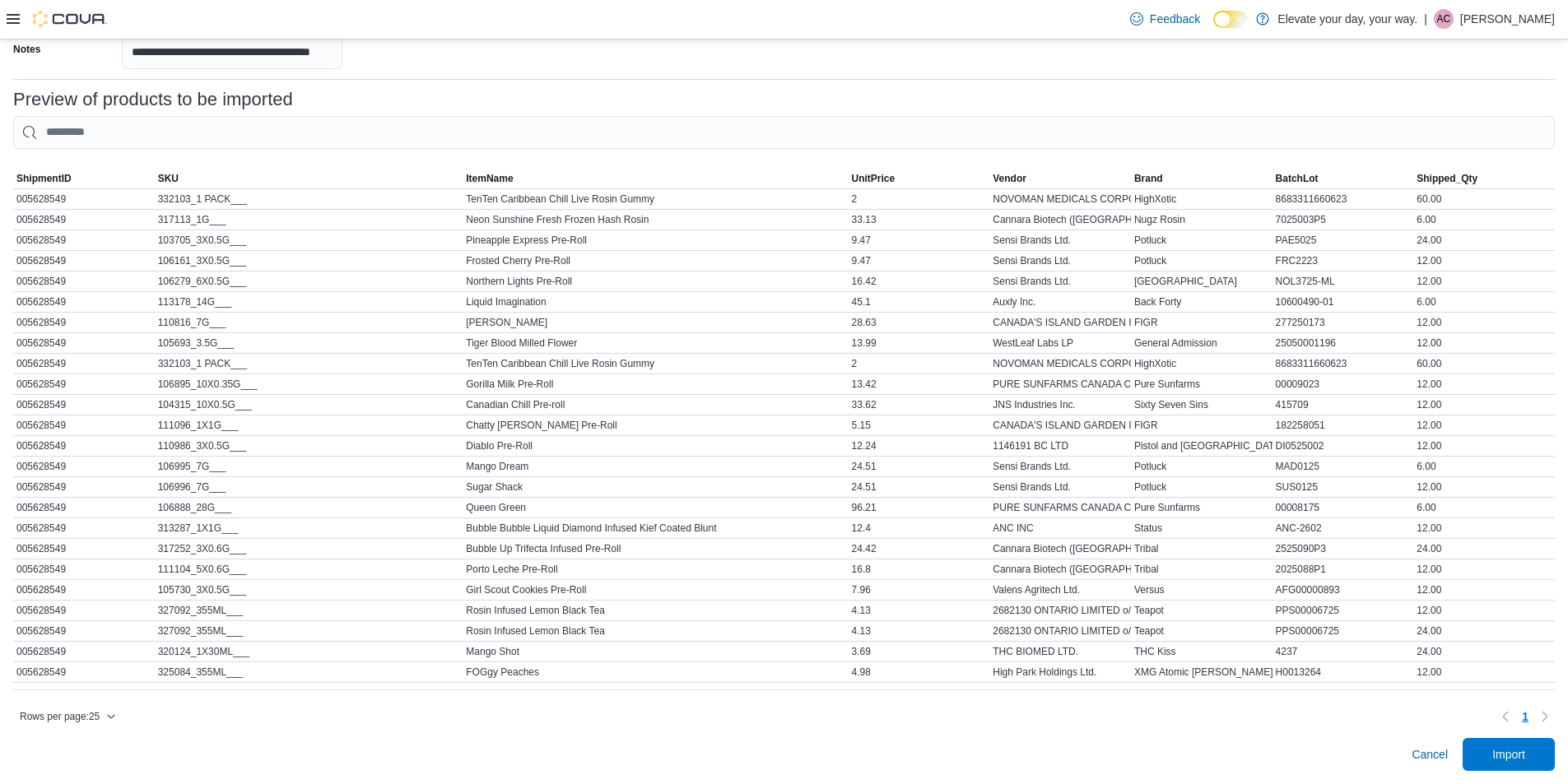 scroll, scrollTop: 585, scrollLeft: 0, axis: vertical 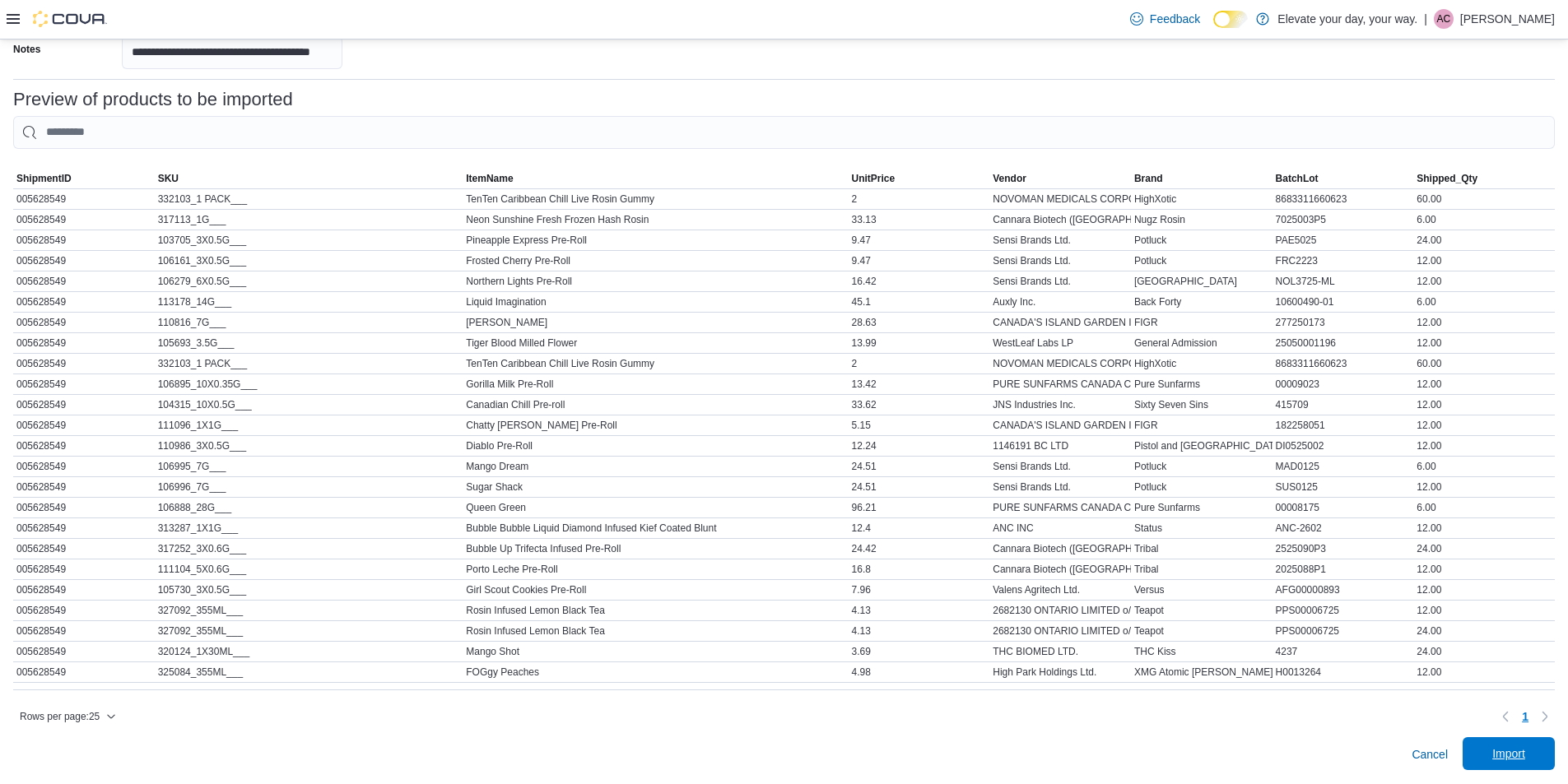 type on "**********" 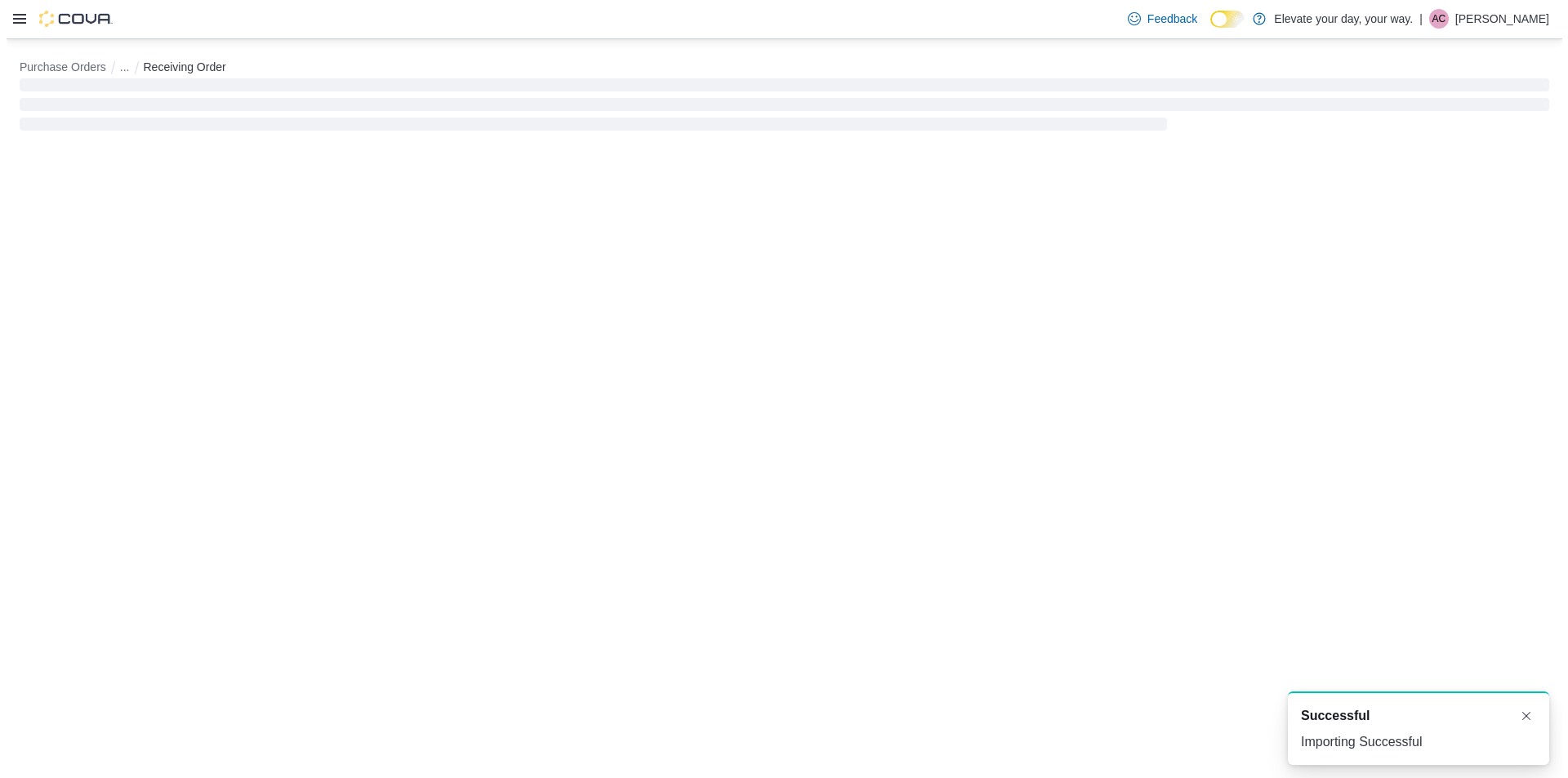 scroll, scrollTop: 0, scrollLeft: 0, axis: both 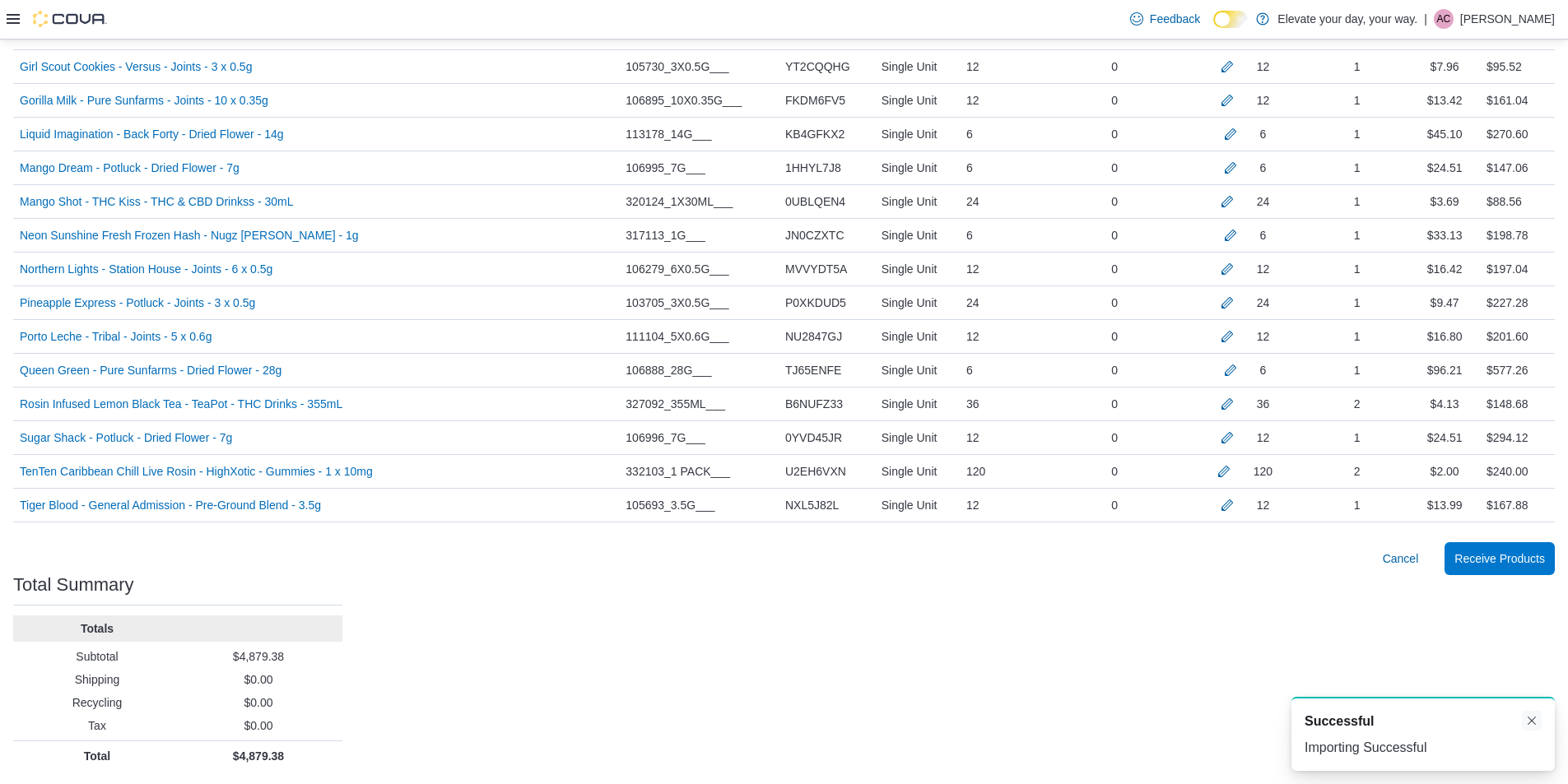 click at bounding box center (1532, 721) 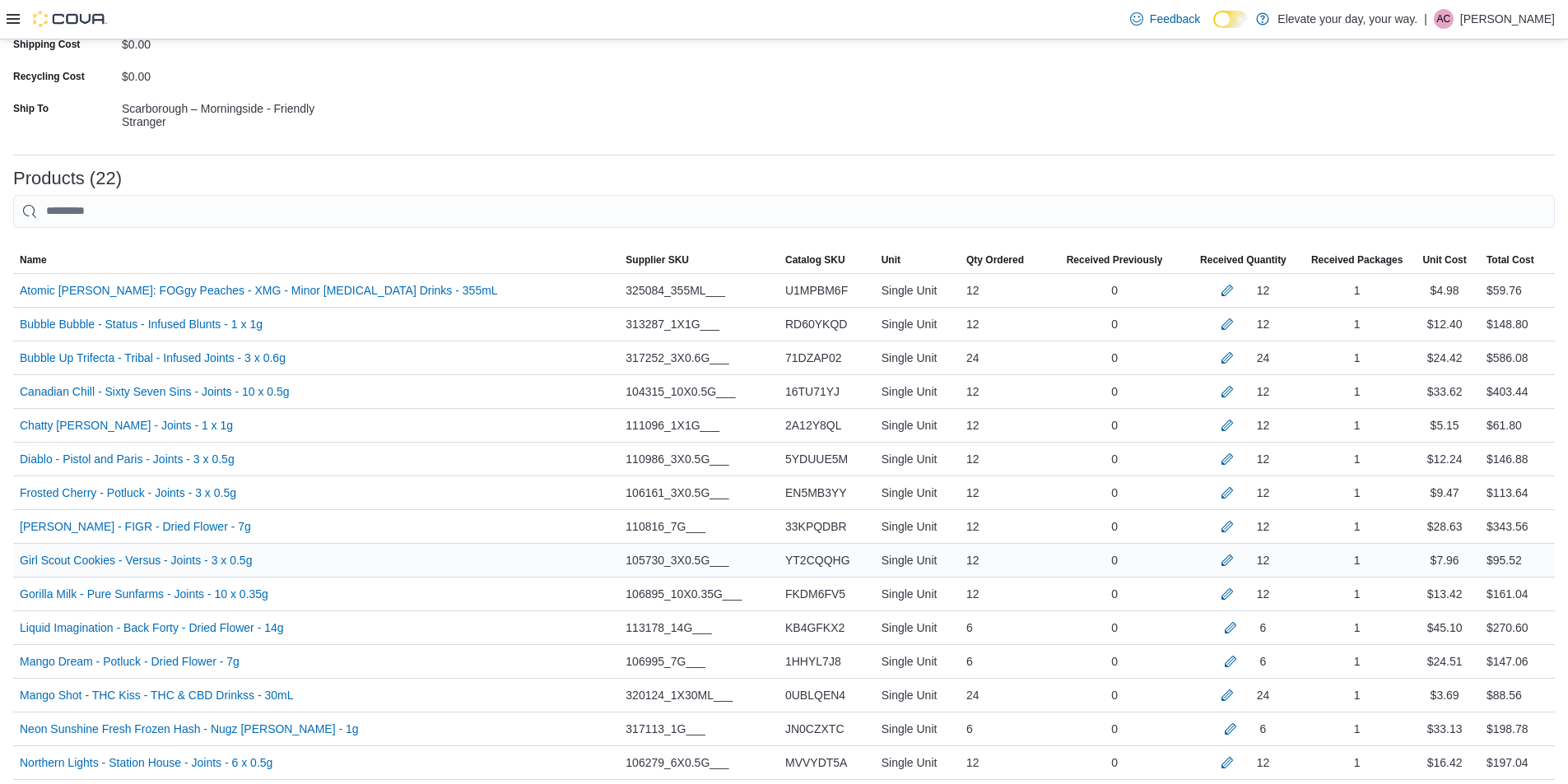 scroll, scrollTop: 0, scrollLeft: 0, axis: both 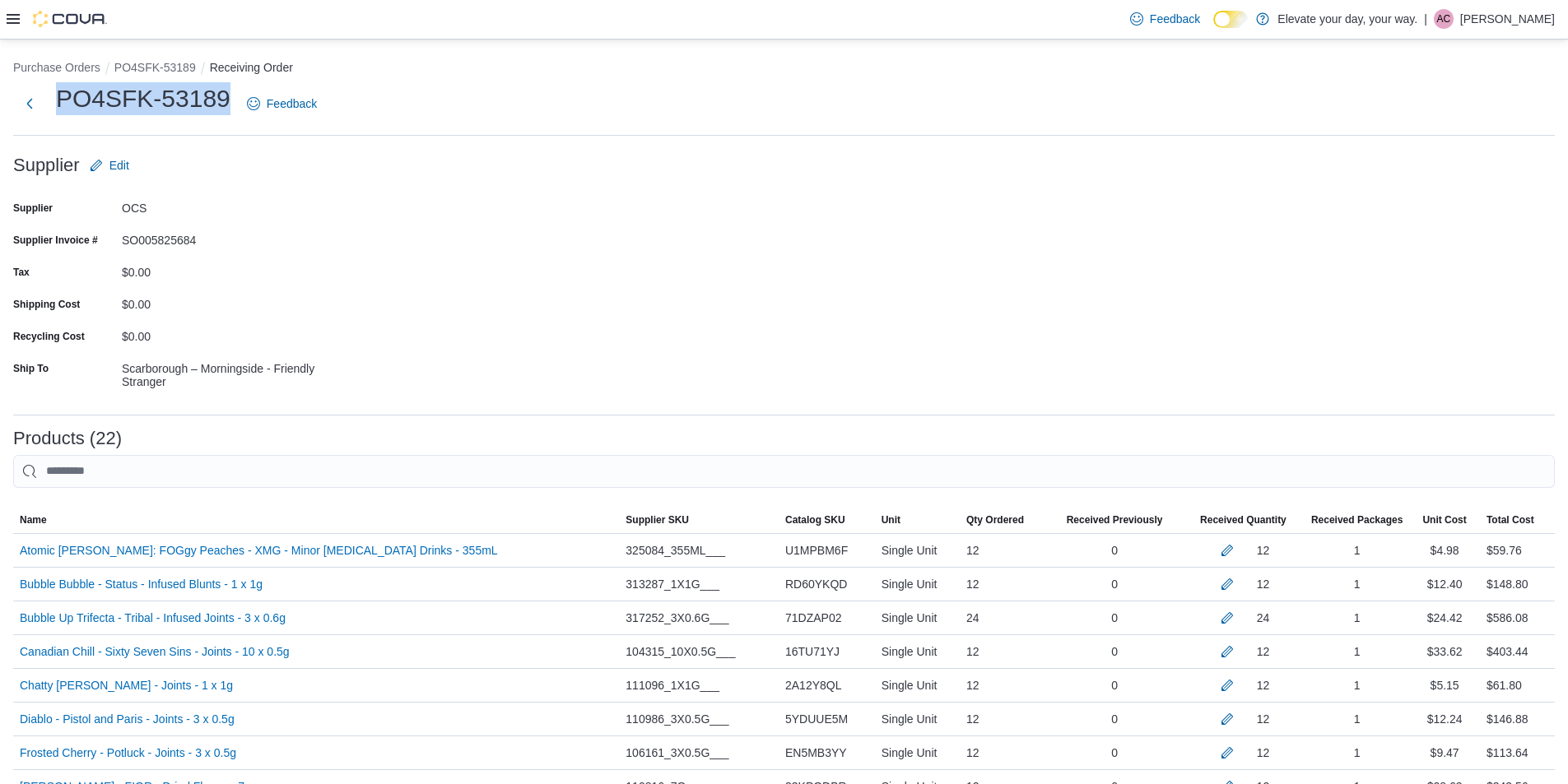 drag, startPoint x: 228, startPoint y: 100, endPoint x: 58, endPoint y: 112, distance: 170.423 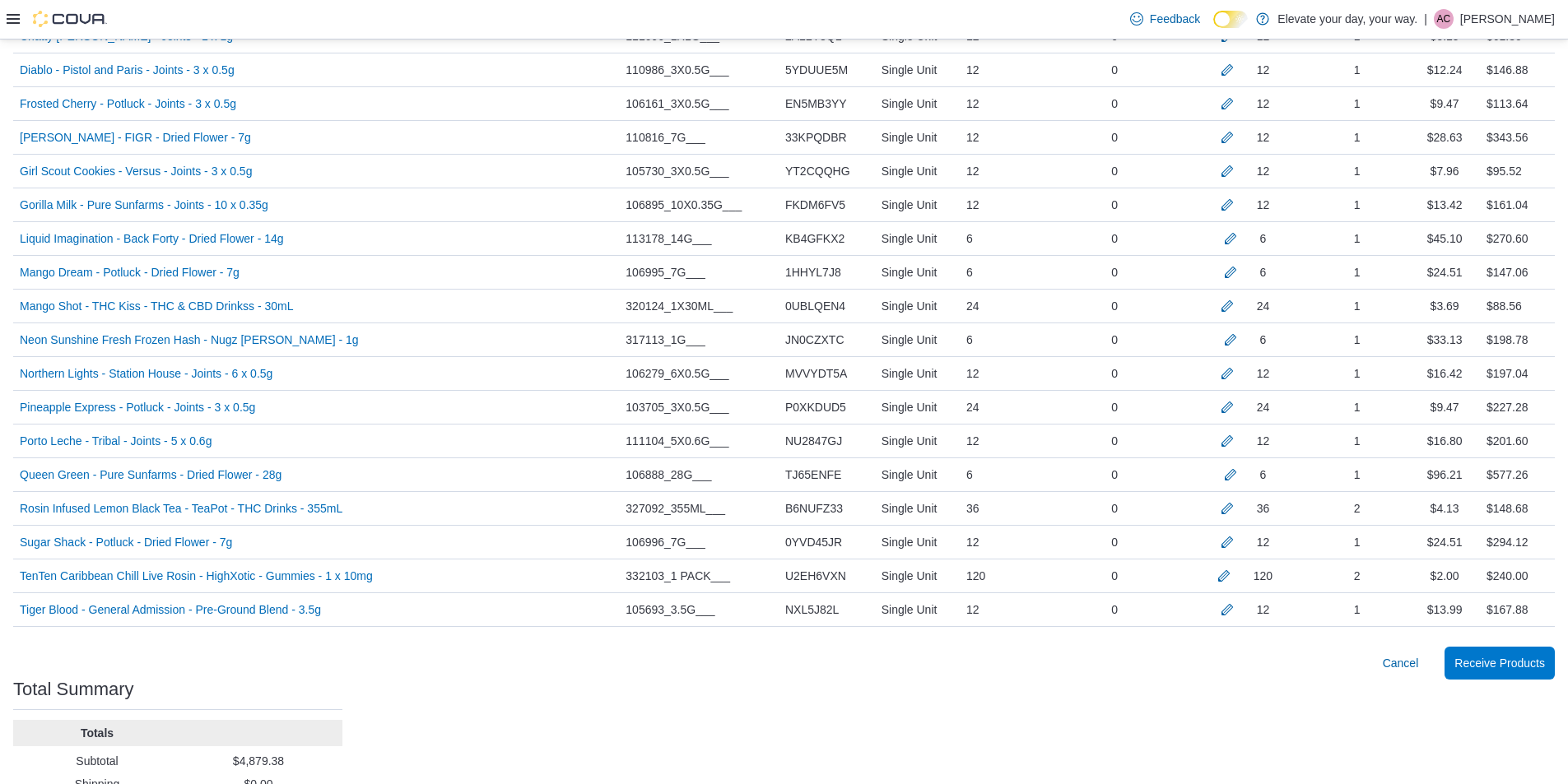 scroll, scrollTop: 754, scrollLeft: 0, axis: vertical 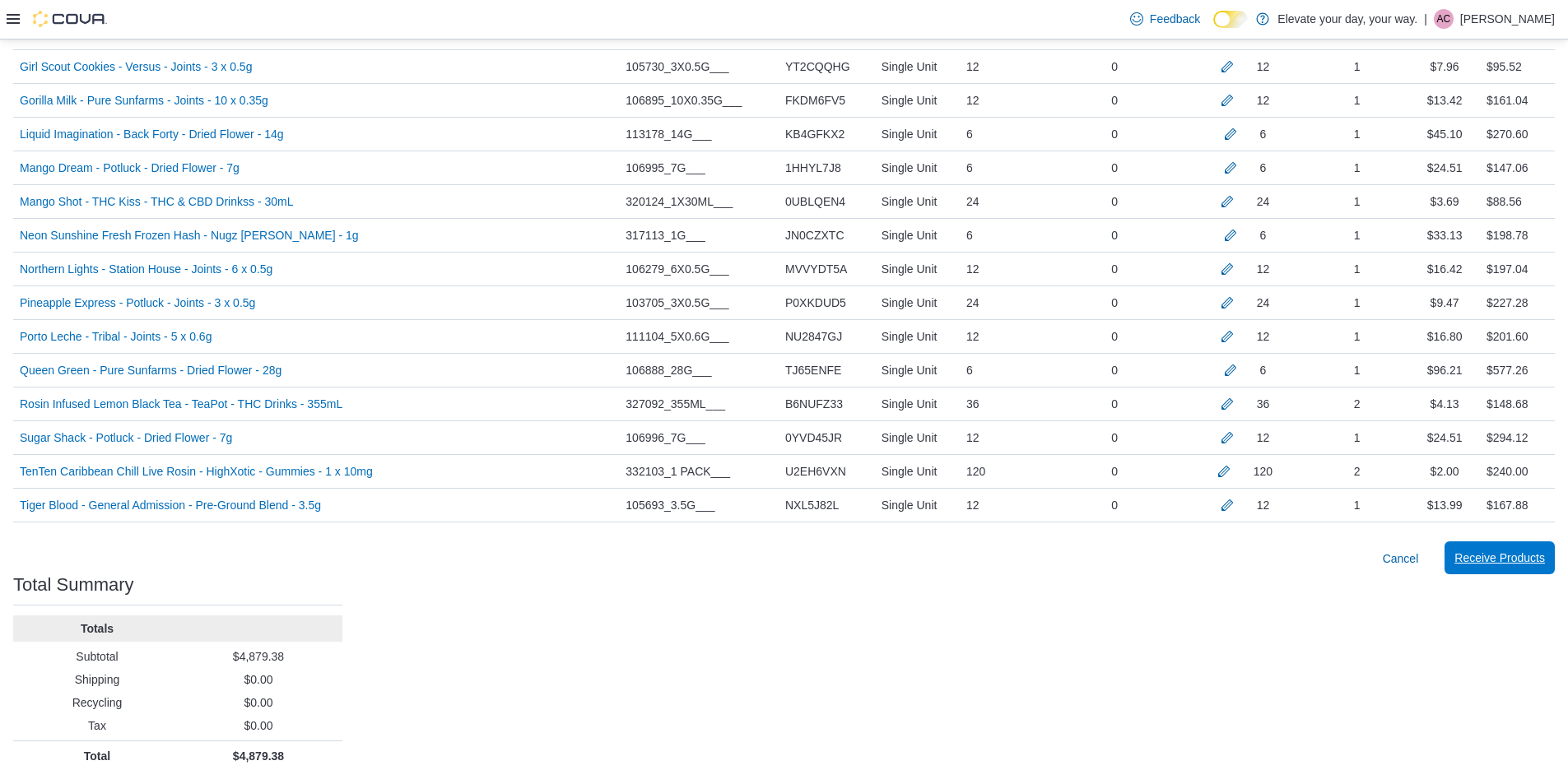 click on "Receive Products" at bounding box center [1500, 558] 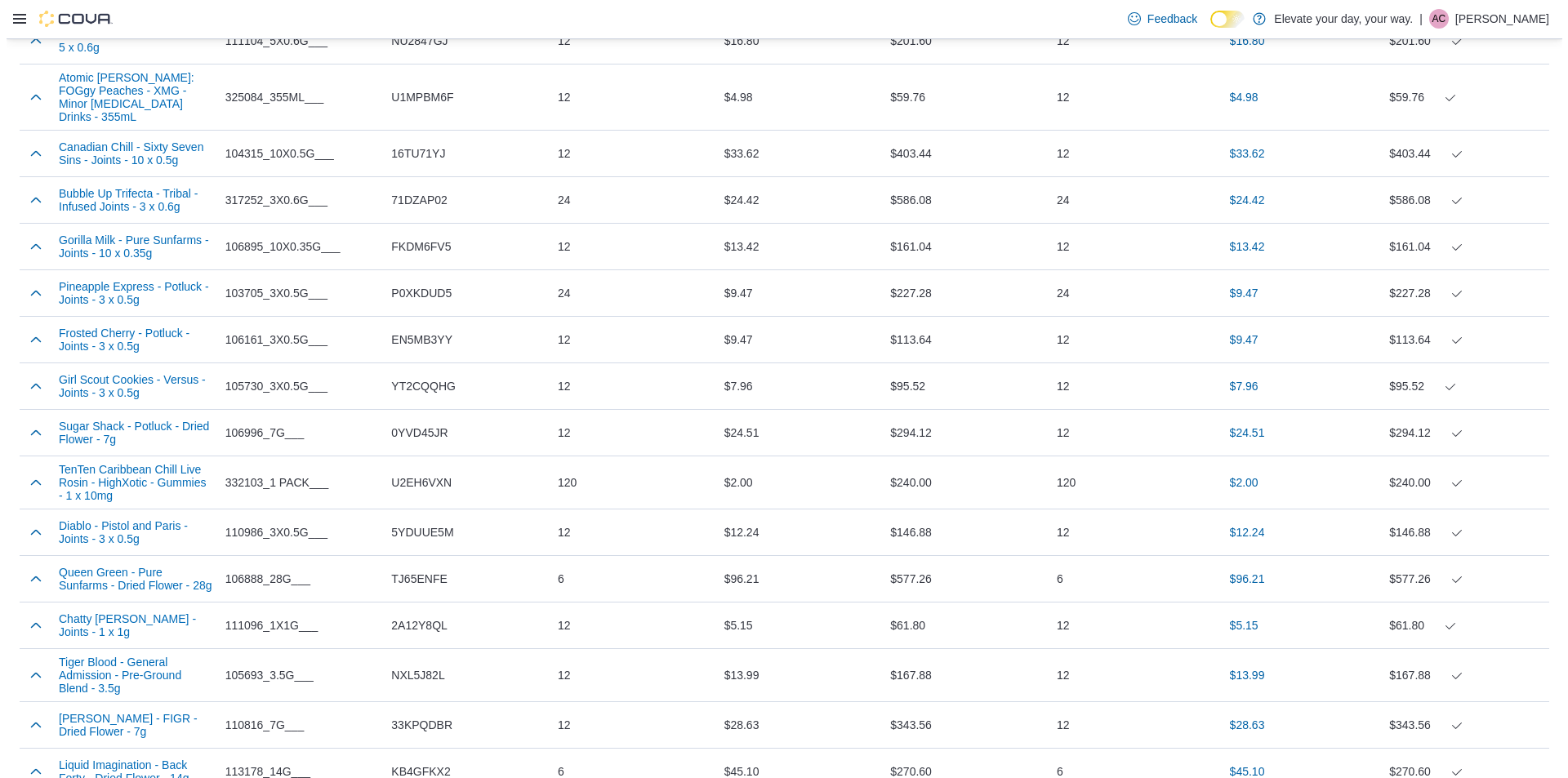 scroll, scrollTop: 0, scrollLeft: 0, axis: both 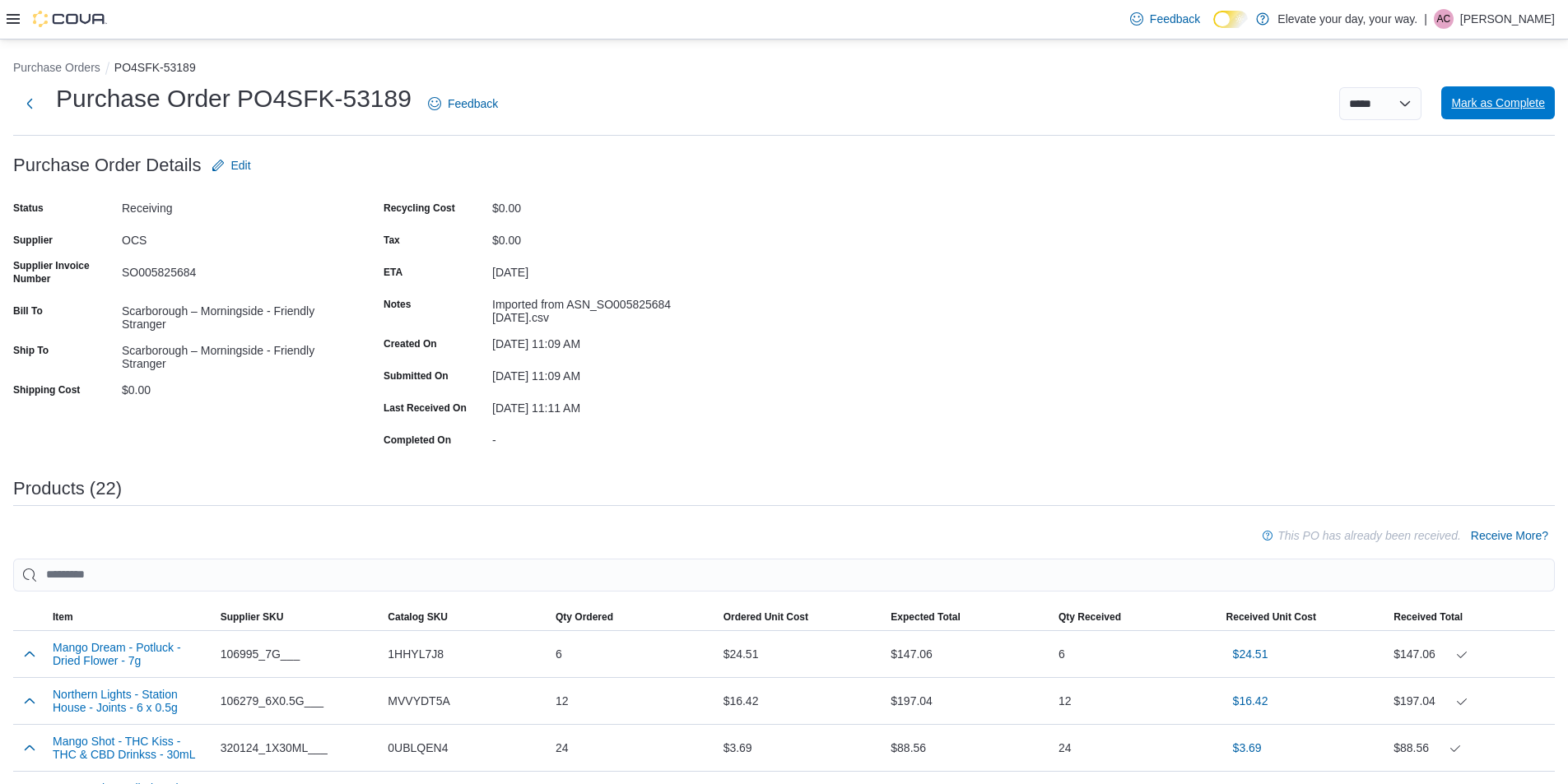 click on "Mark as Complete" at bounding box center (1498, 103) 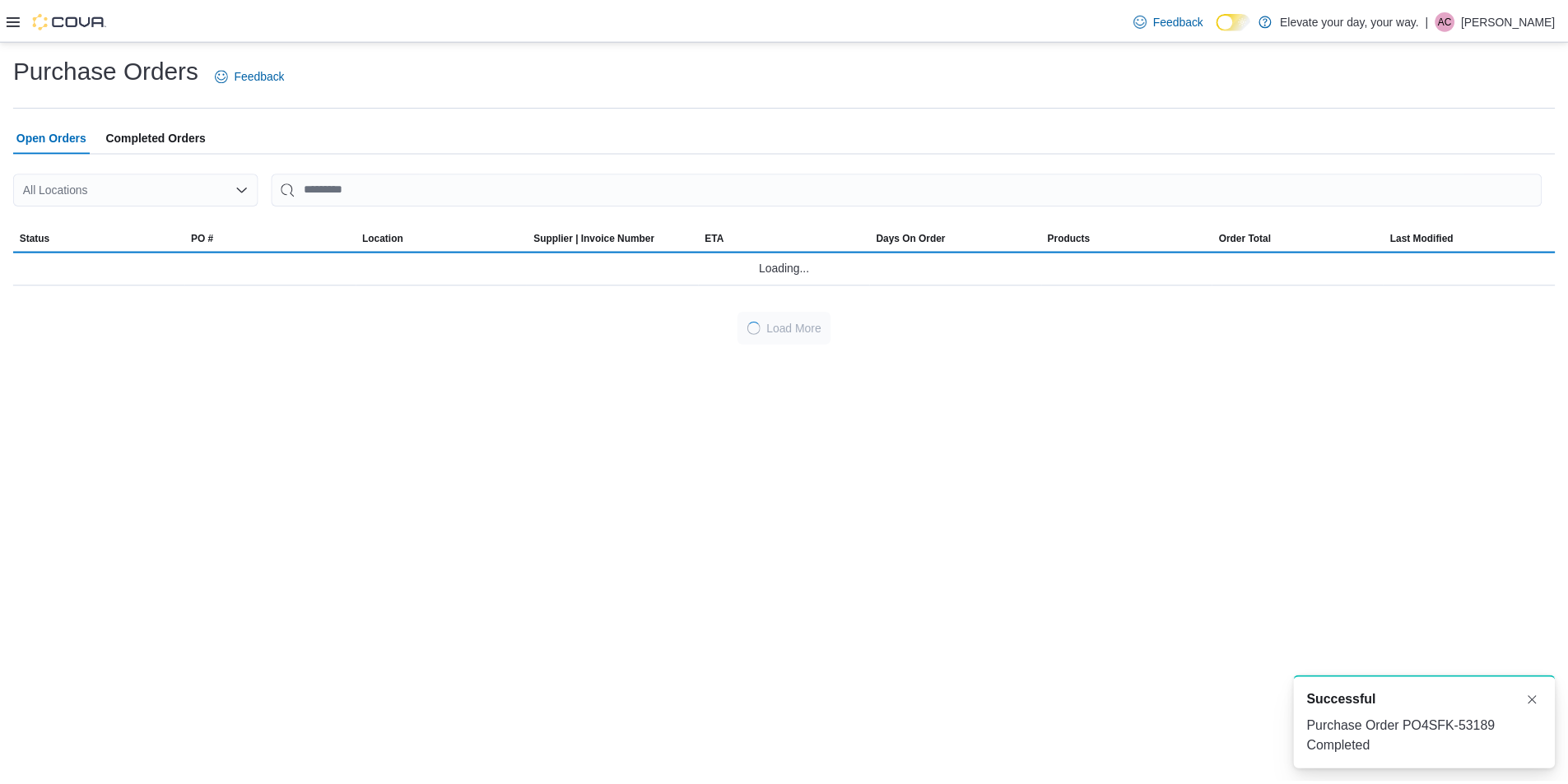 scroll, scrollTop: 0, scrollLeft: 0, axis: both 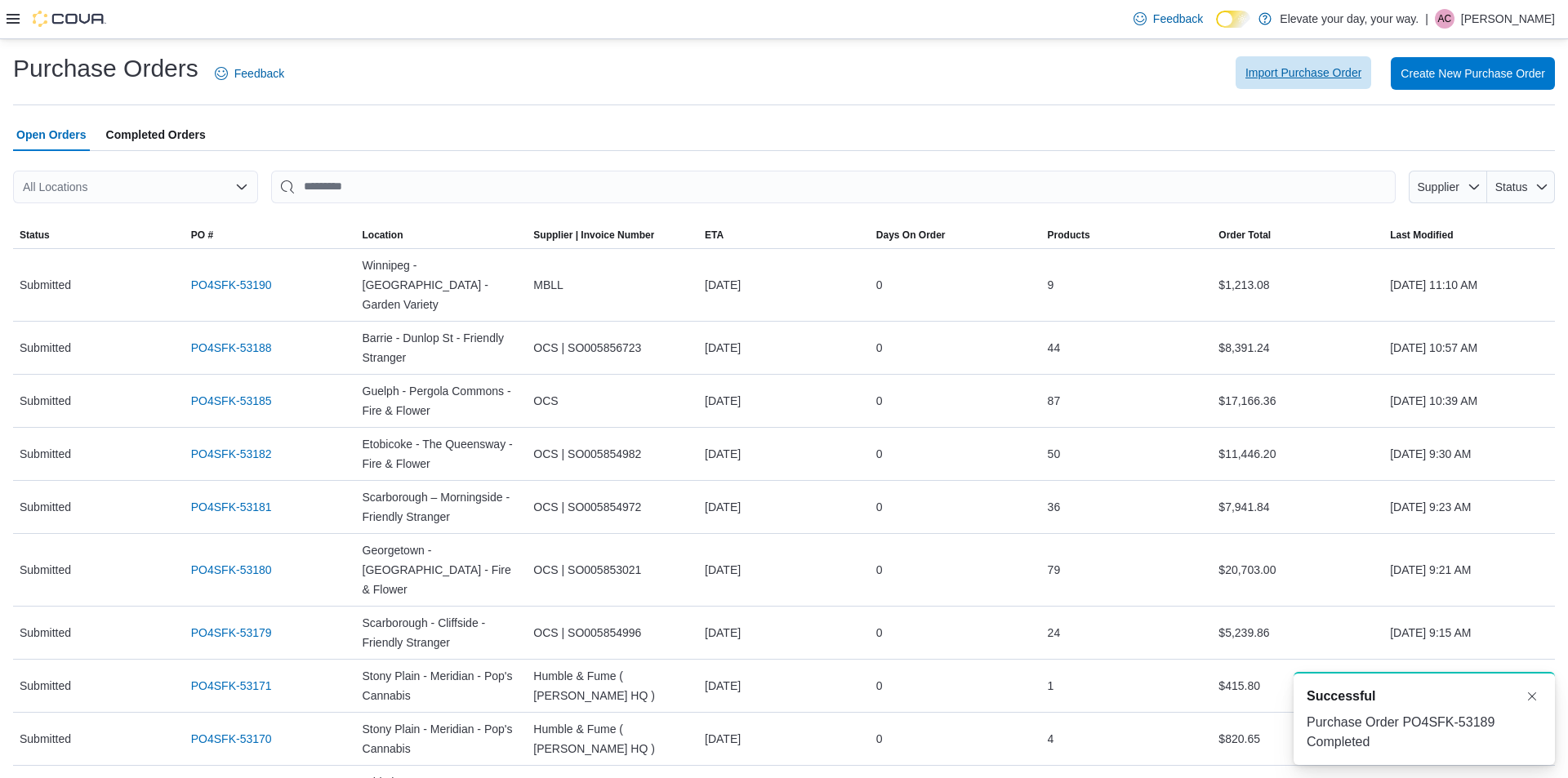click on "Import Purchase Order" at bounding box center [1303, 73] 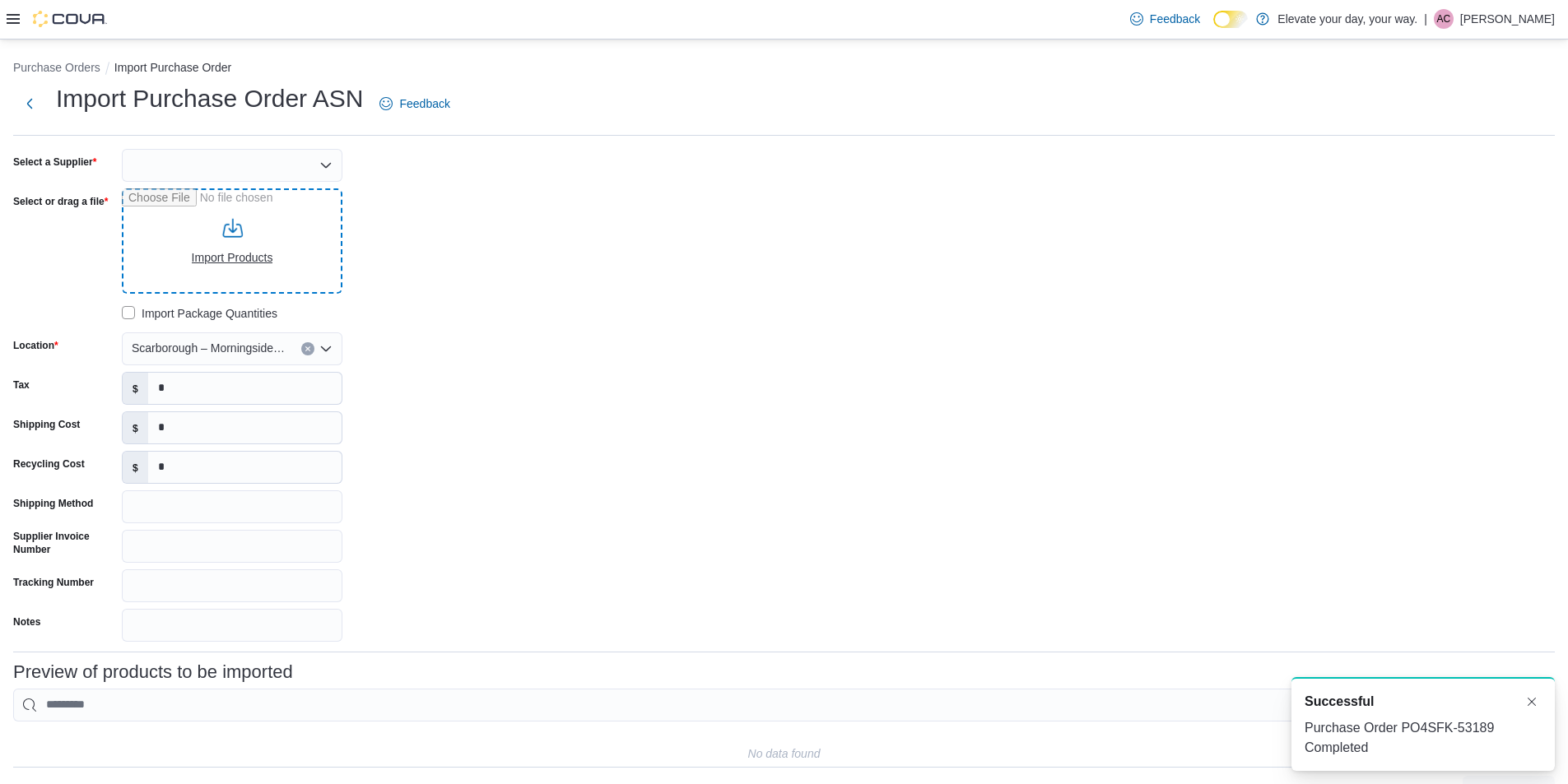 click on "Select or drag a file" at bounding box center (232, 241) 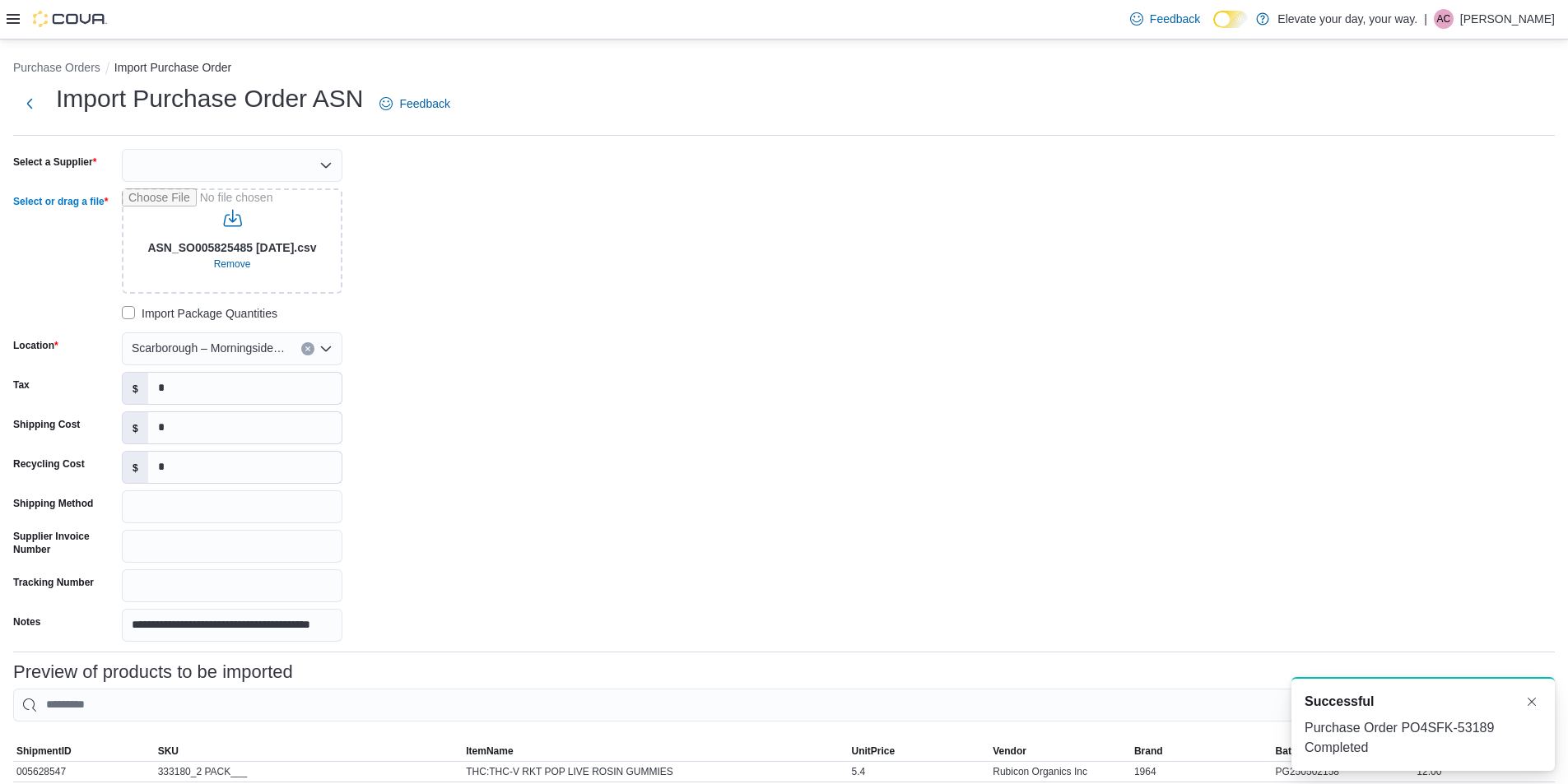 click at bounding box center (232, 165) 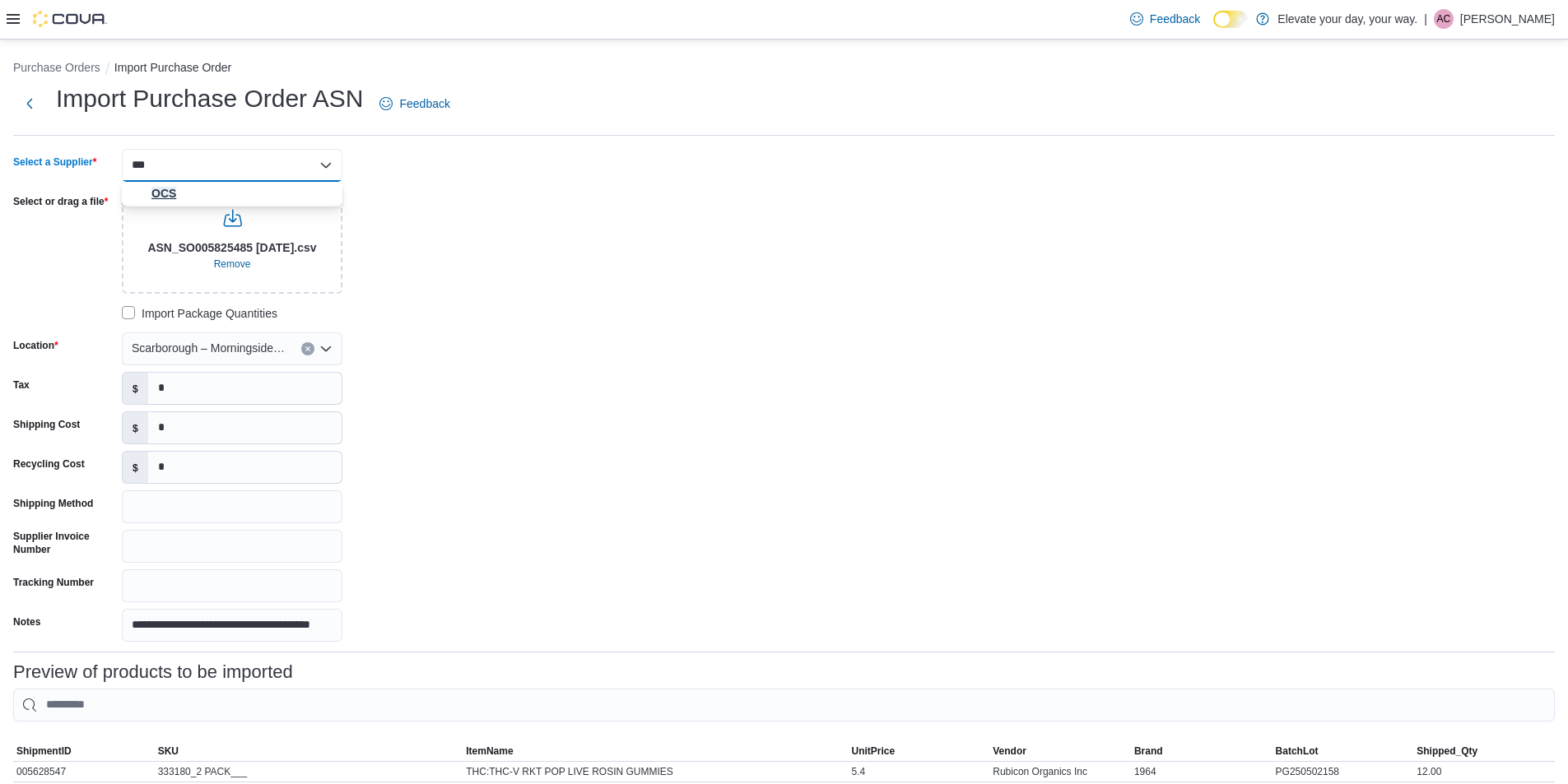 type on "***" 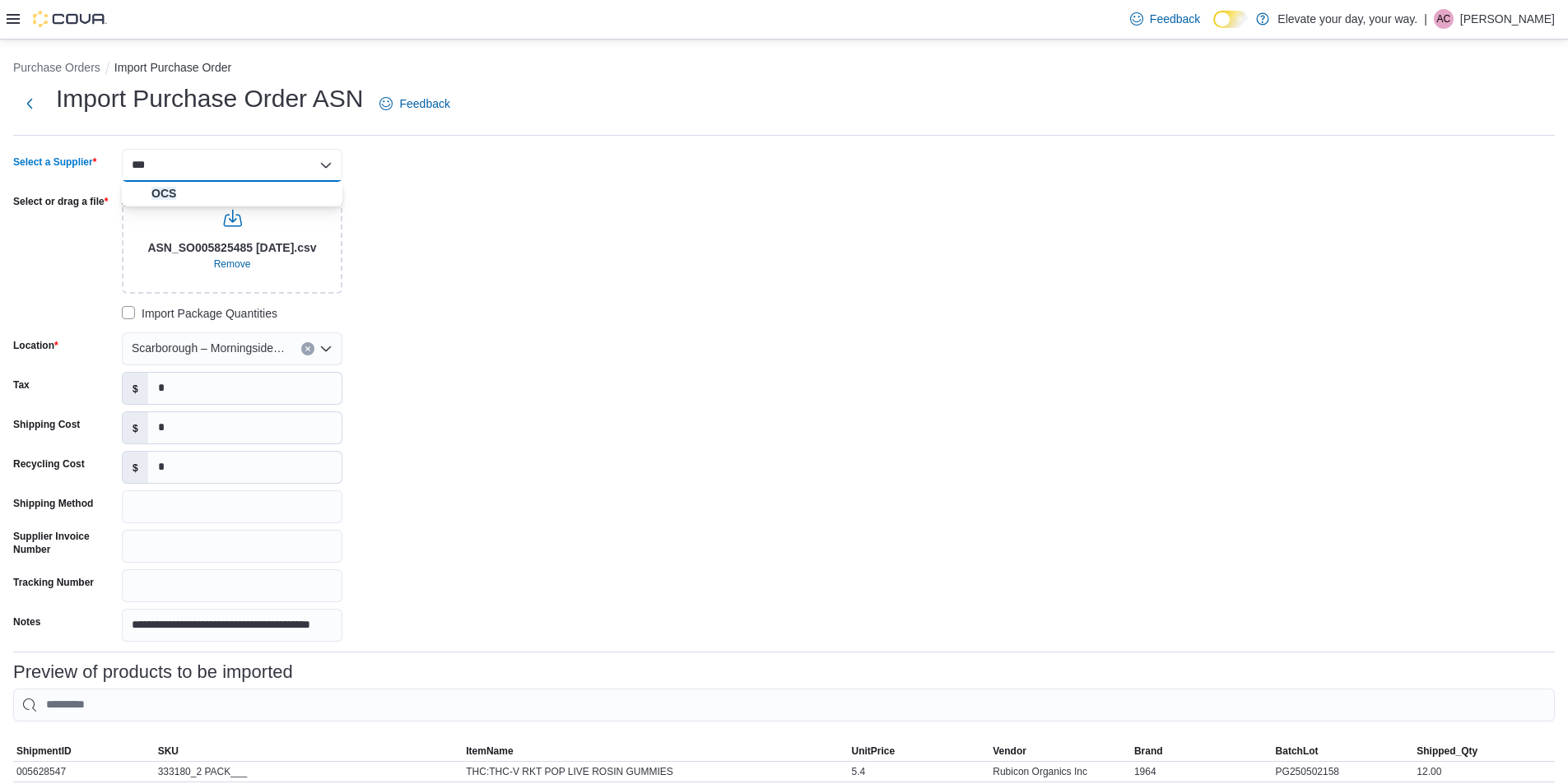type 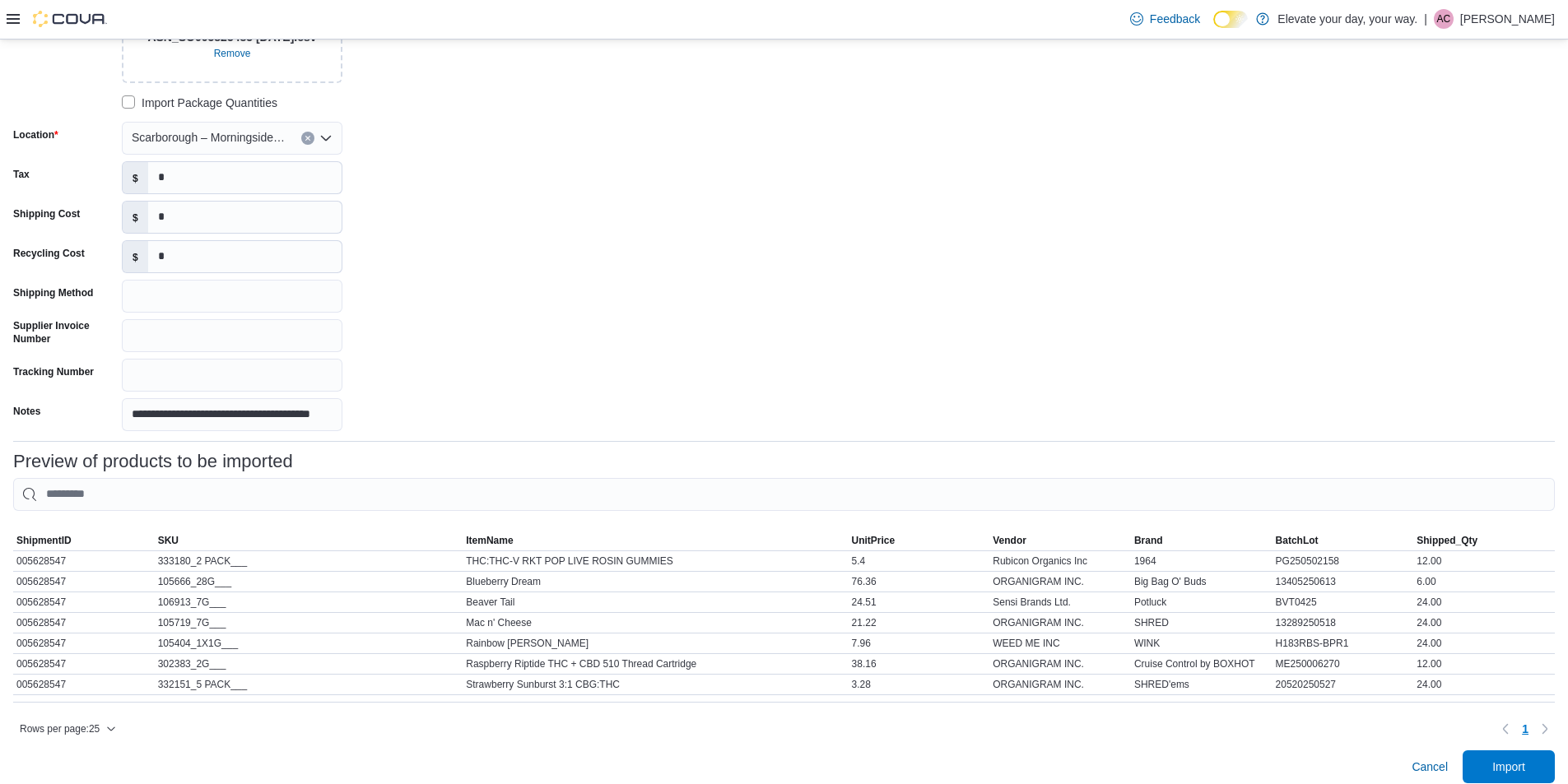 scroll, scrollTop: 235, scrollLeft: 0, axis: vertical 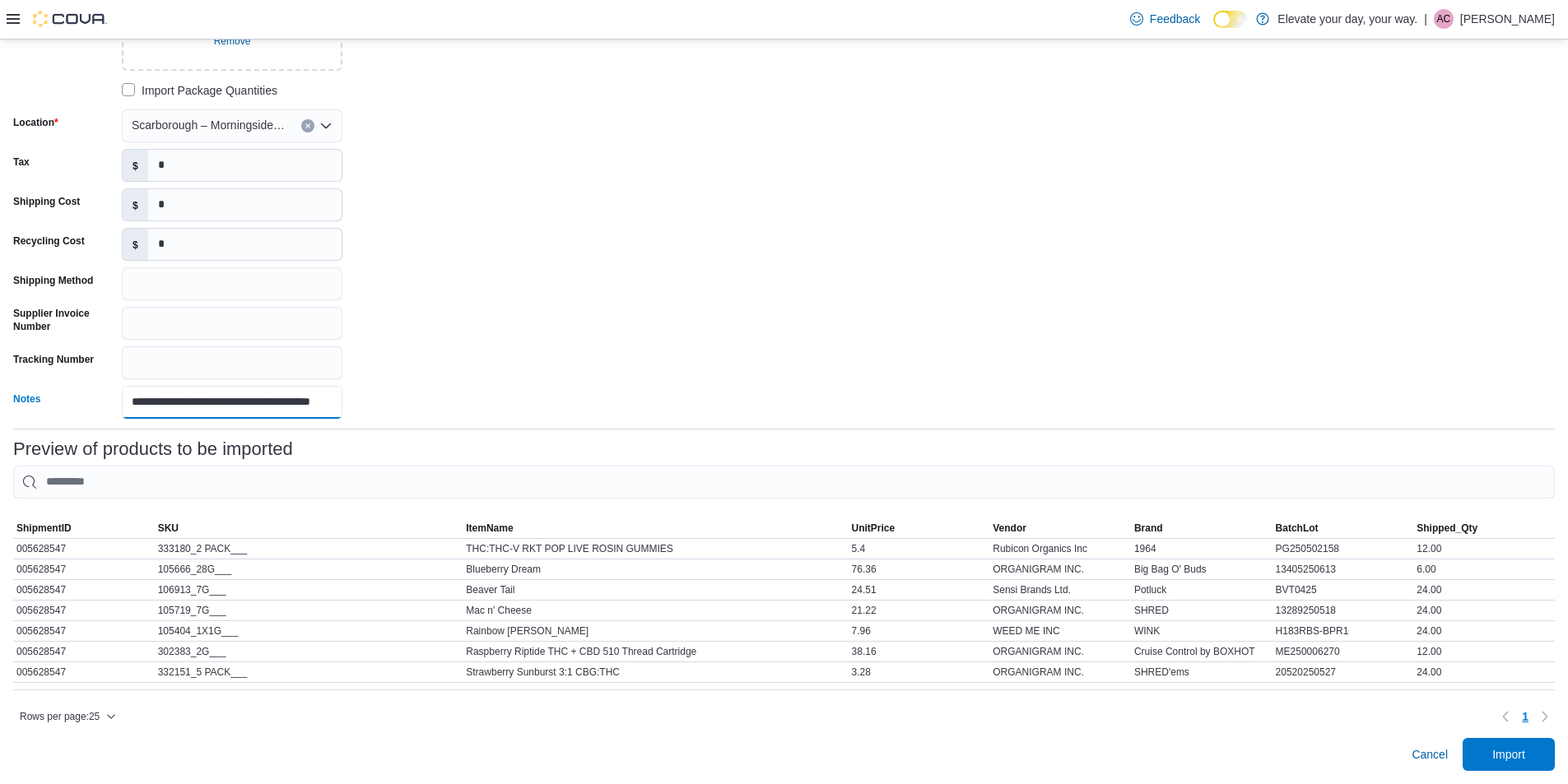drag, startPoint x: 243, startPoint y: 388, endPoint x: 307, endPoint y: 397, distance: 64.62971 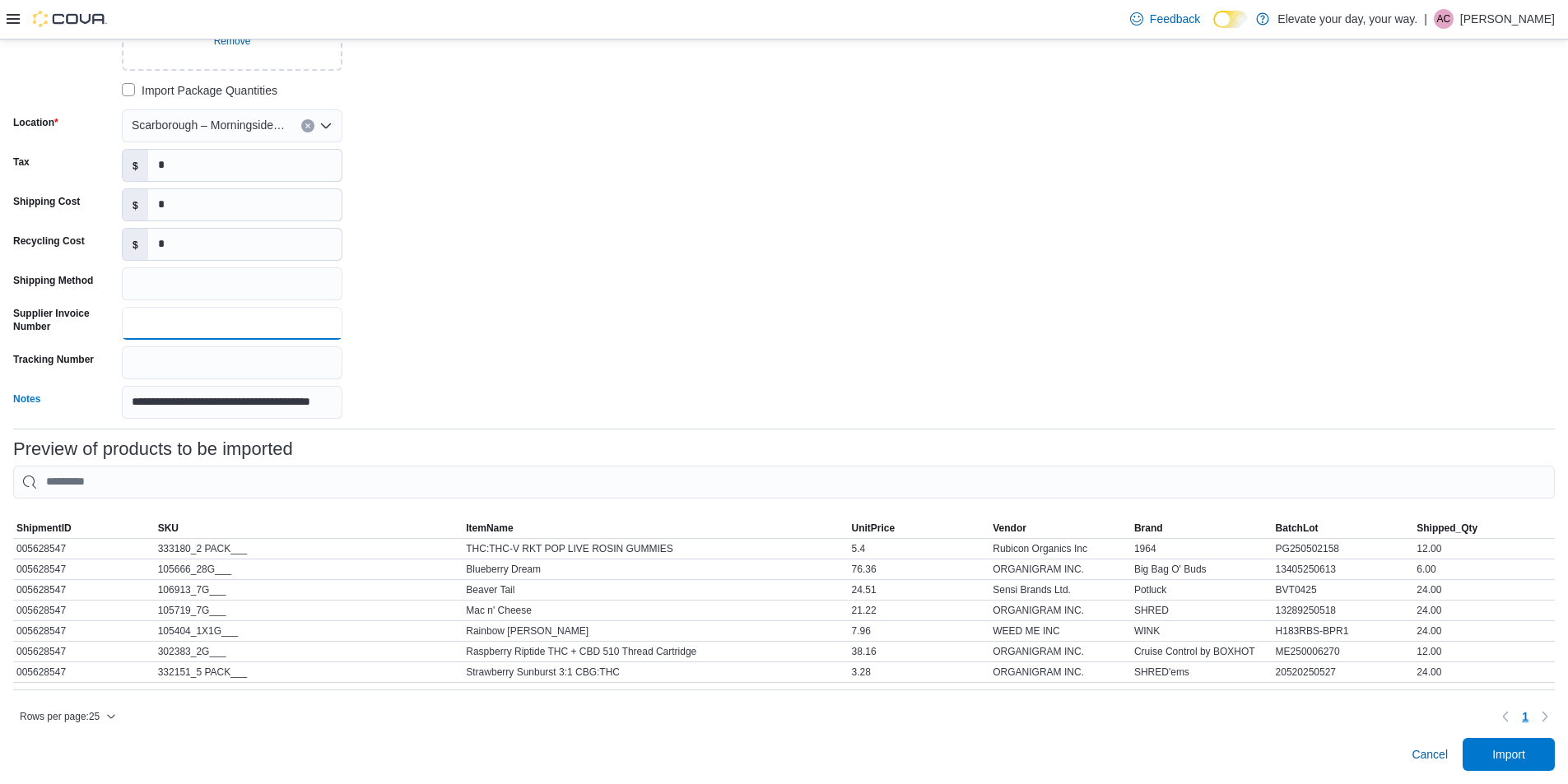click on "Supplier Invoice Number" at bounding box center (232, 323) 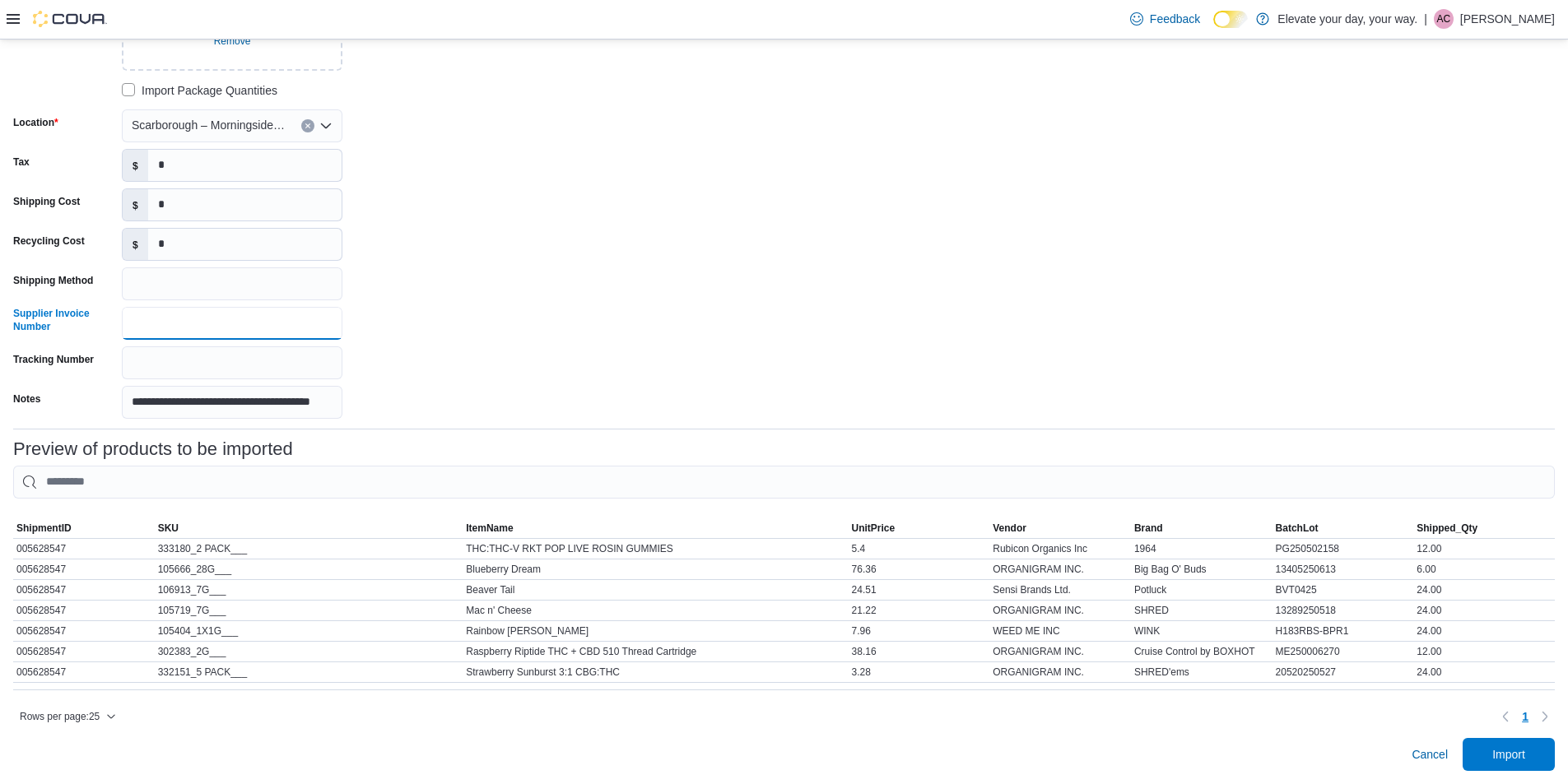paste on "**********" 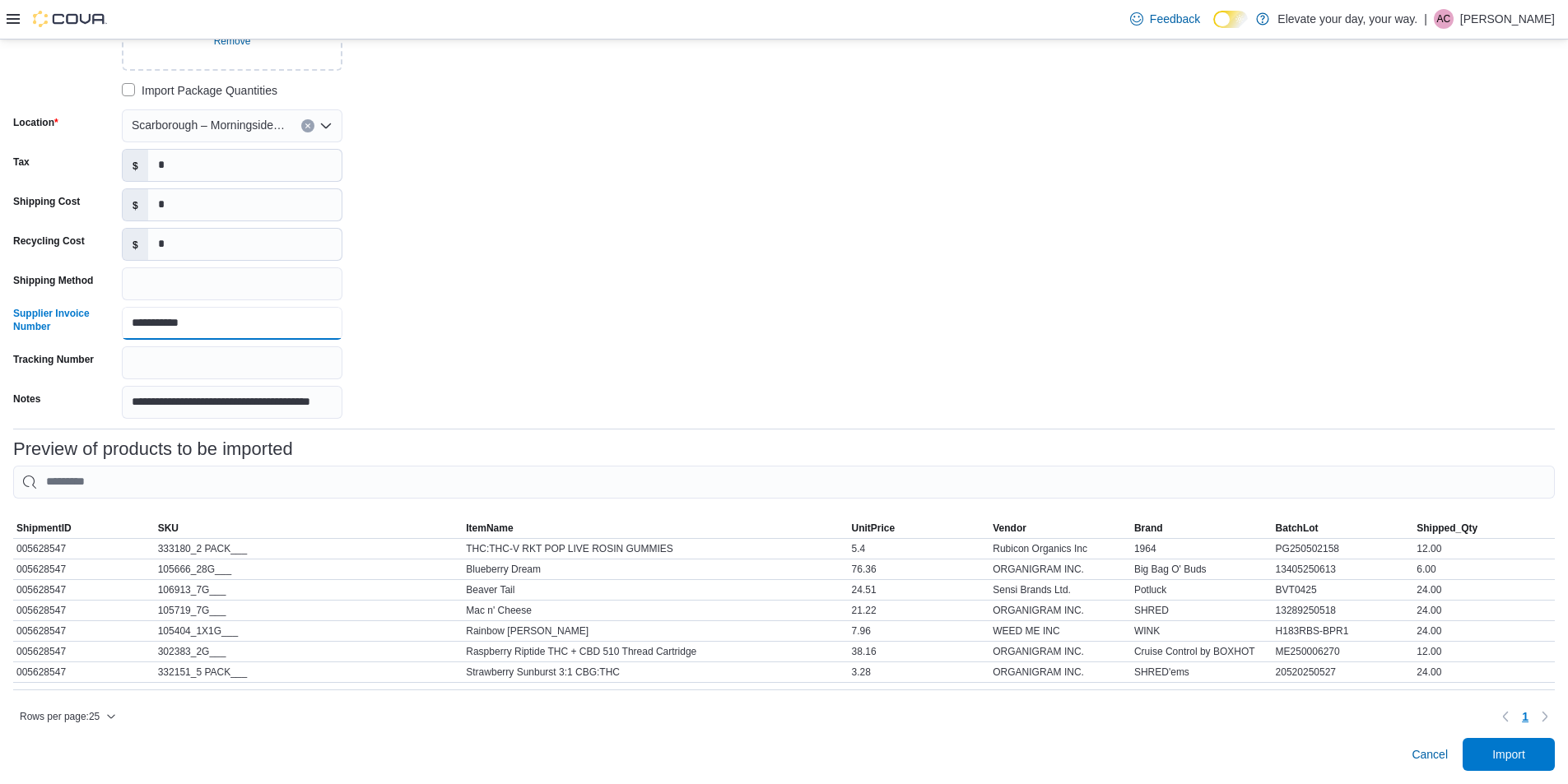 type on "**********" 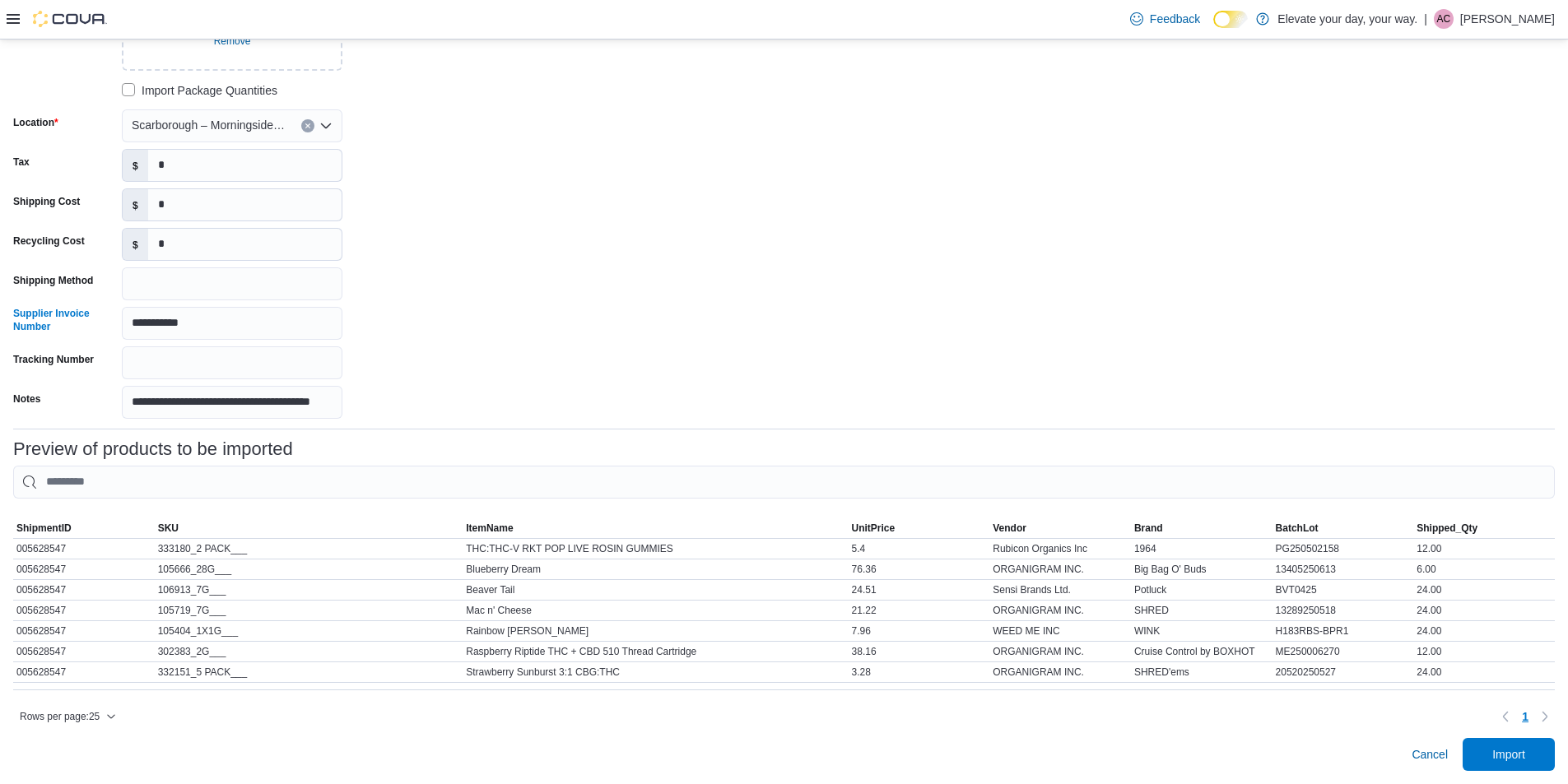 click on "**********" at bounding box center (260, 172) 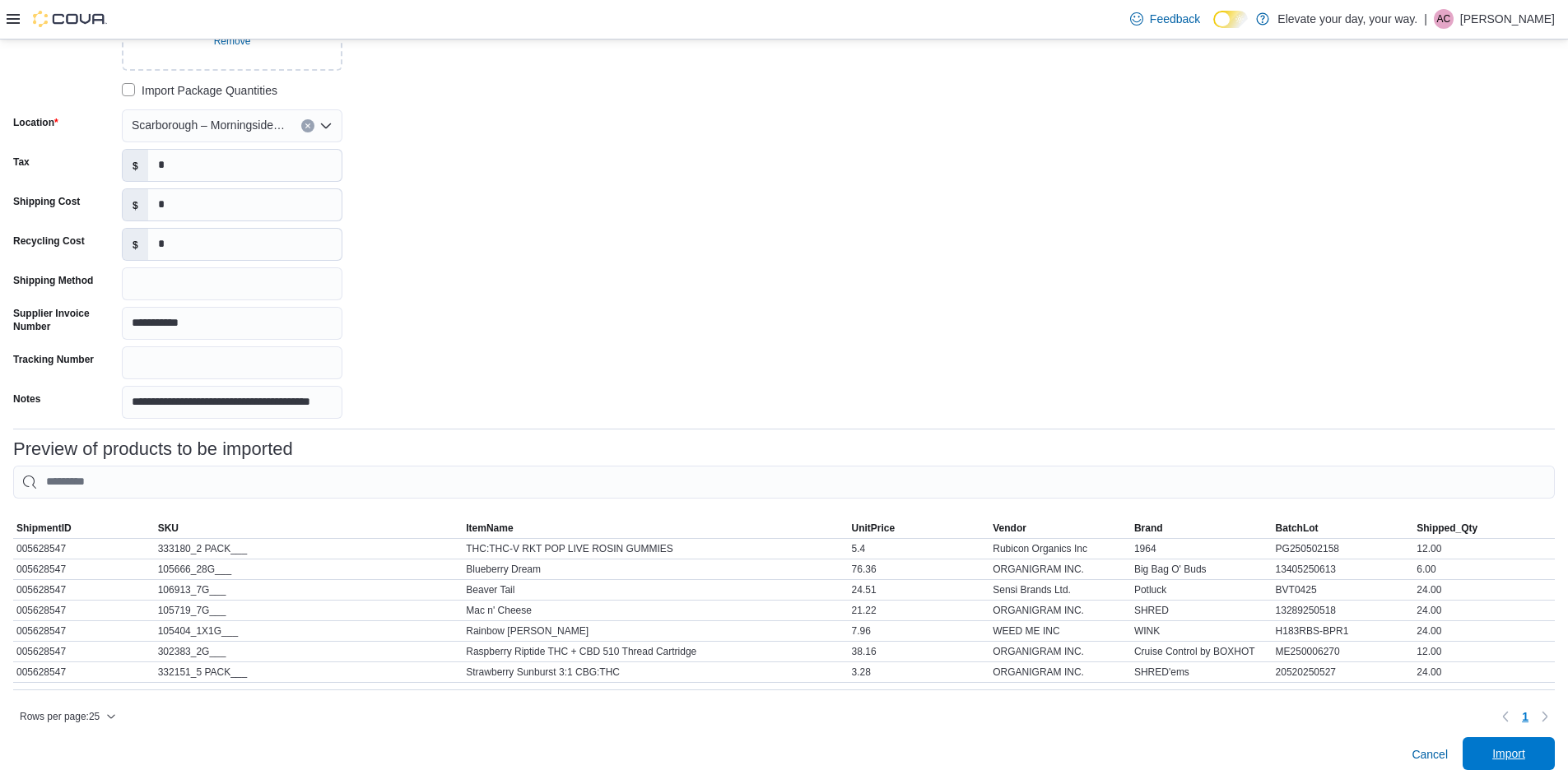 click on "Import" at bounding box center (1509, 754) 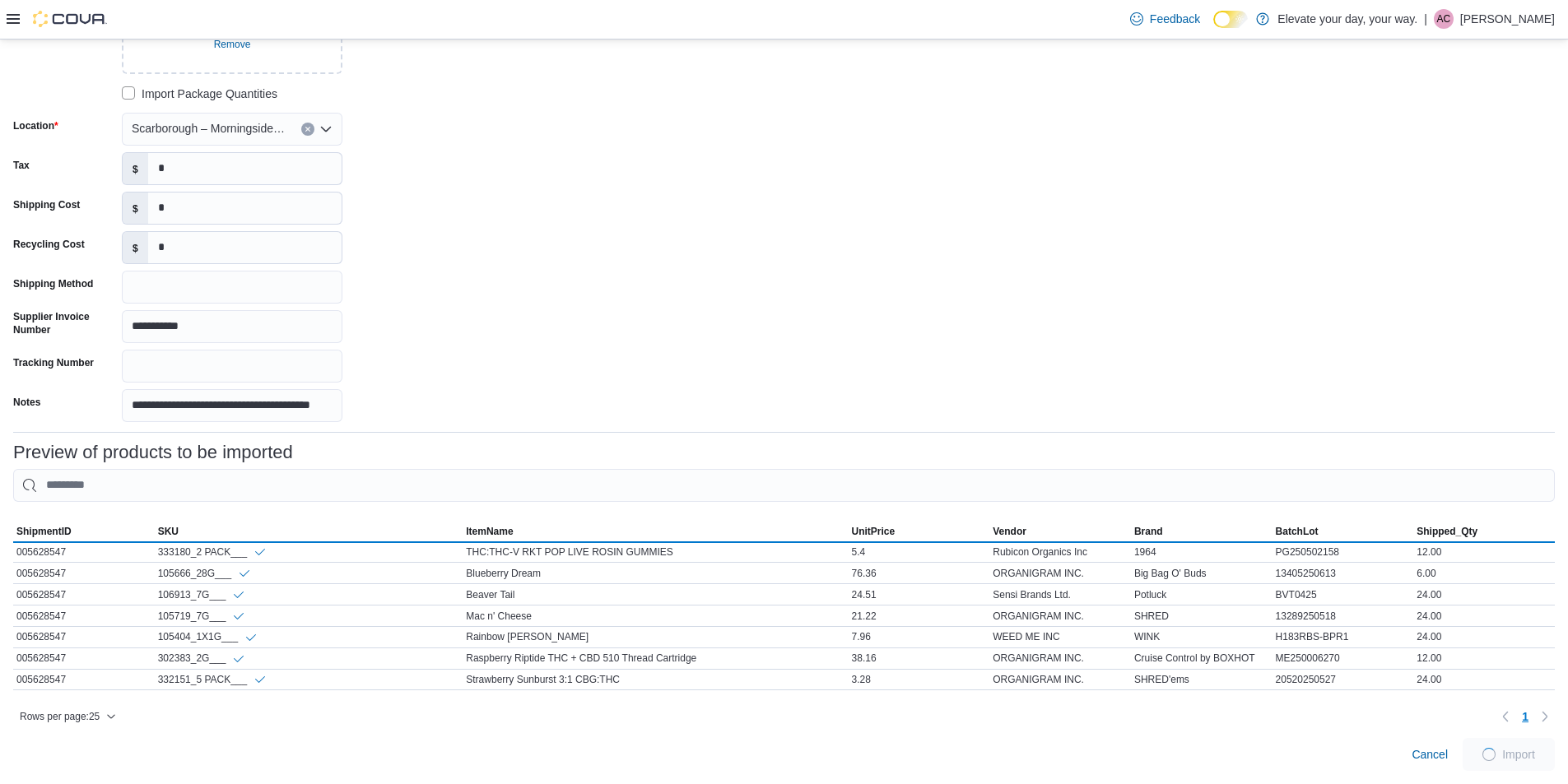 scroll, scrollTop: 233, scrollLeft: 0, axis: vertical 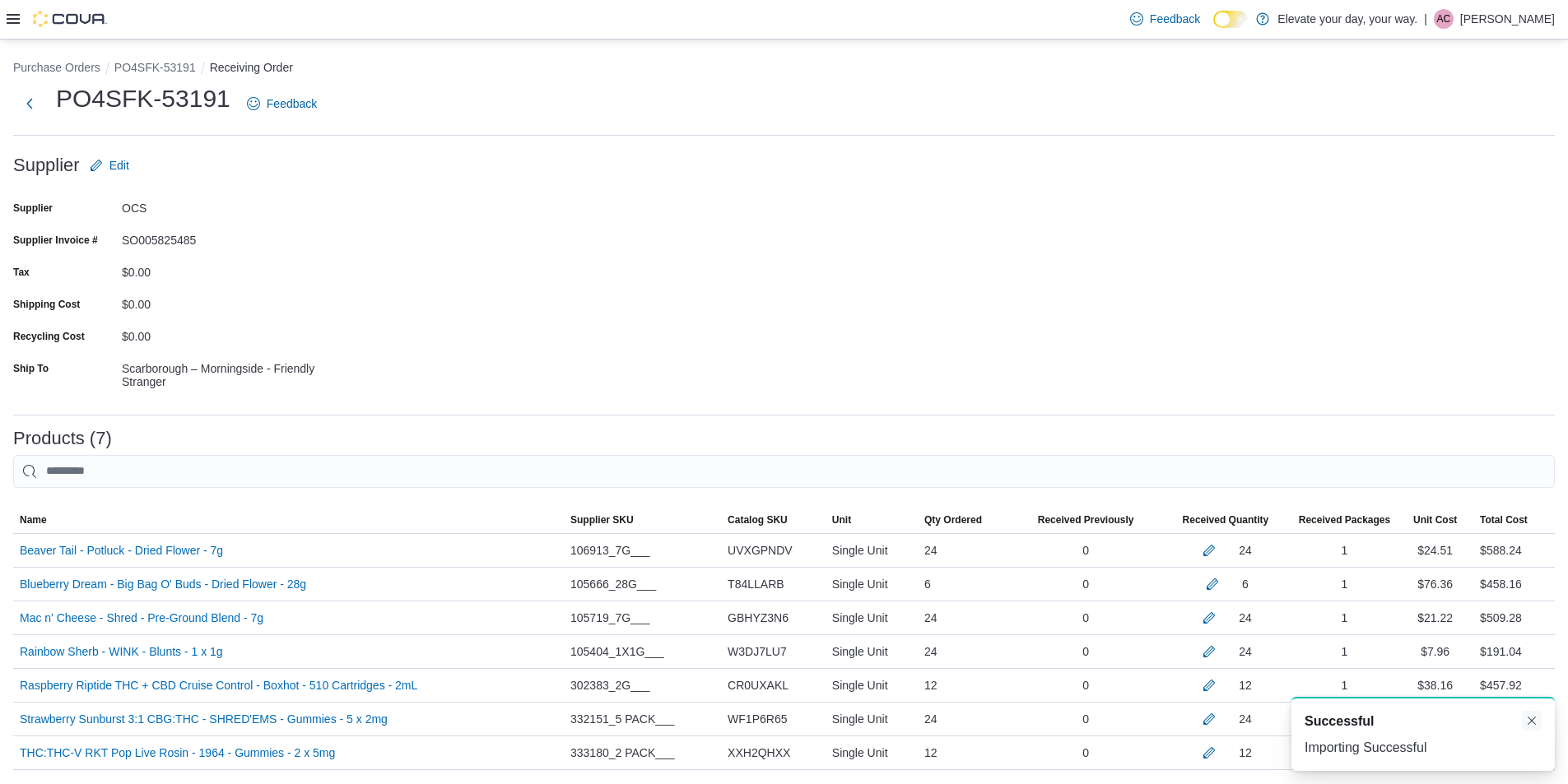 click at bounding box center [1532, 721] 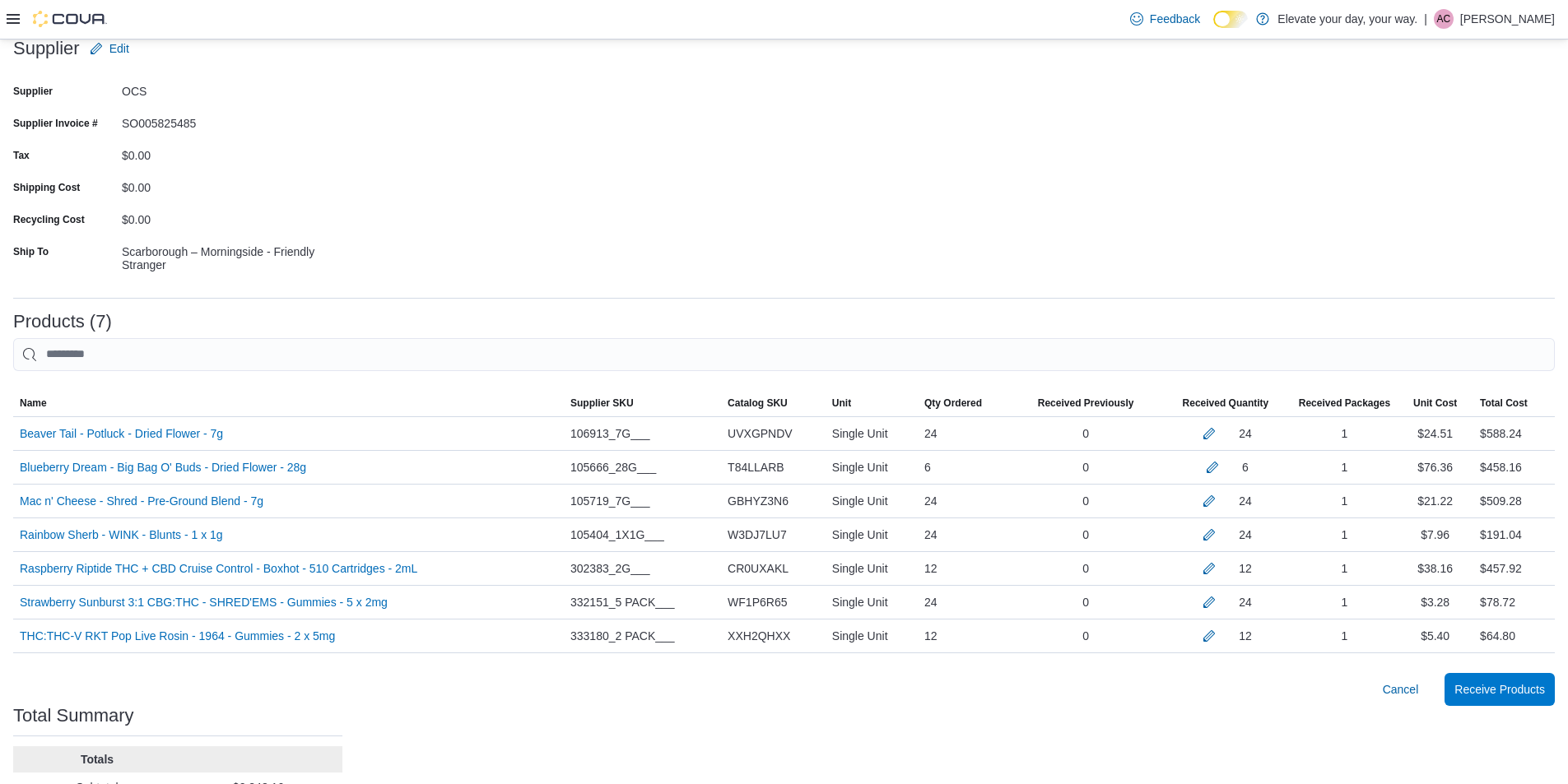 scroll, scrollTop: 0, scrollLeft: 0, axis: both 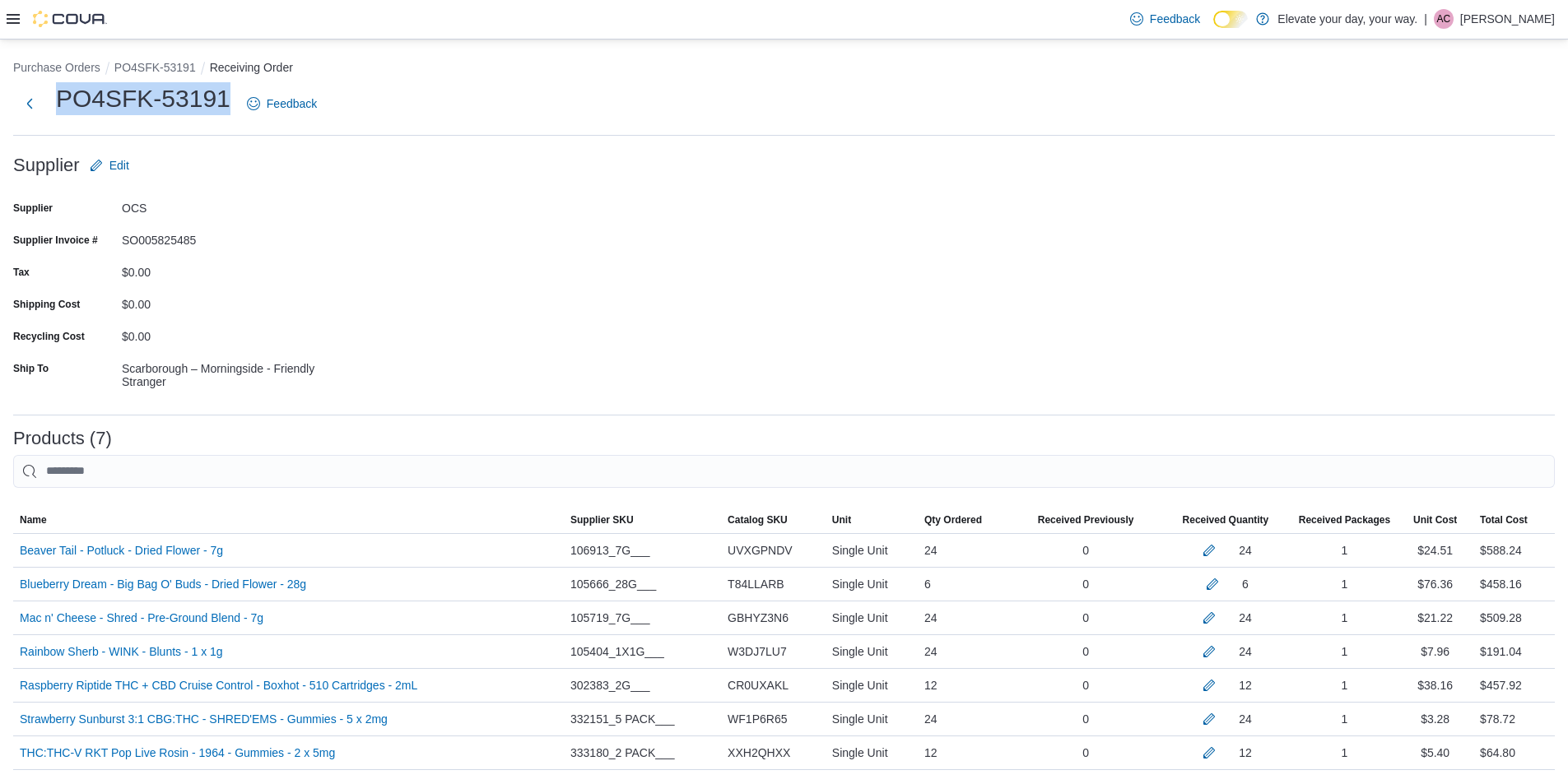 drag, startPoint x: 230, startPoint y: 94, endPoint x: 63, endPoint y: 104, distance: 167.29913 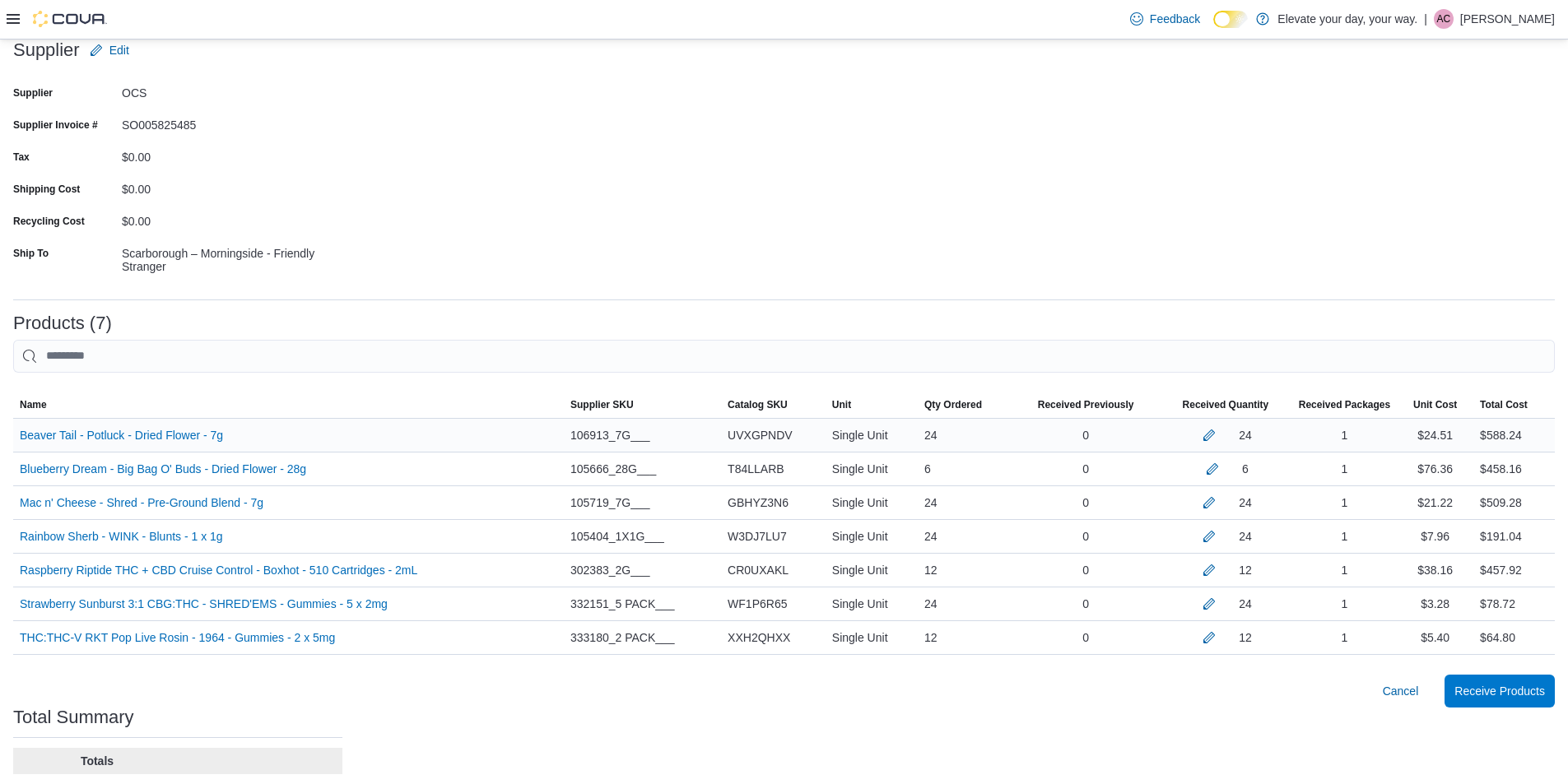 scroll, scrollTop: 248, scrollLeft: 0, axis: vertical 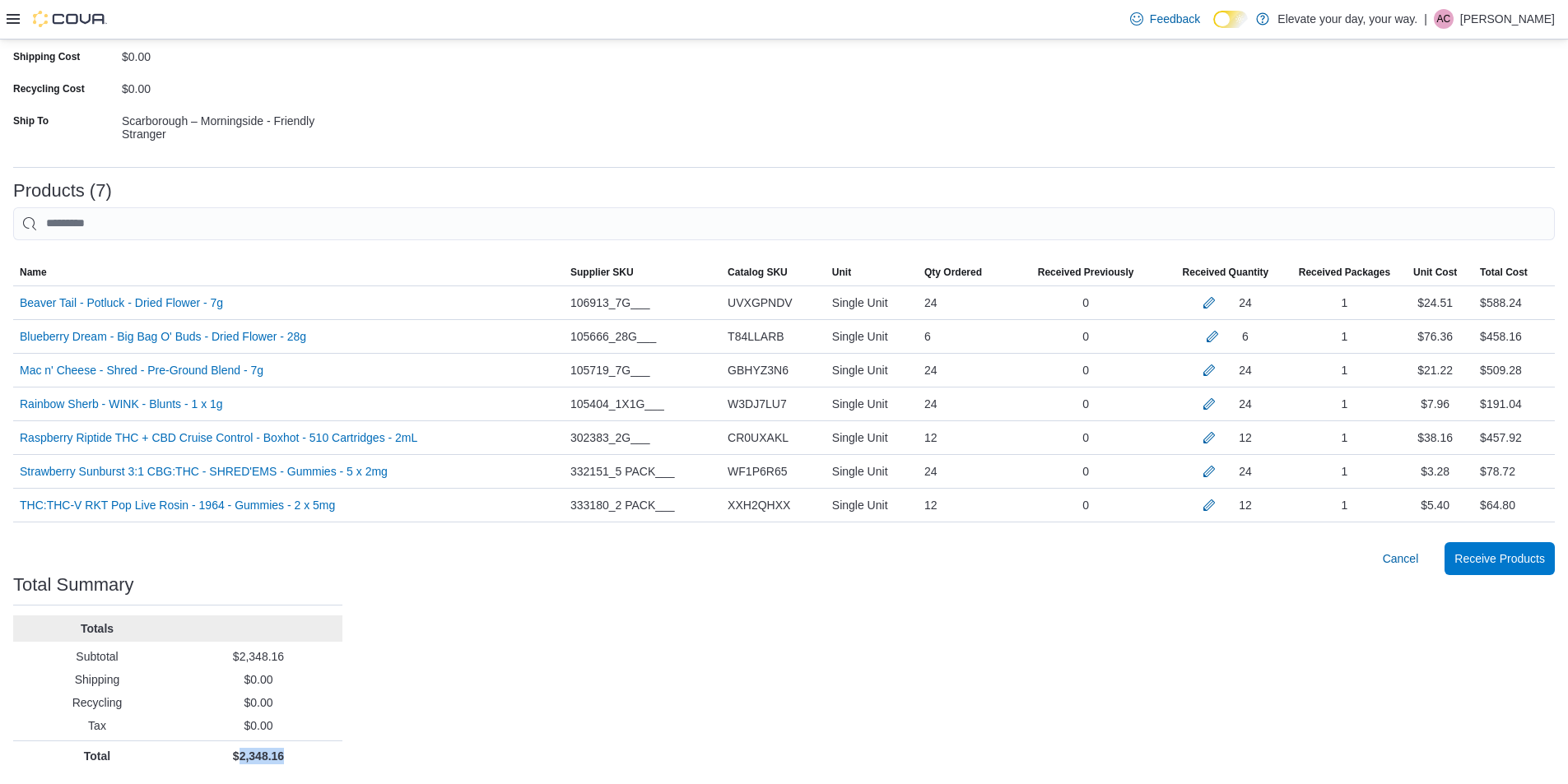 drag, startPoint x: 281, startPoint y: 755, endPoint x: 236, endPoint y: 763, distance: 45.7056 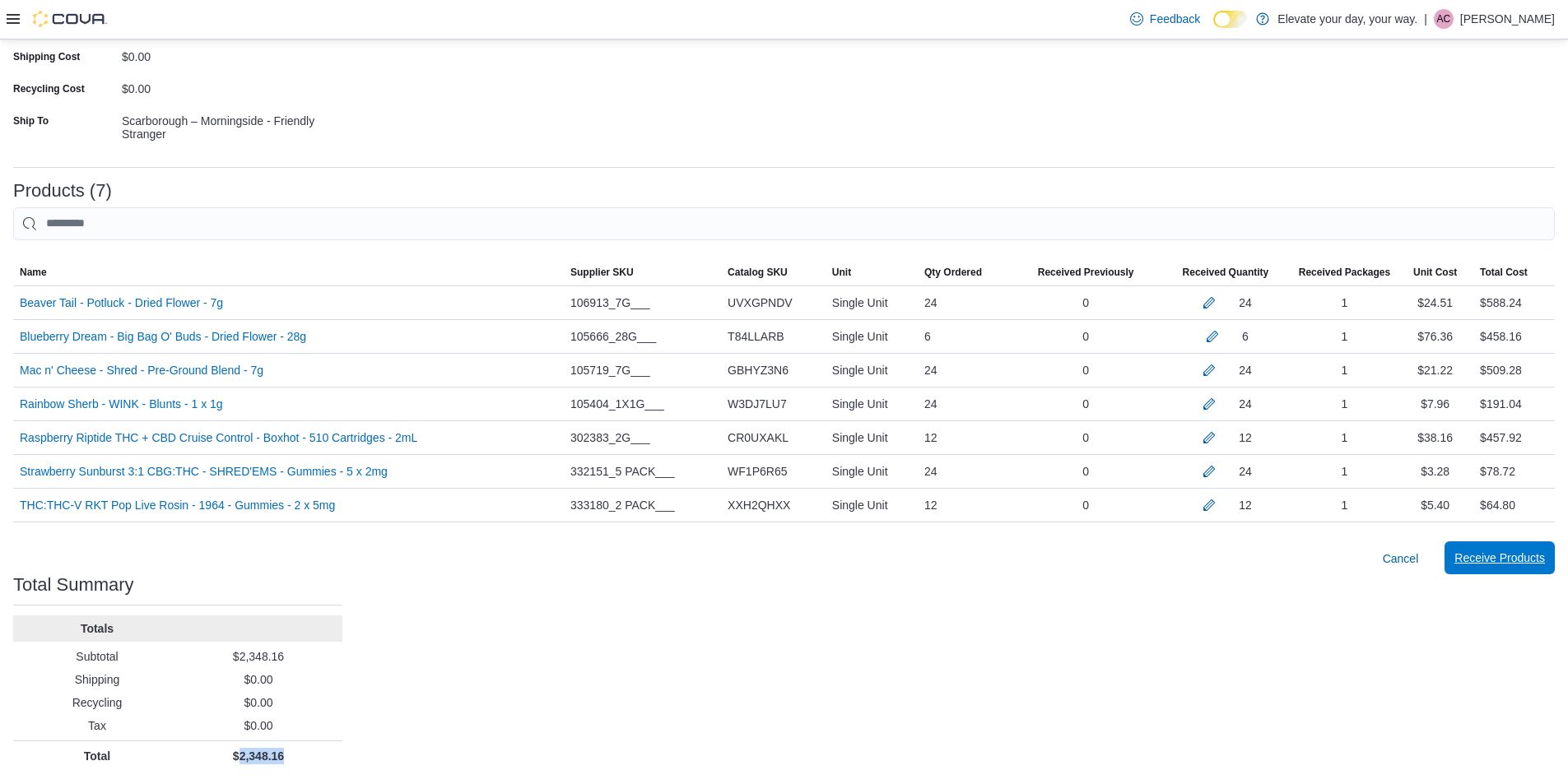 click on "Receive Products" at bounding box center (1500, 558) 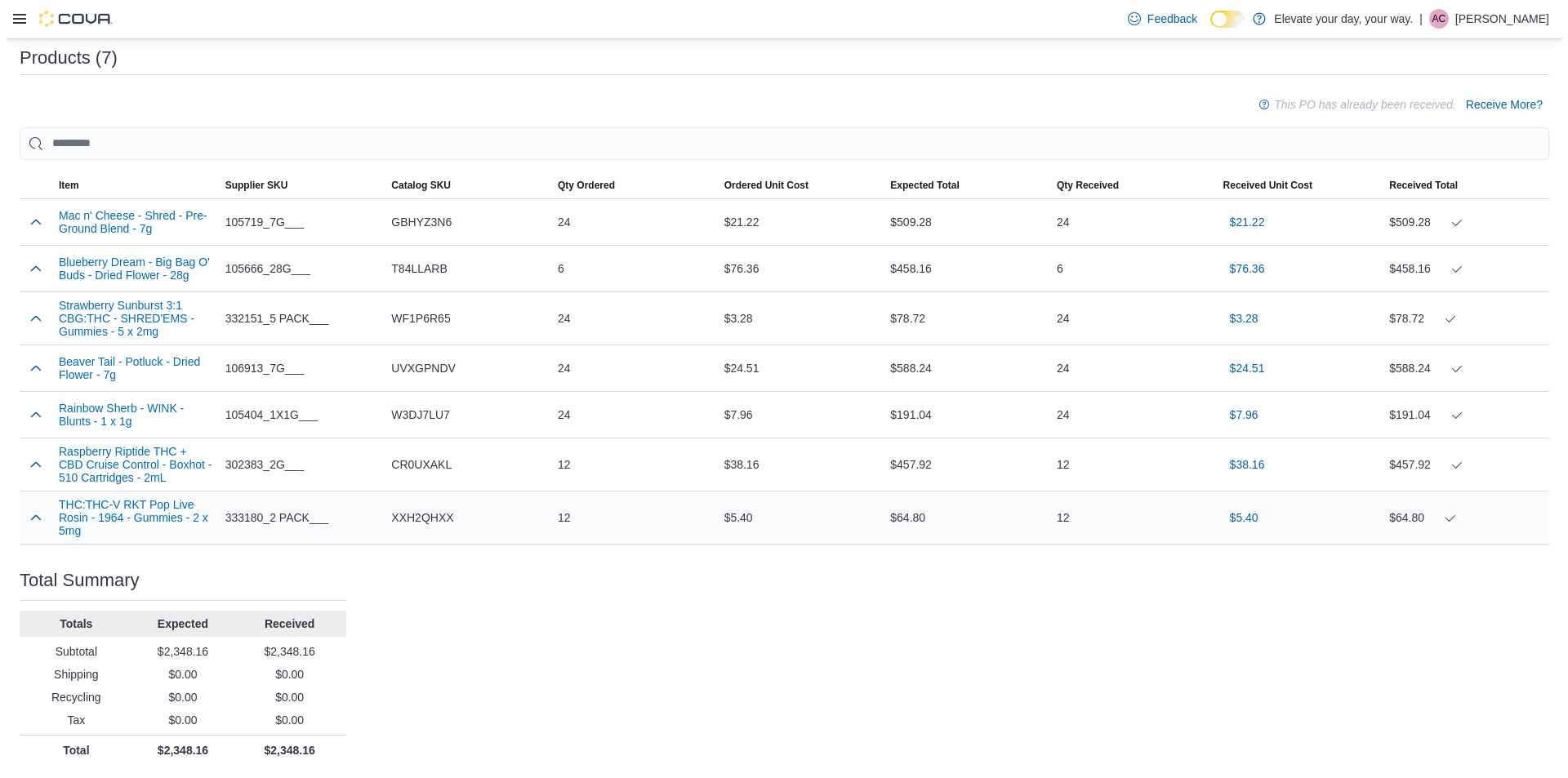 scroll, scrollTop: 0, scrollLeft: 0, axis: both 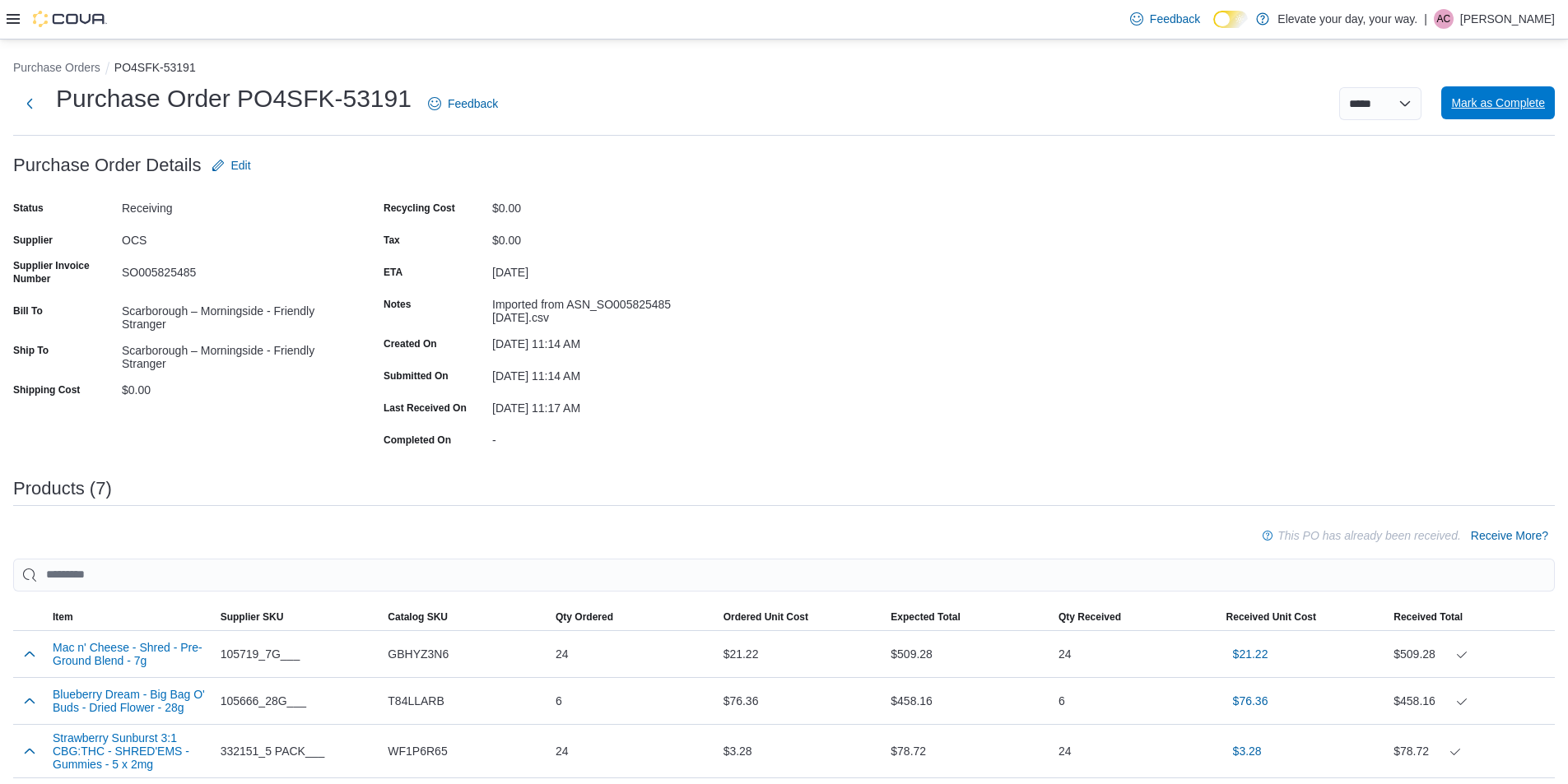 click on "Mark as Complete" at bounding box center (1498, 103) 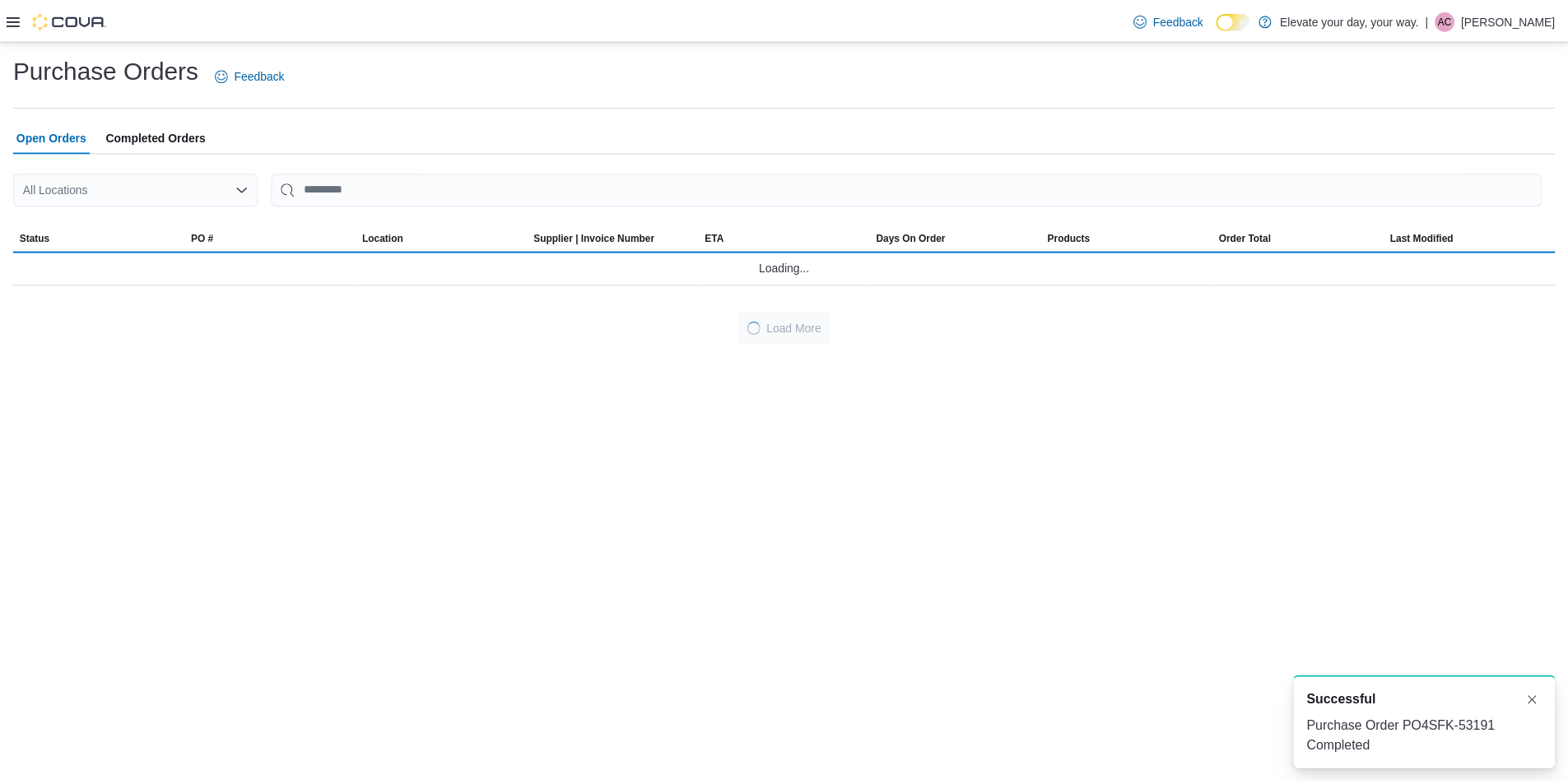 scroll, scrollTop: 0, scrollLeft: 0, axis: both 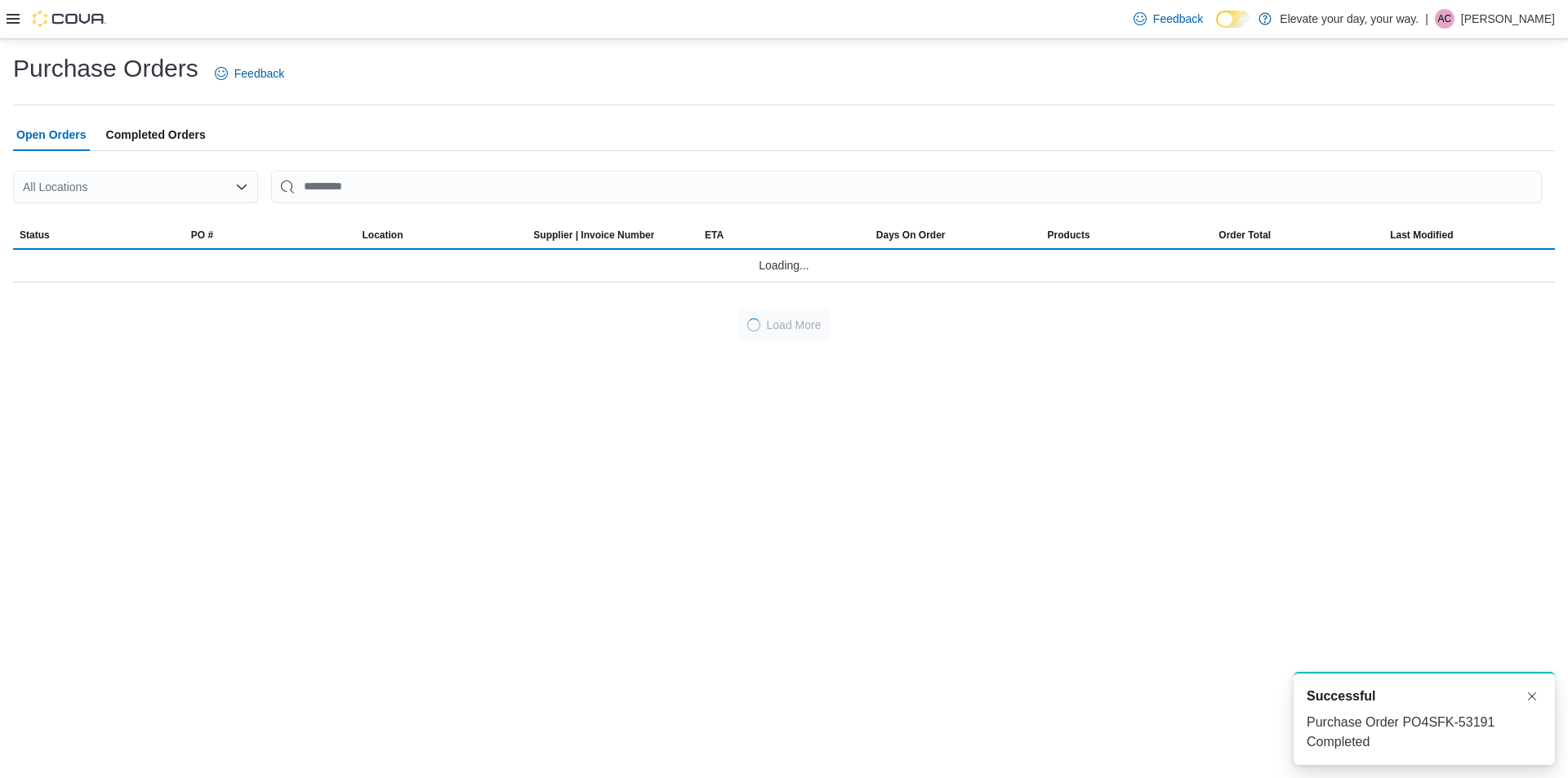 click on "Purchase Orders Feedback" at bounding box center (784, 78) 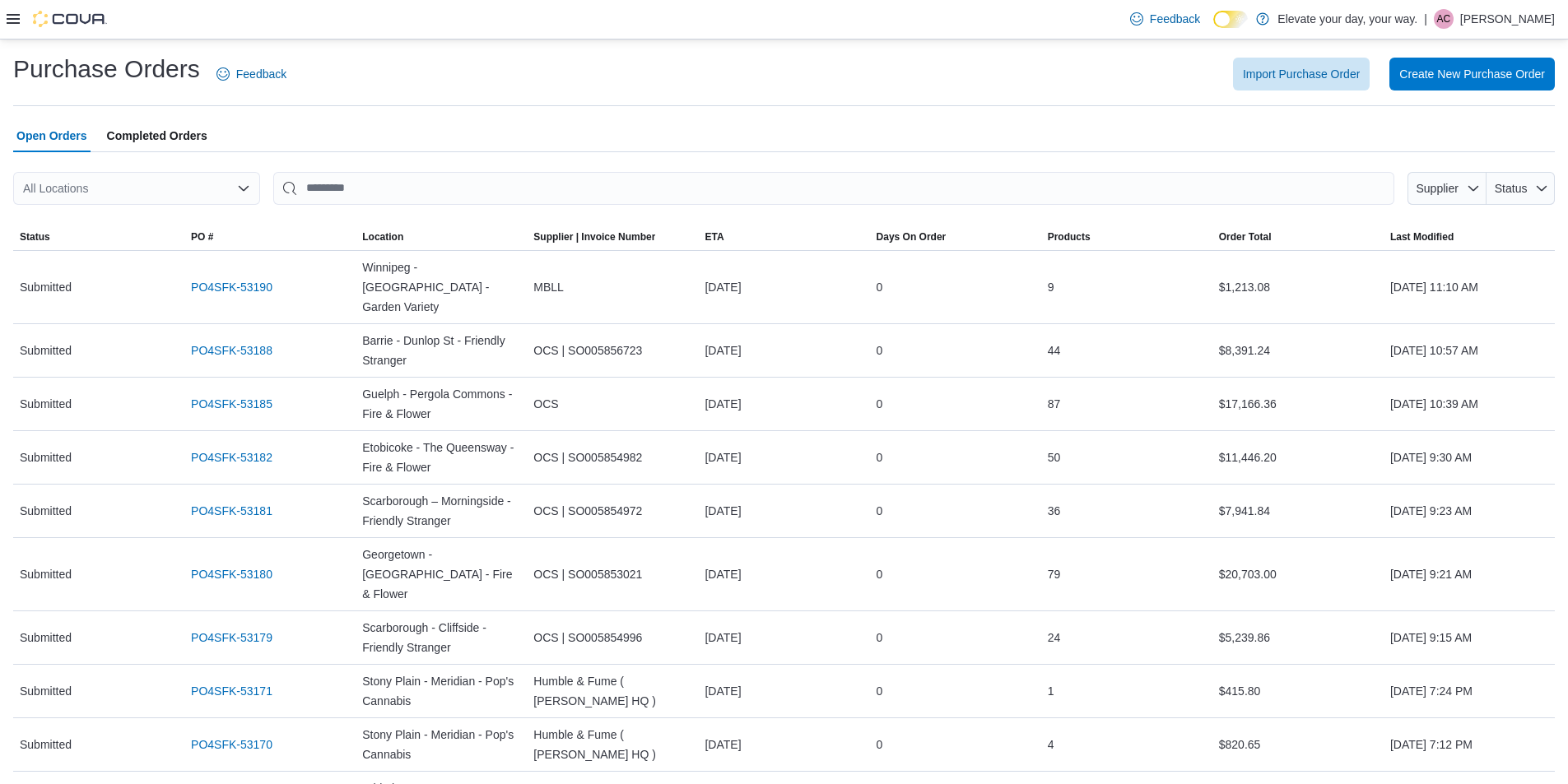 click on "Completed Orders" at bounding box center (157, 136) 